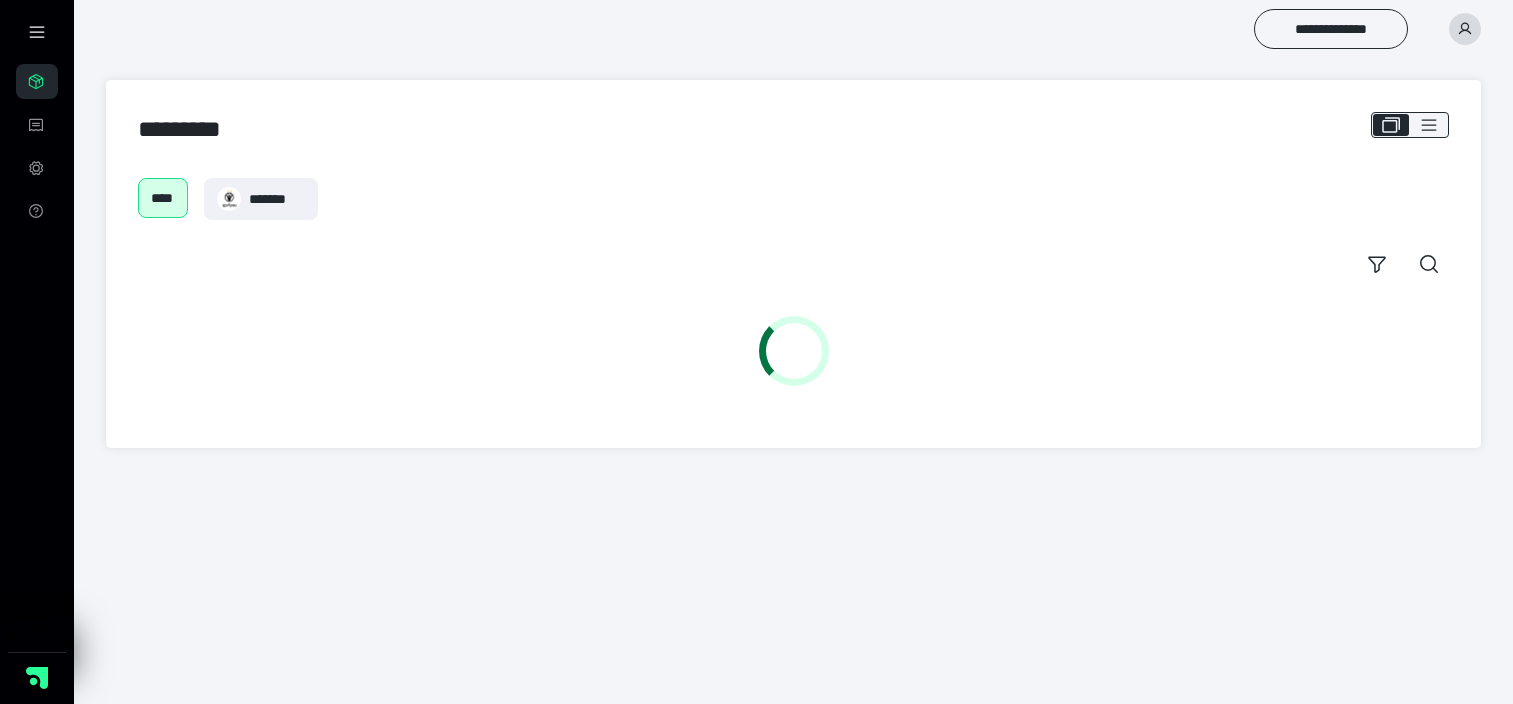 scroll, scrollTop: 0, scrollLeft: 0, axis: both 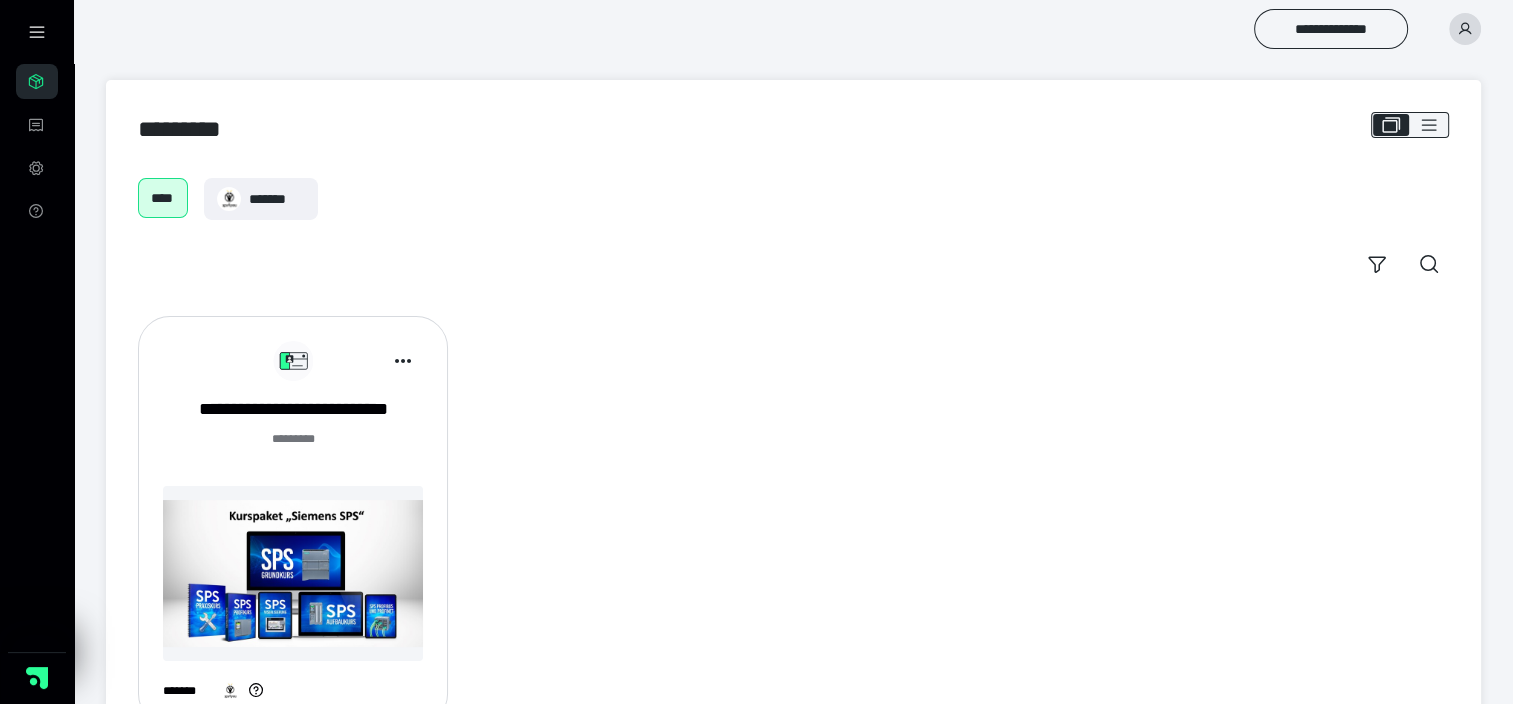 click at bounding box center [293, 573] 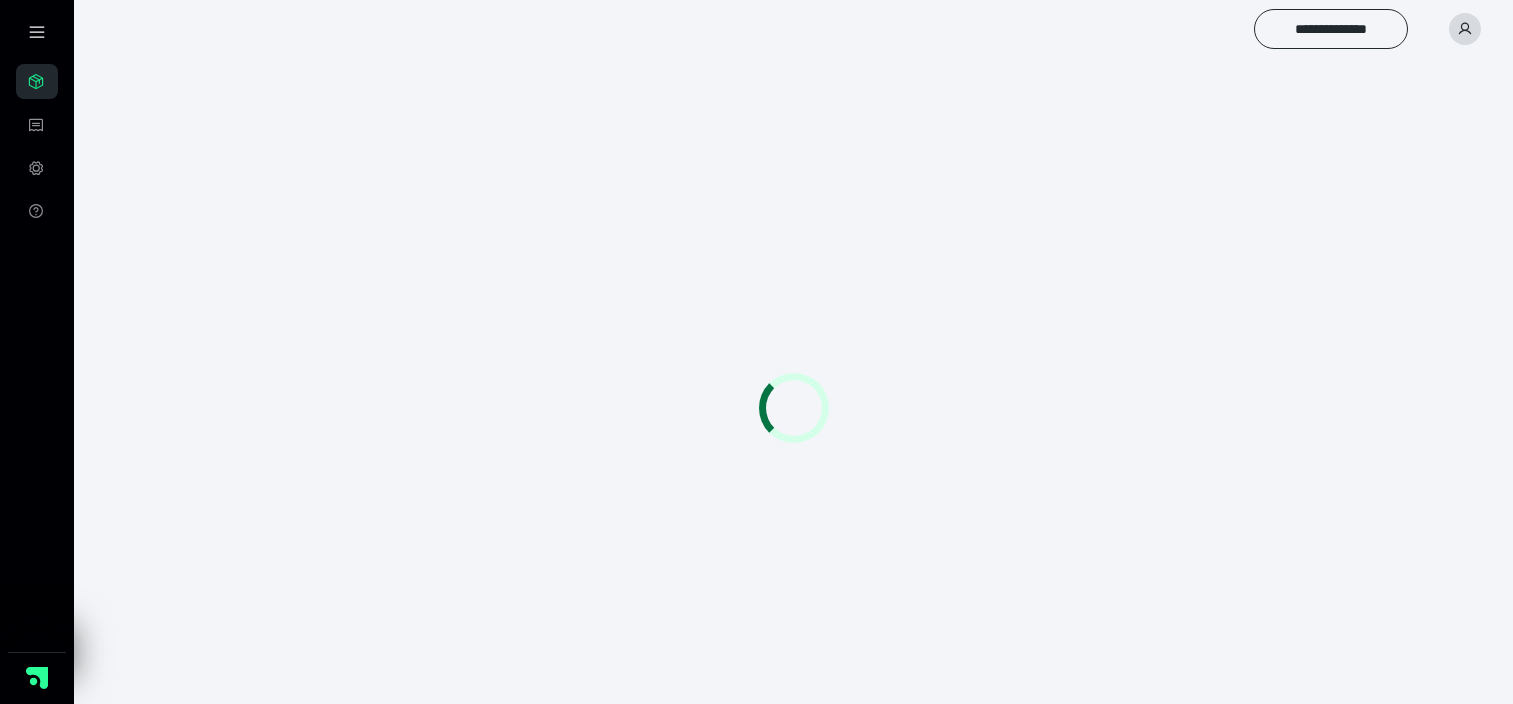 scroll, scrollTop: 0, scrollLeft: 0, axis: both 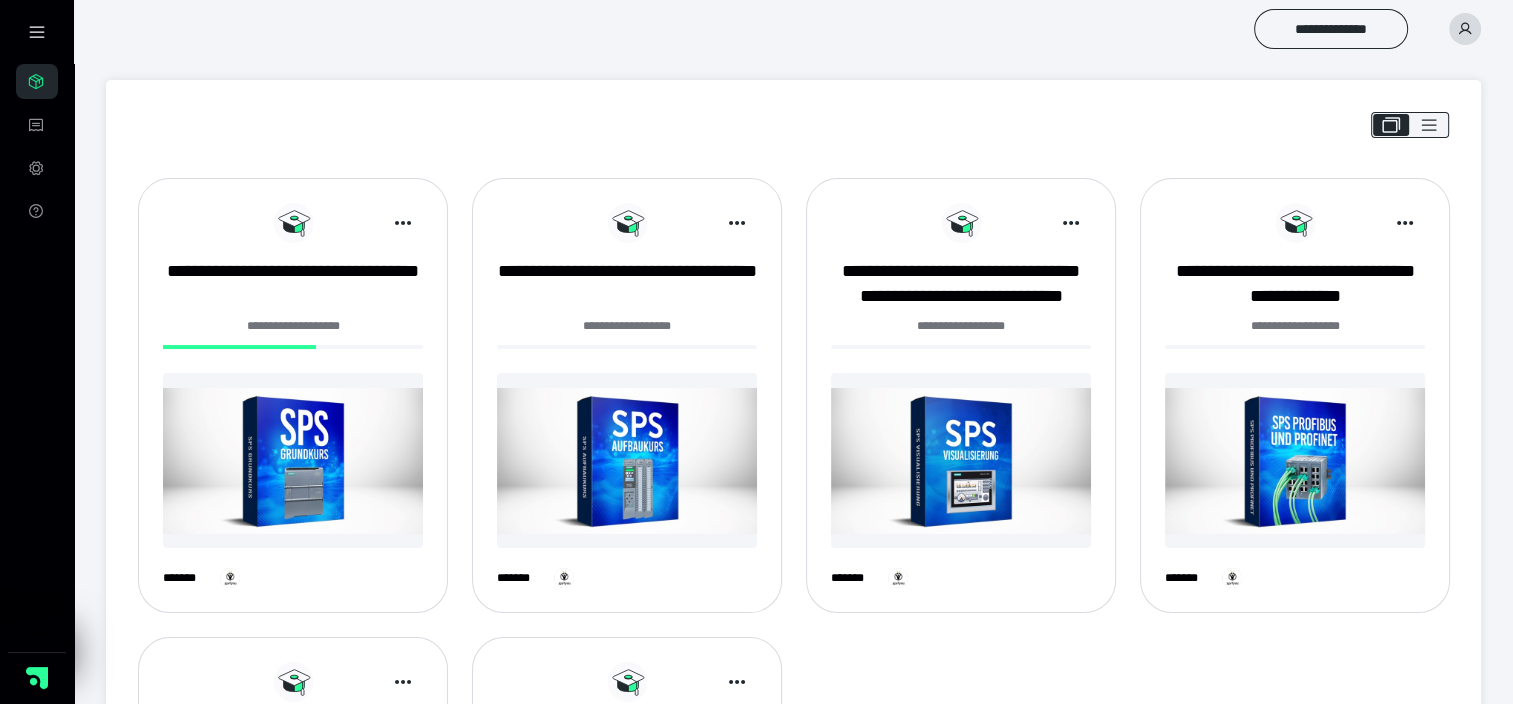 click at bounding box center [293, 460] 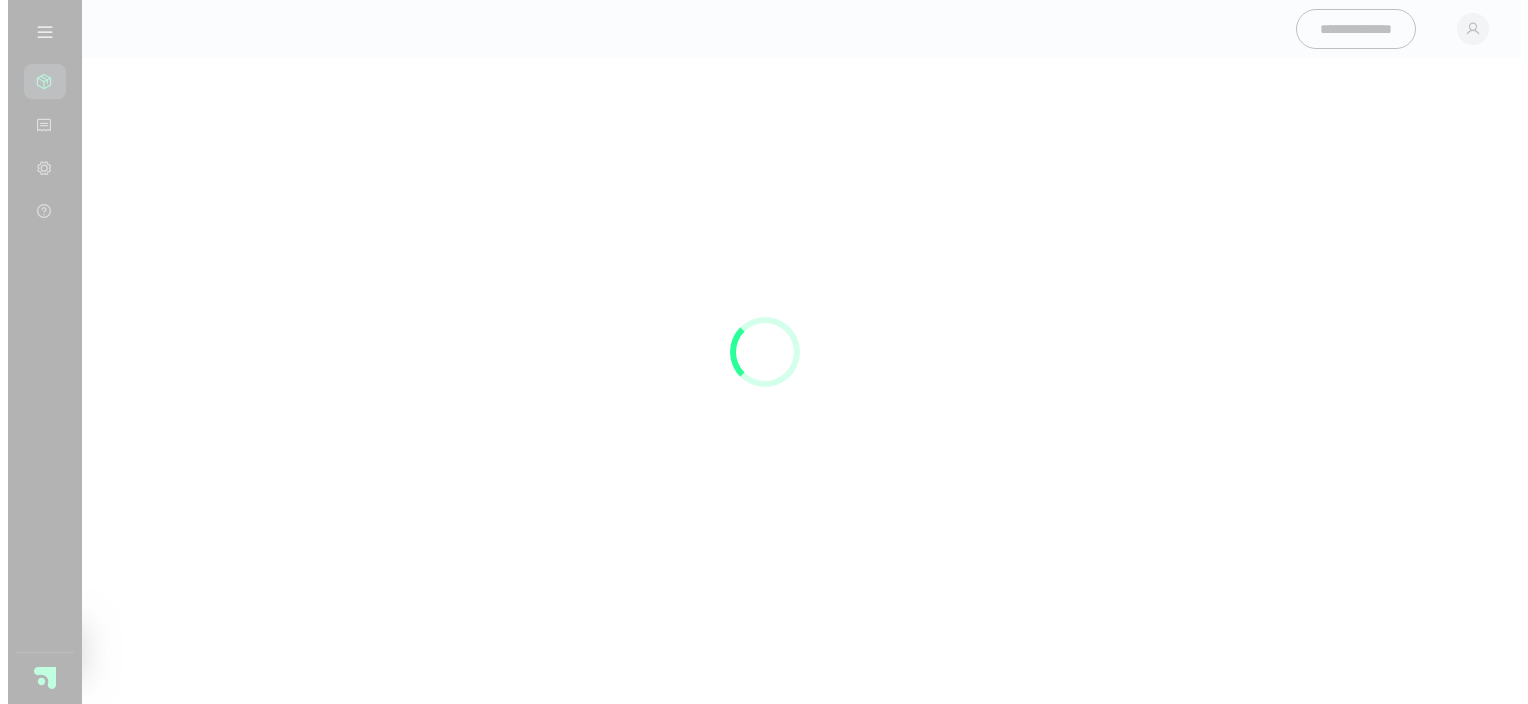 scroll, scrollTop: 0, scrollLeft: 0, axis: both 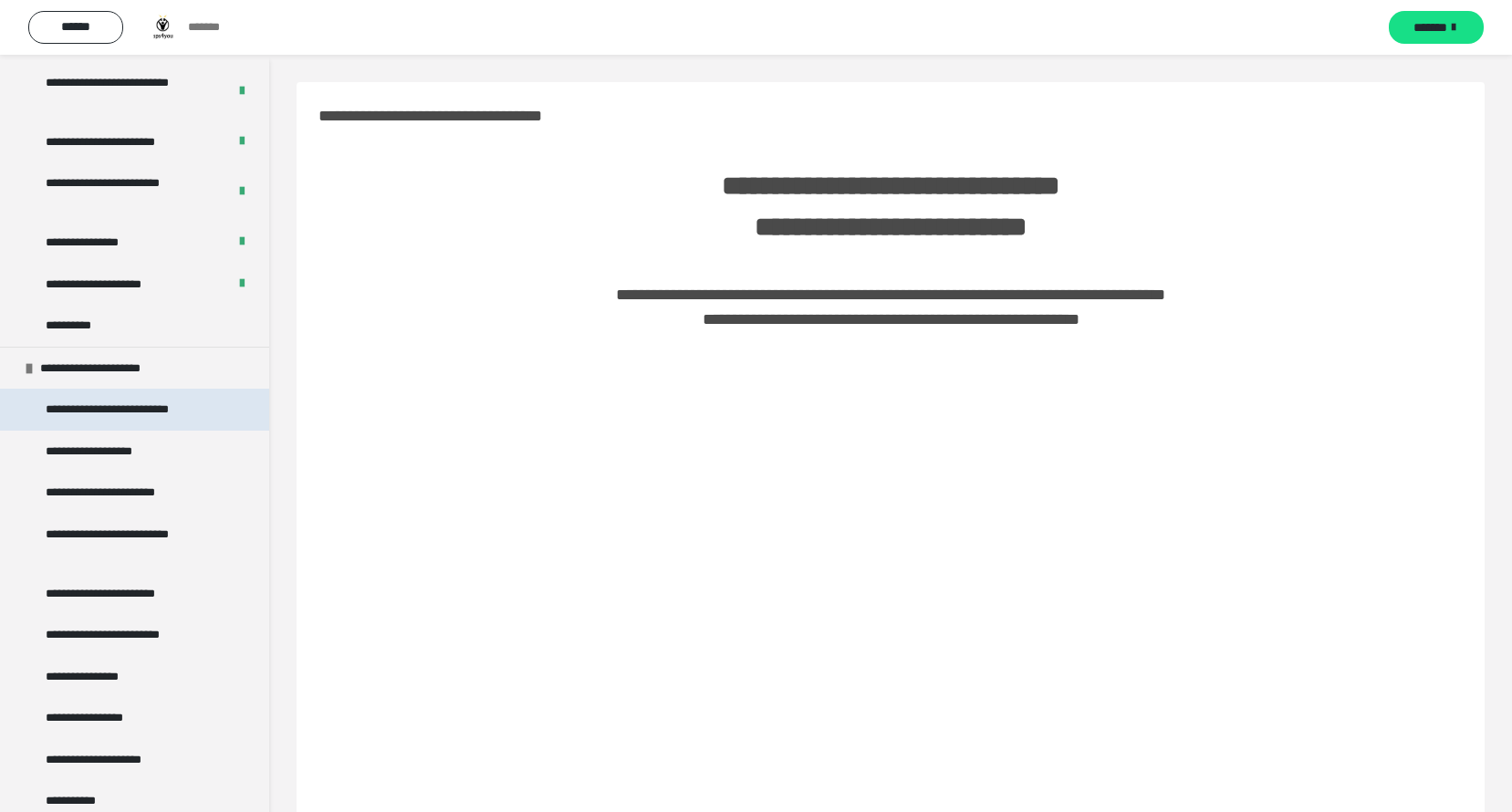 click on "**********" at bounding box center (134, 410) 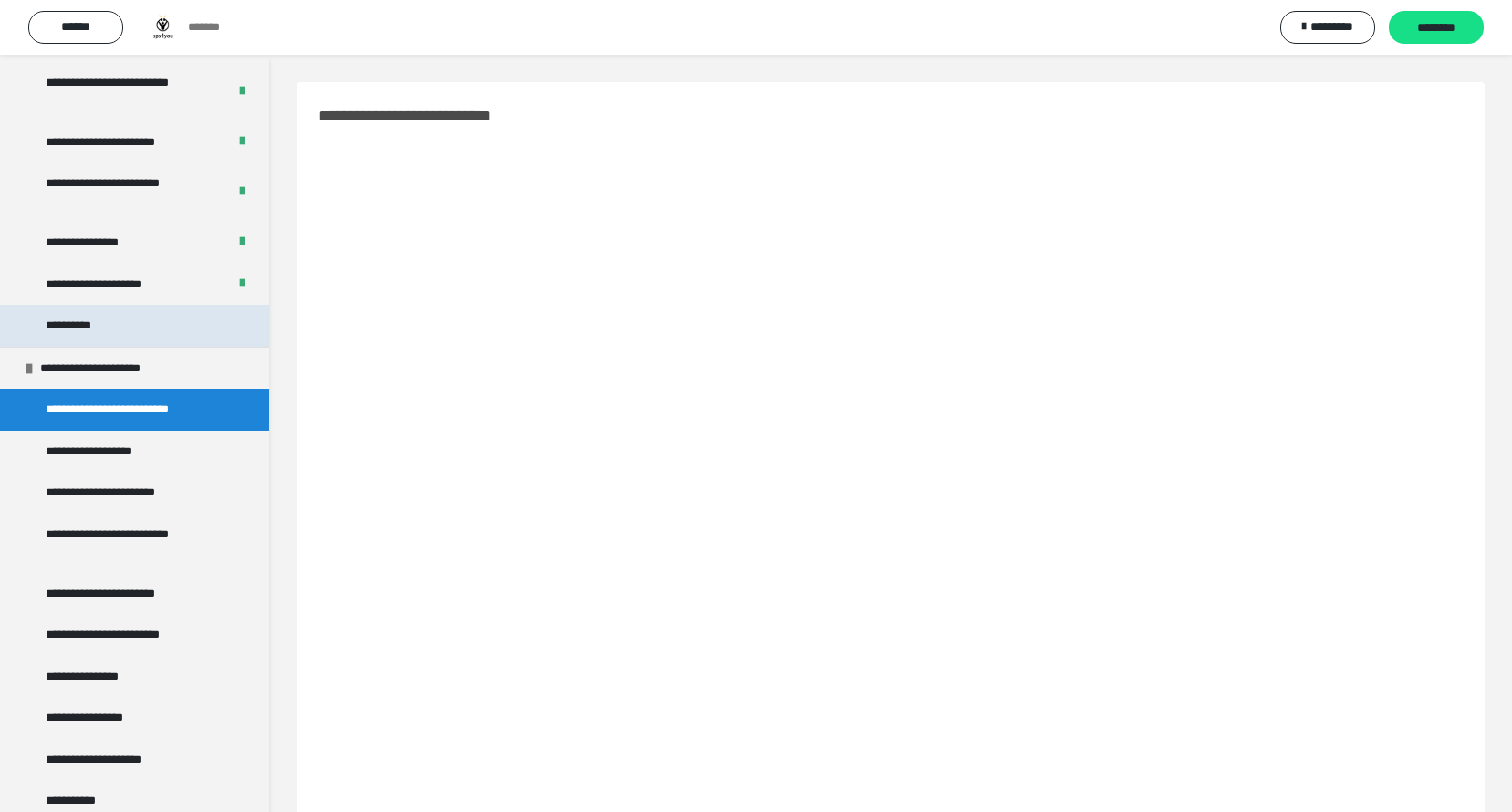 click on "**********" at bounding box center (134, 326) 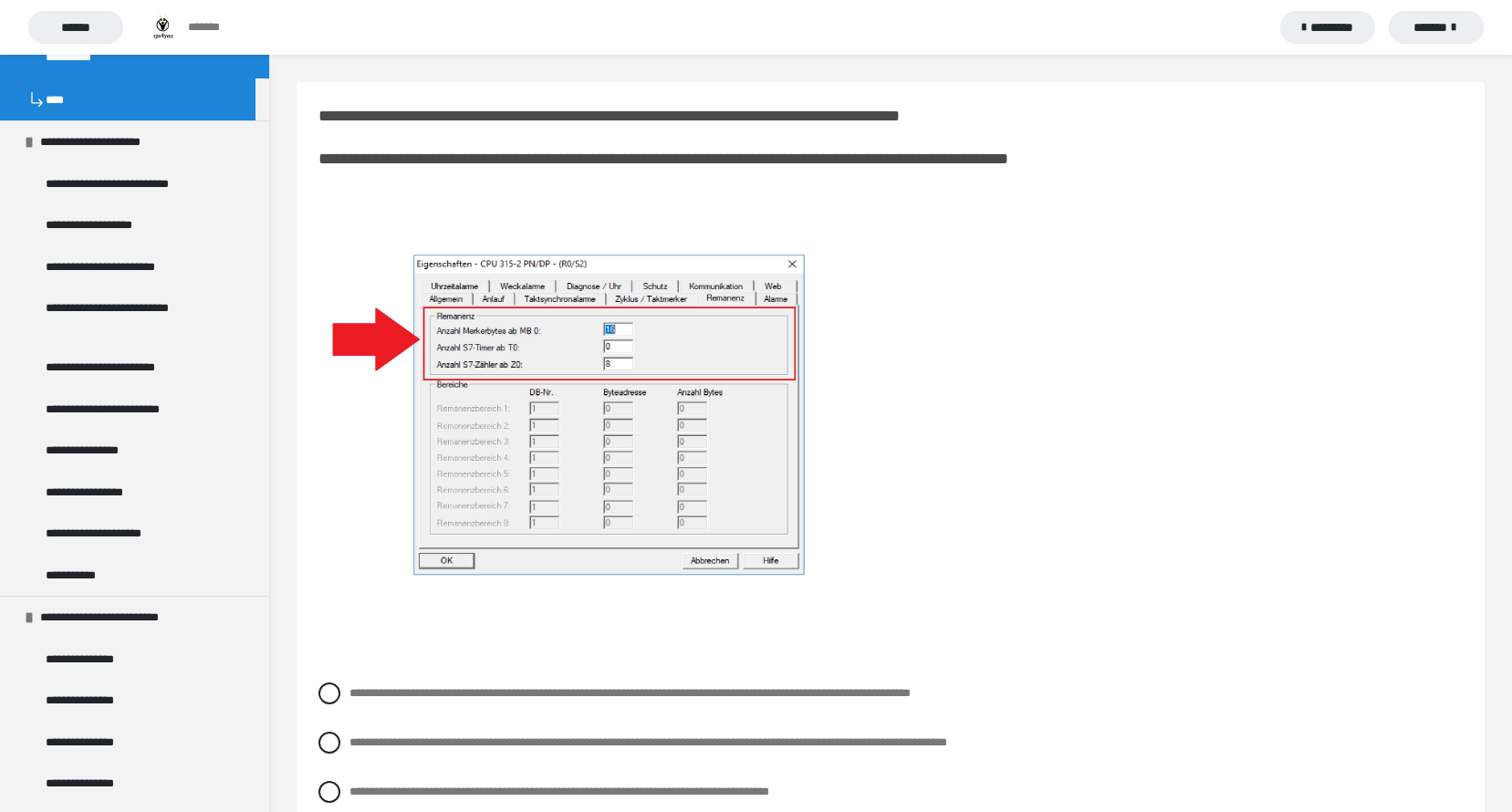 scroll, scrollTop: 2737, scrollLeft: 0, axis: vertical 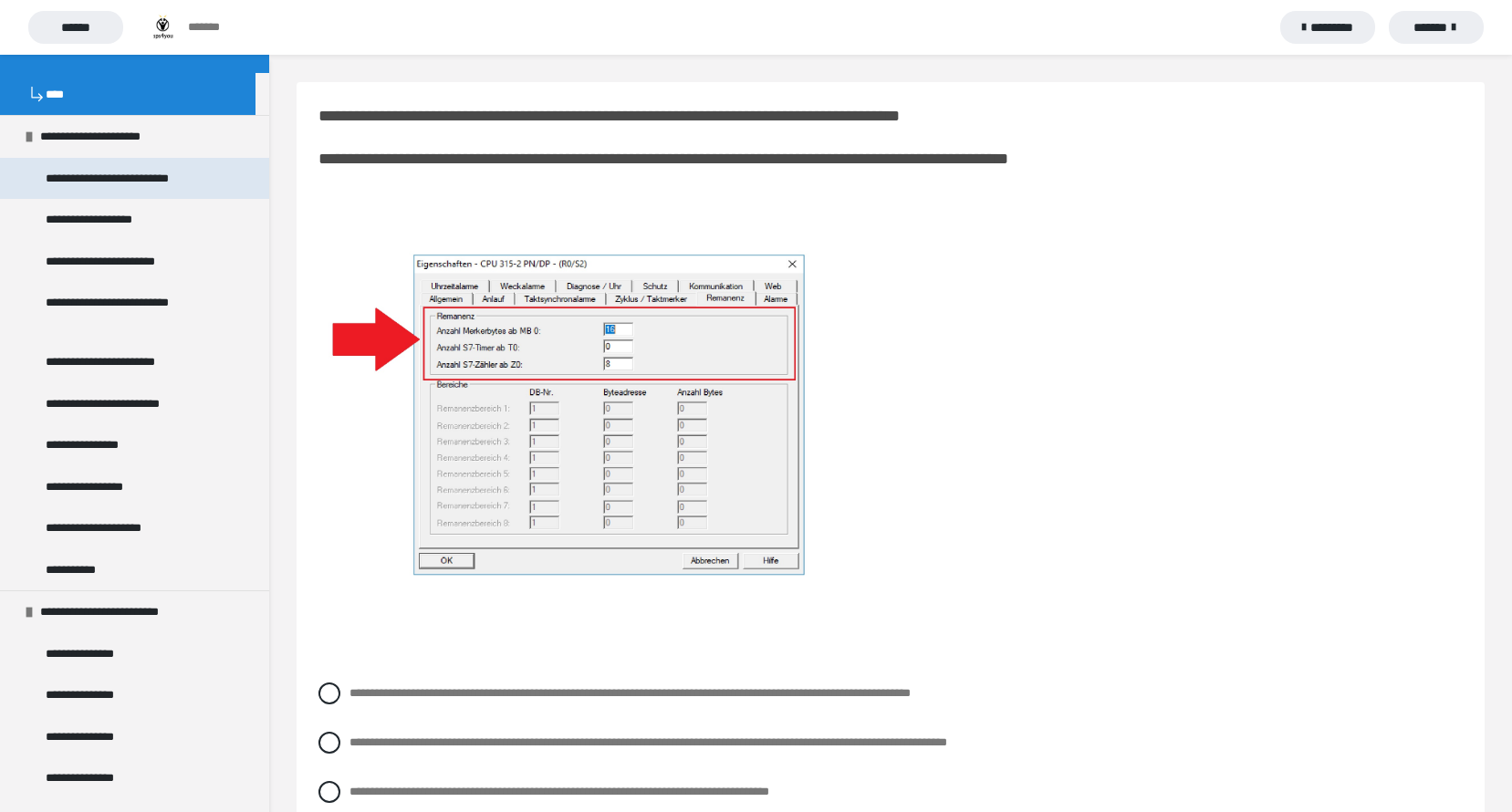 click on "**********" at bounding box center (134, 179) 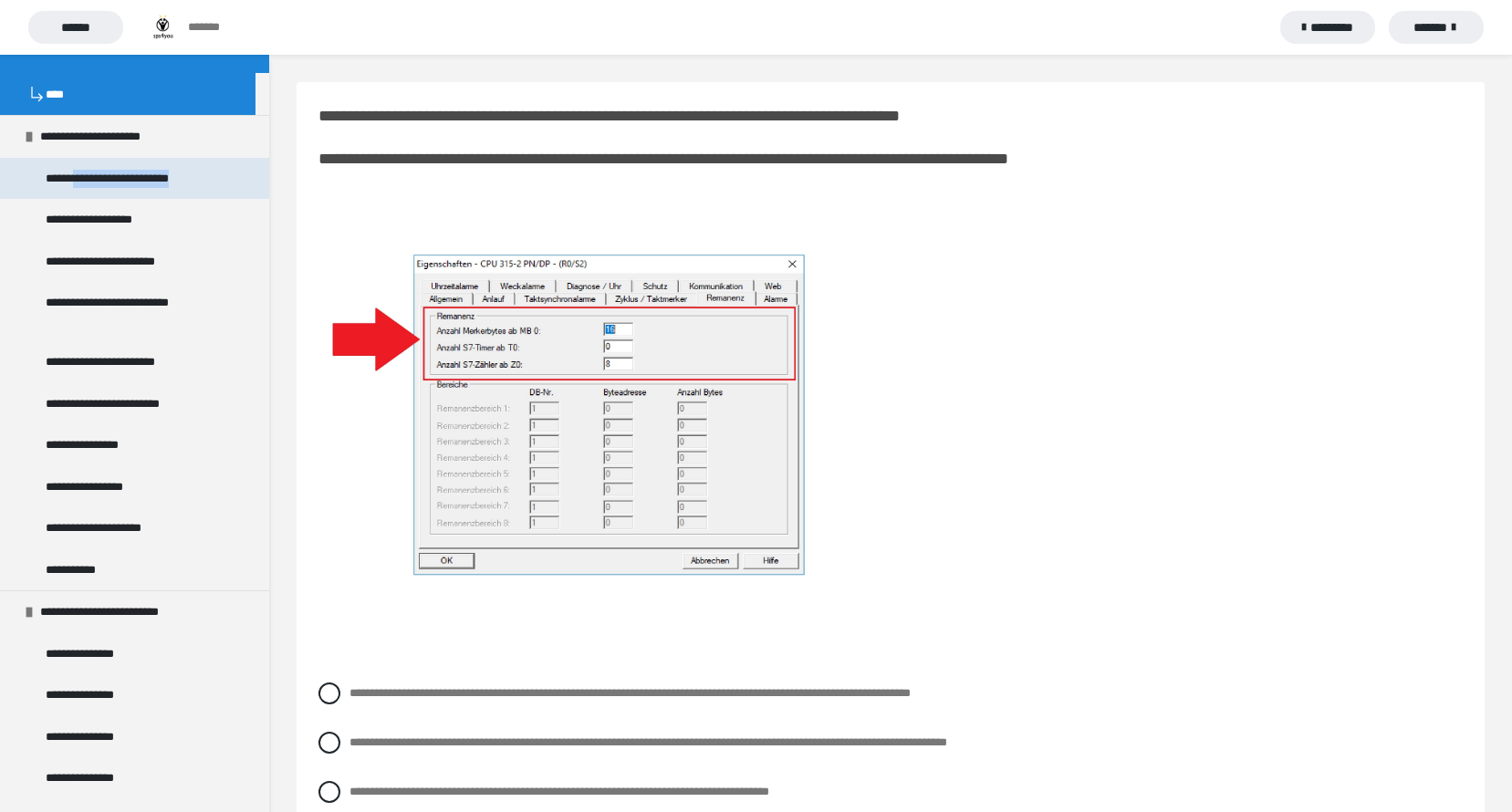 click on "**********" at bounding box center (127, 179) 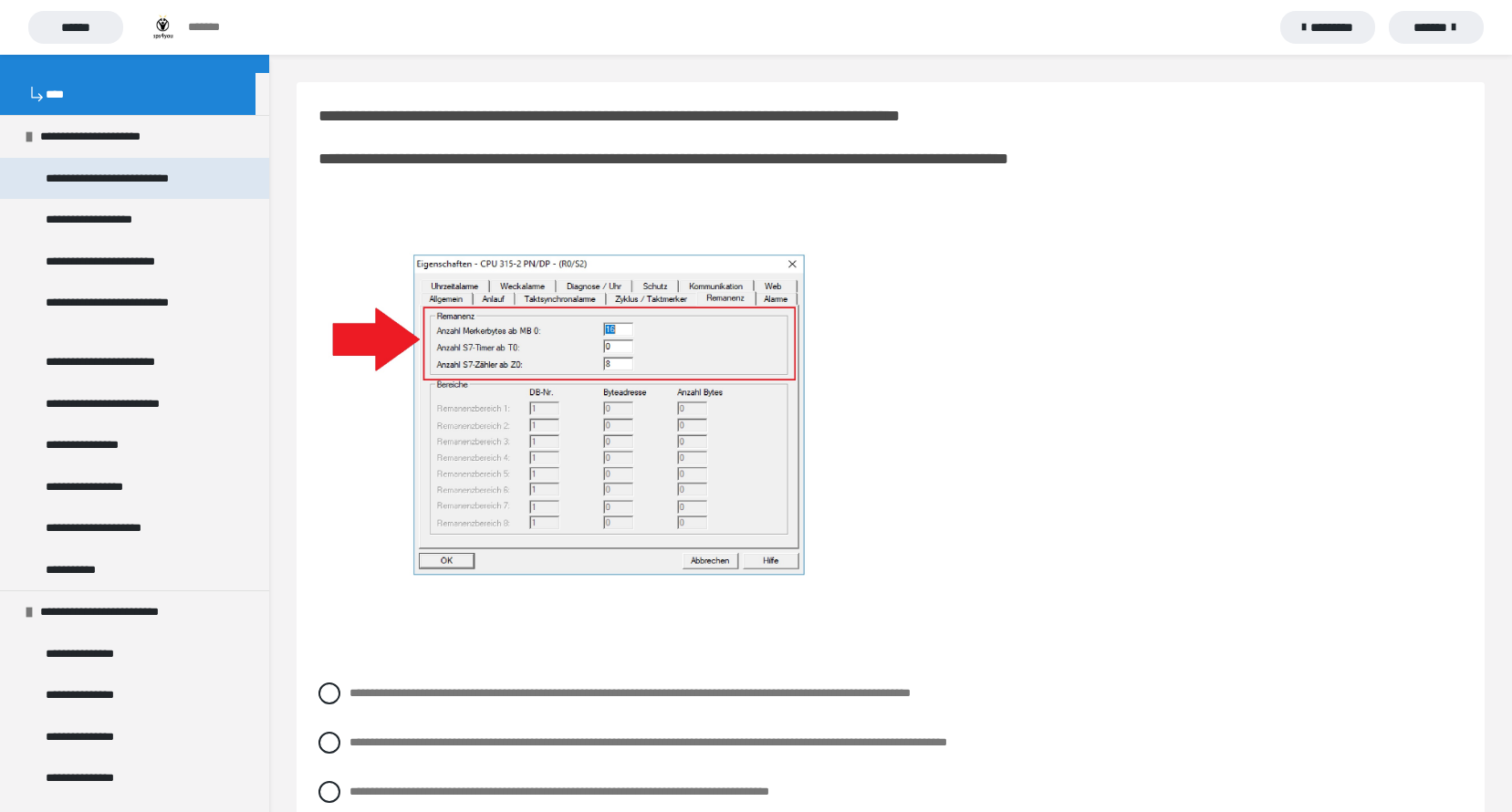 drag, startPoint x: 167, startPoint y: 193, endPoint x: 62, endPoint y: 188, distance: 105.11898 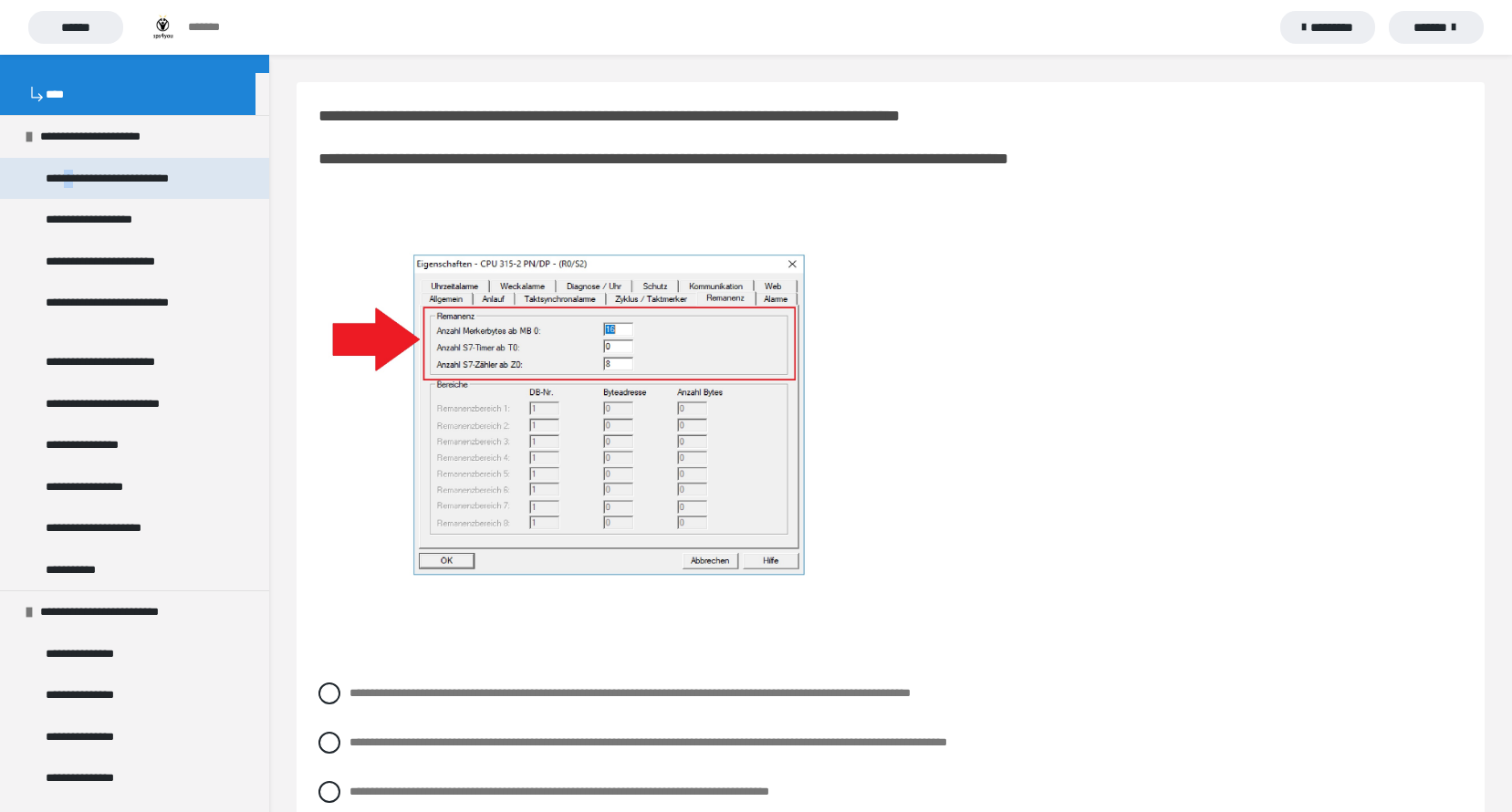 click on "**********" at bounding box center [127, 179] 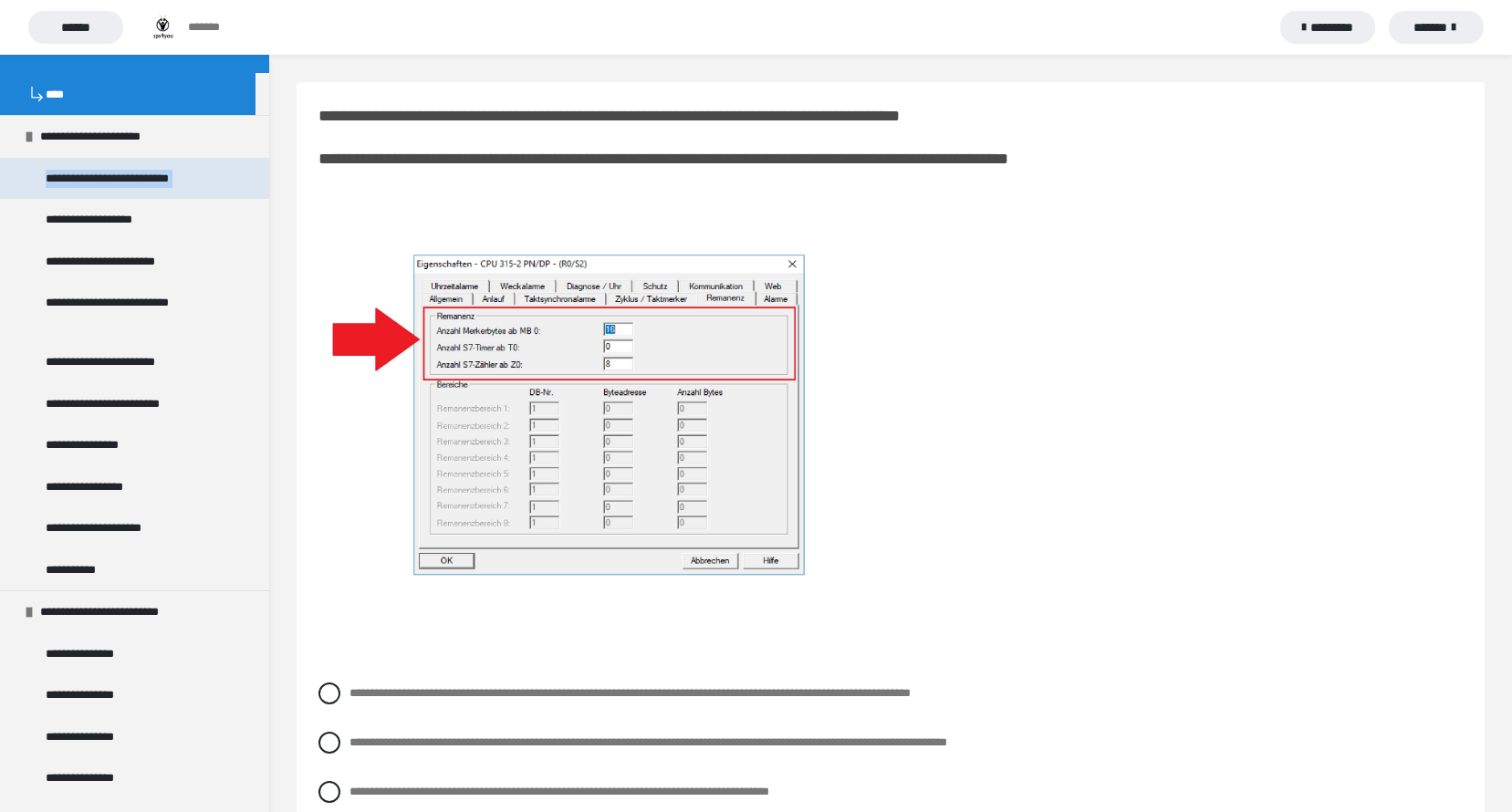 click on "**********" at bounding box center [127, 179] 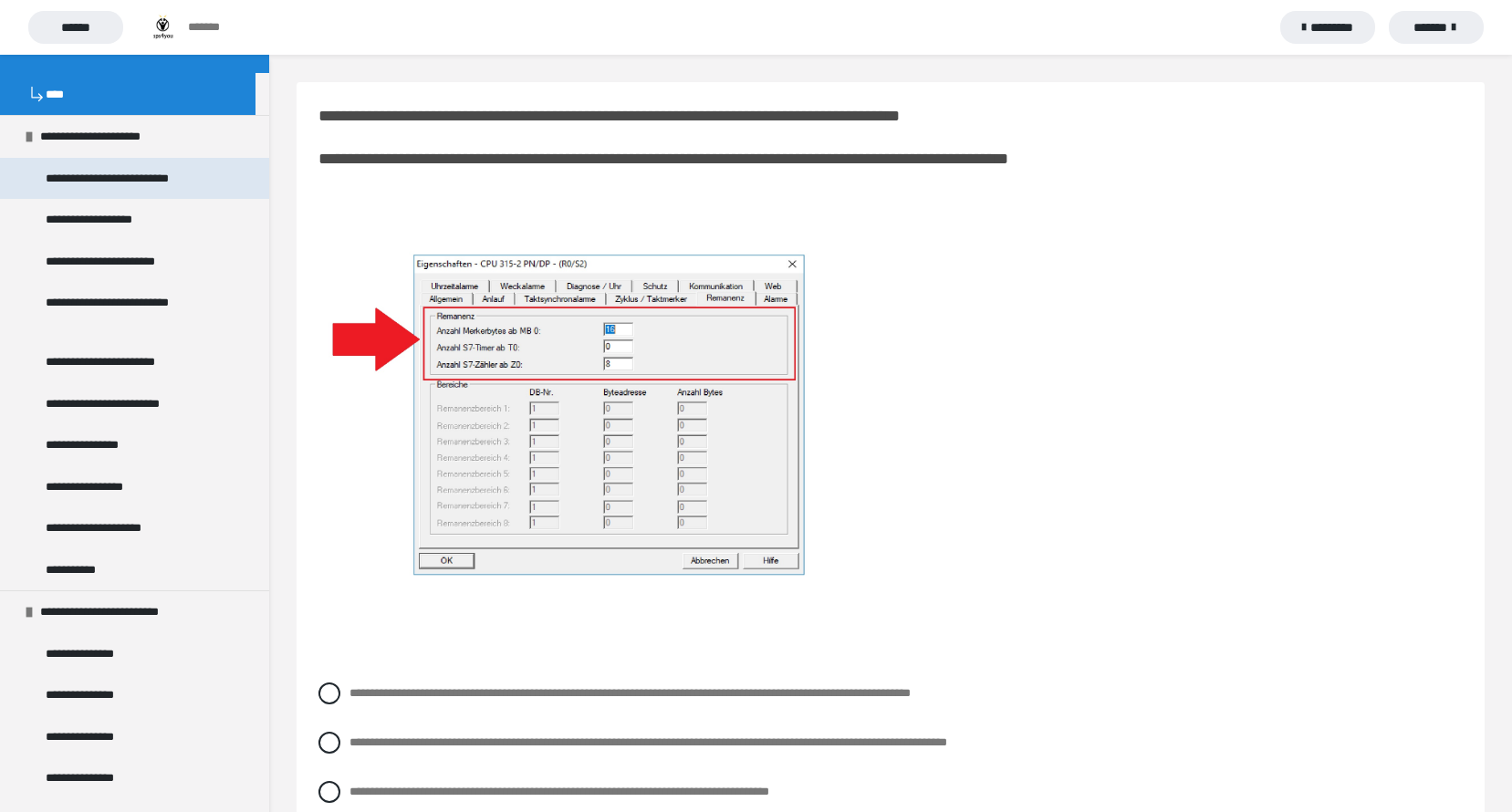 click on "**********" at bounding box center [127, 179] 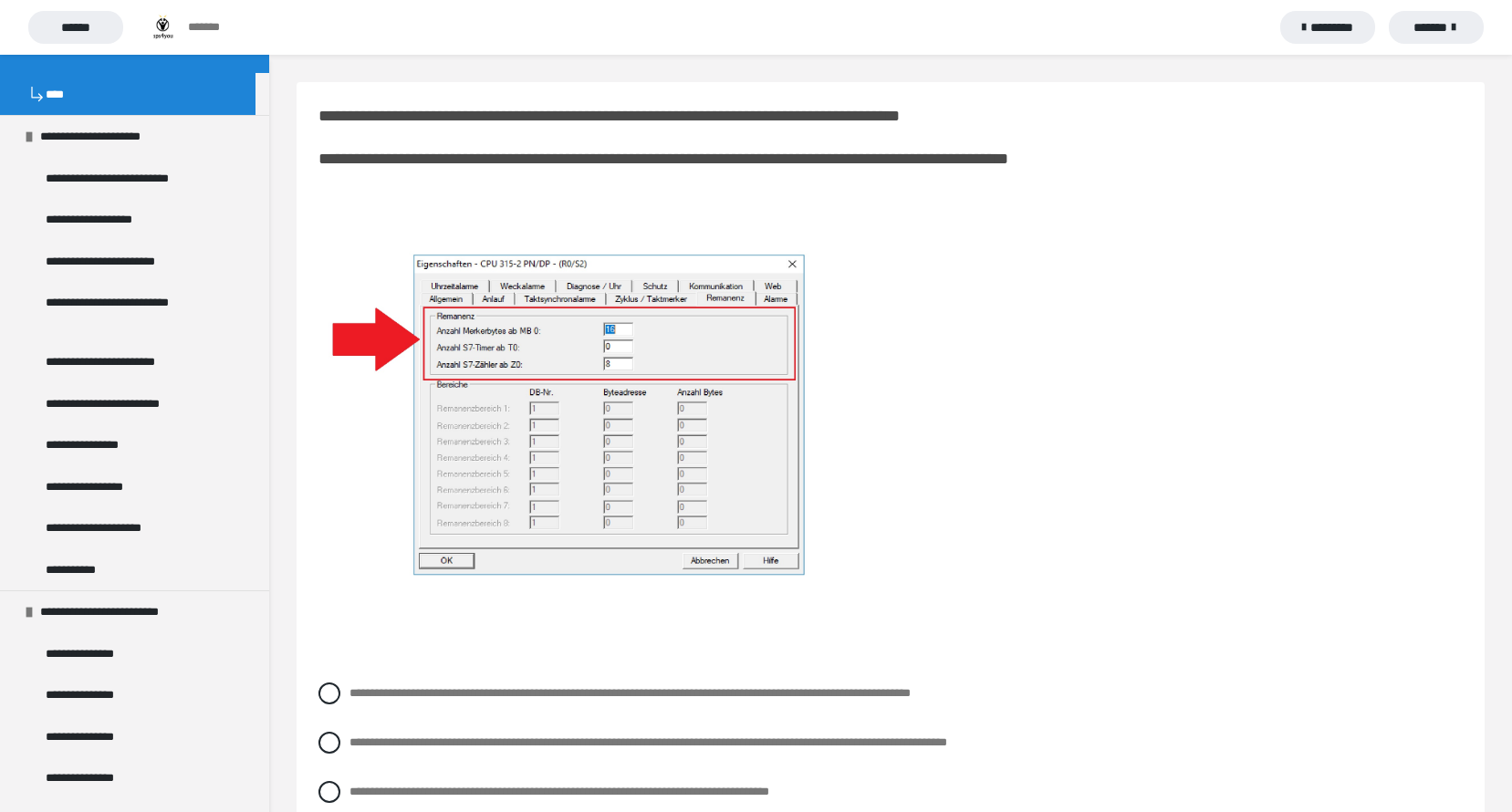 click on "*********" at bounding box center (1328, 27) 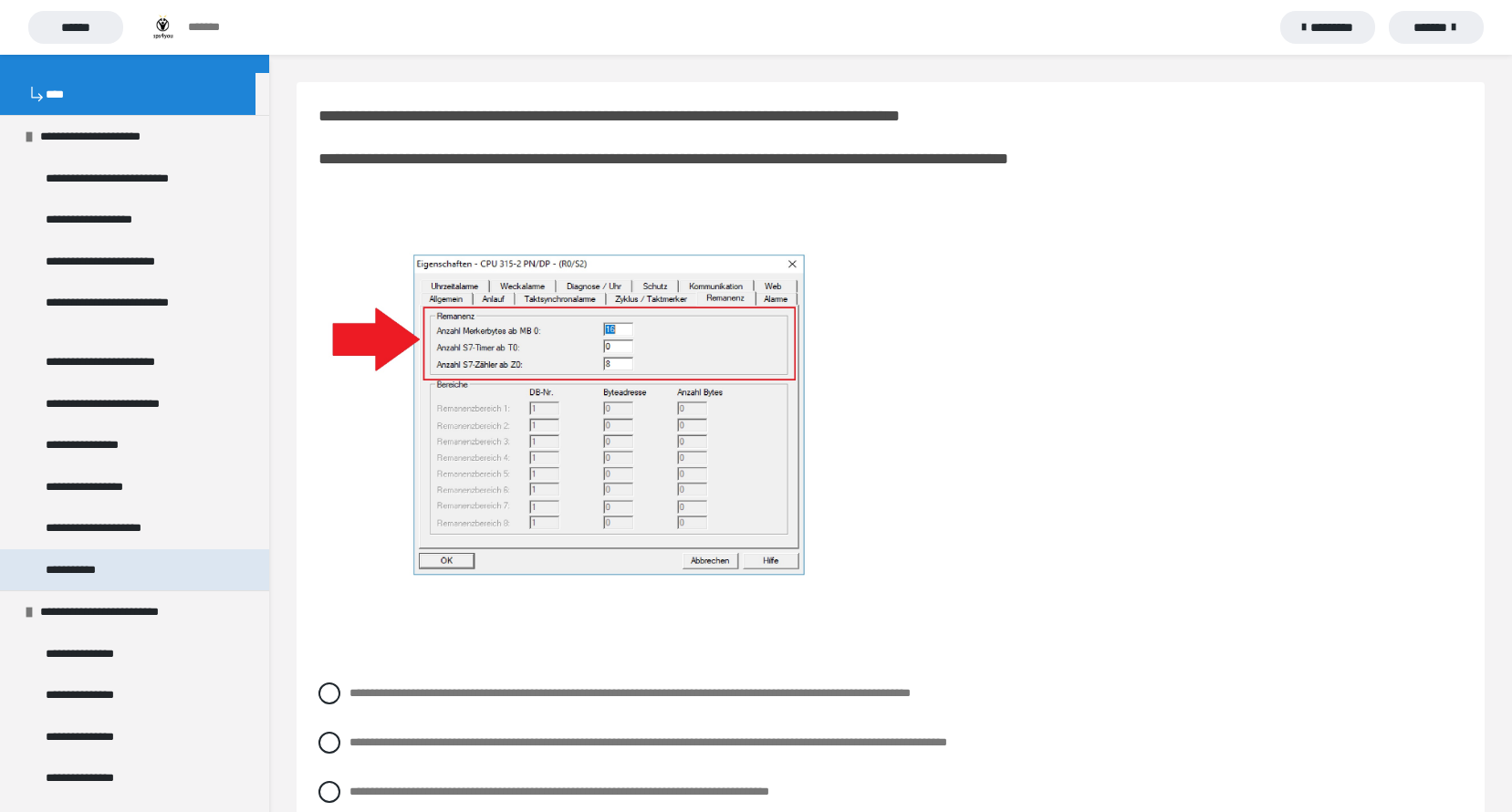 click on "**********" at bounding box center [75, 570] 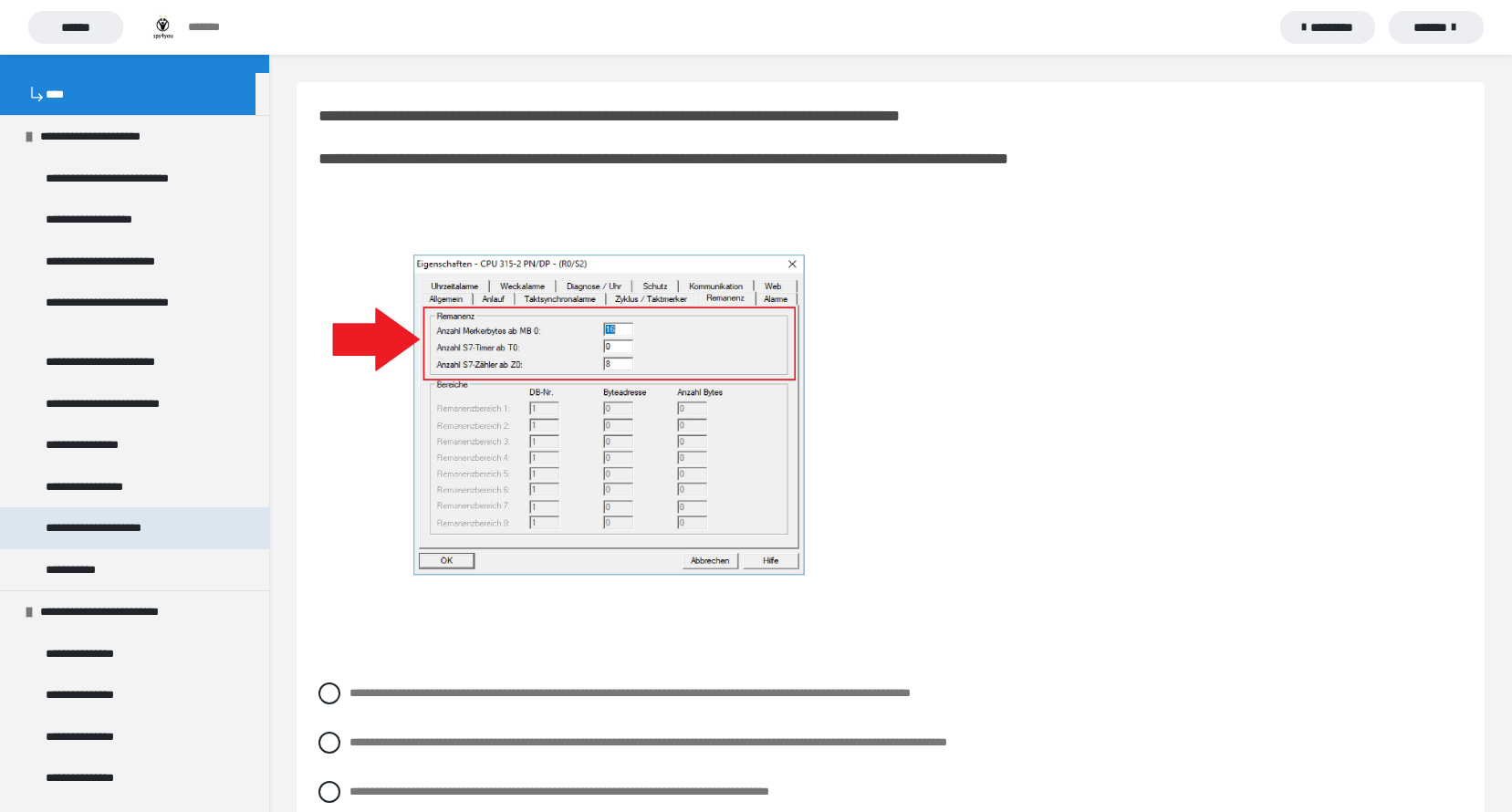 click on "**********" at bounding box center (134, 528) 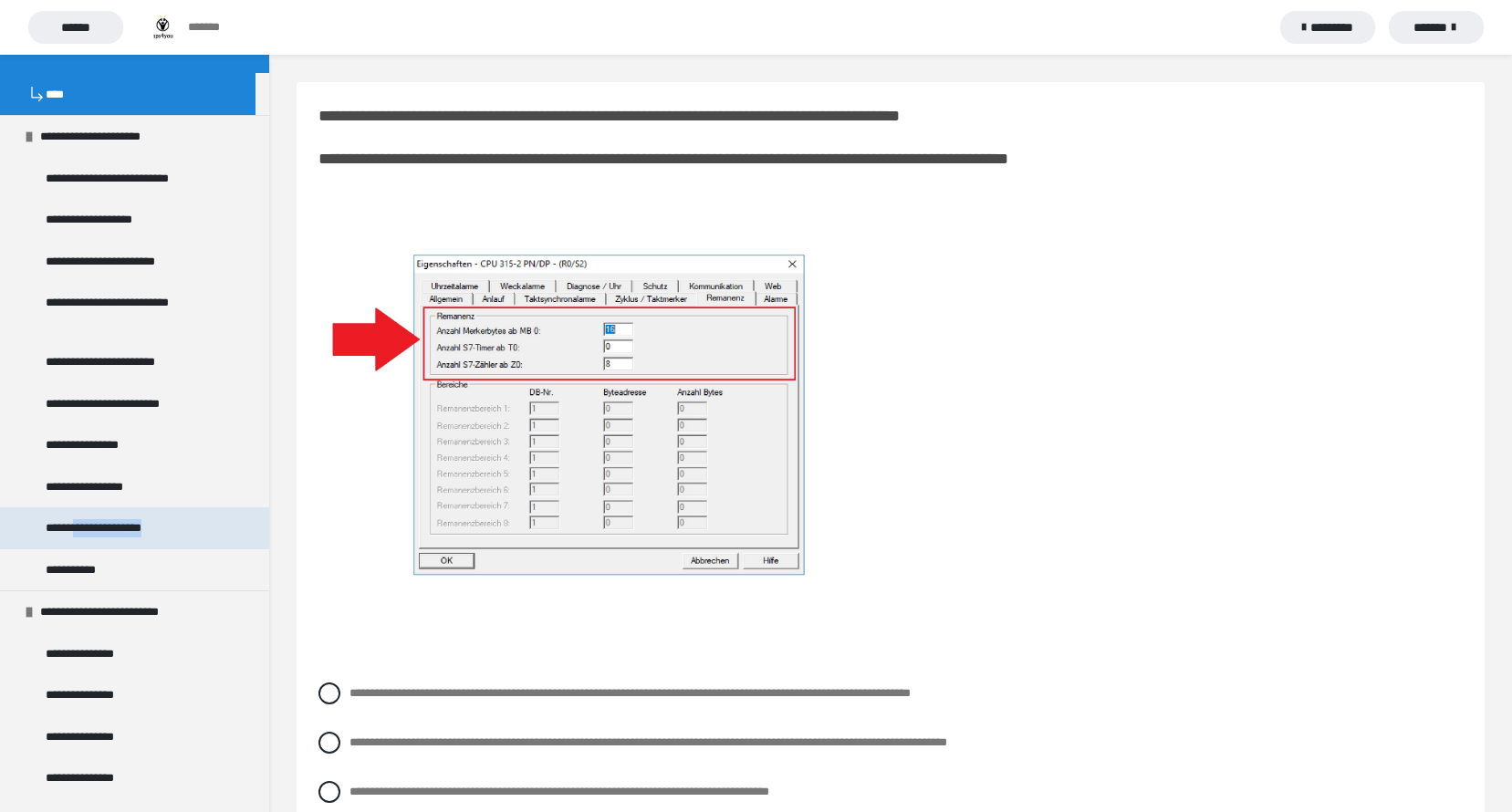 click on "**********" at bounding box center [134, 528] 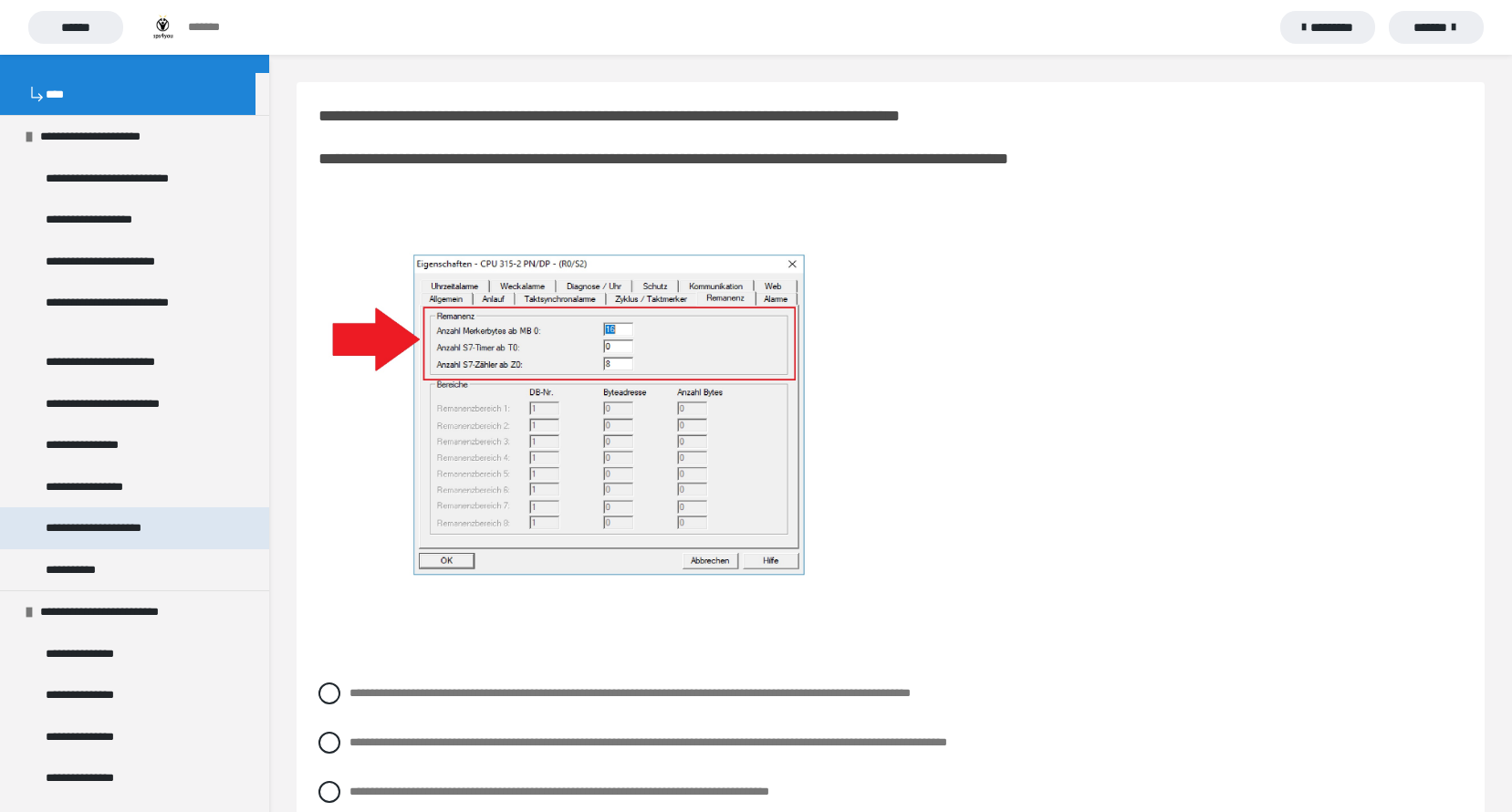 click on "**********" at bounding box center [117, 528] 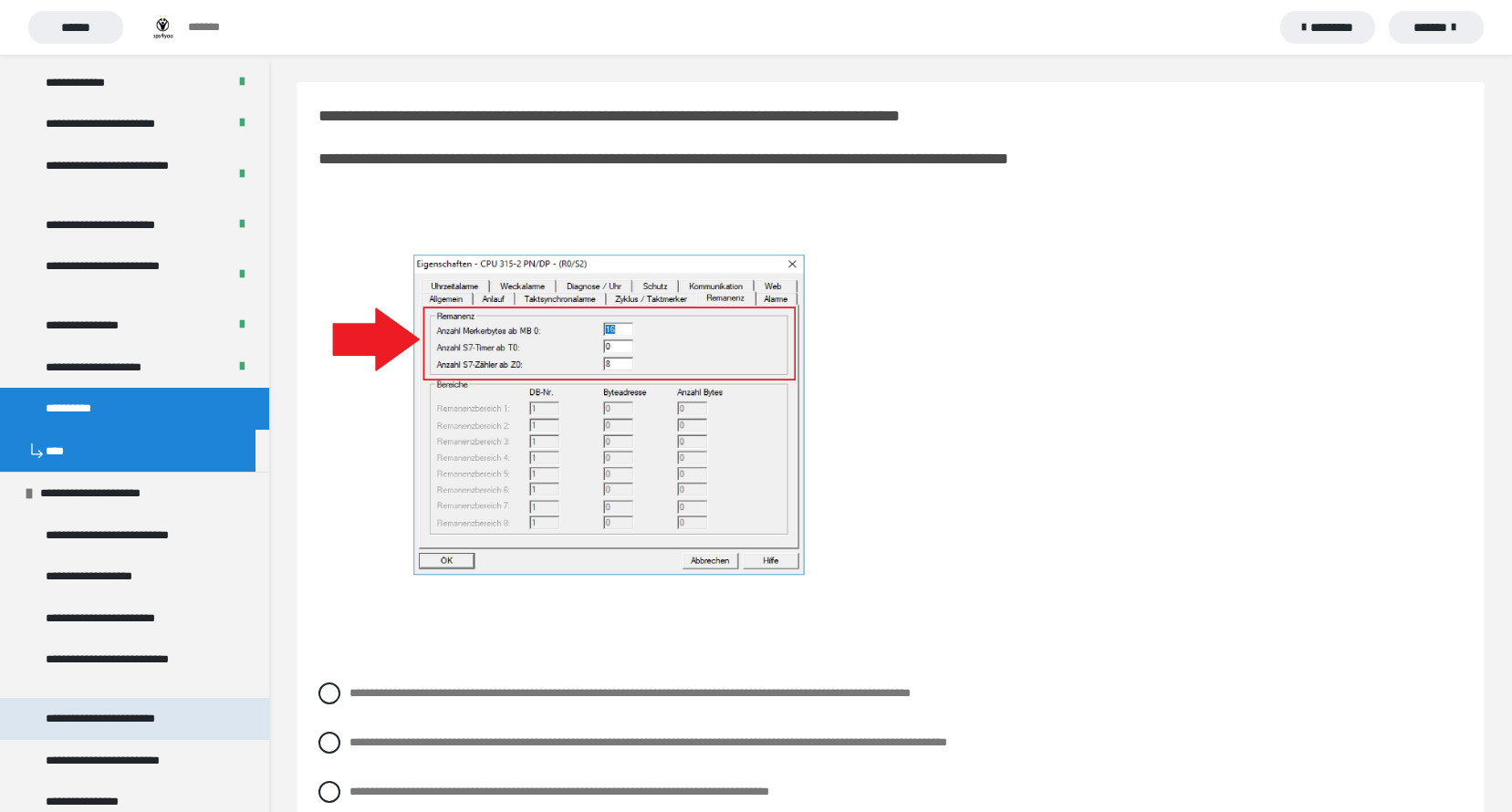 scroll, scrollTop: 2372, scrollLeft: 0, axis: vertical 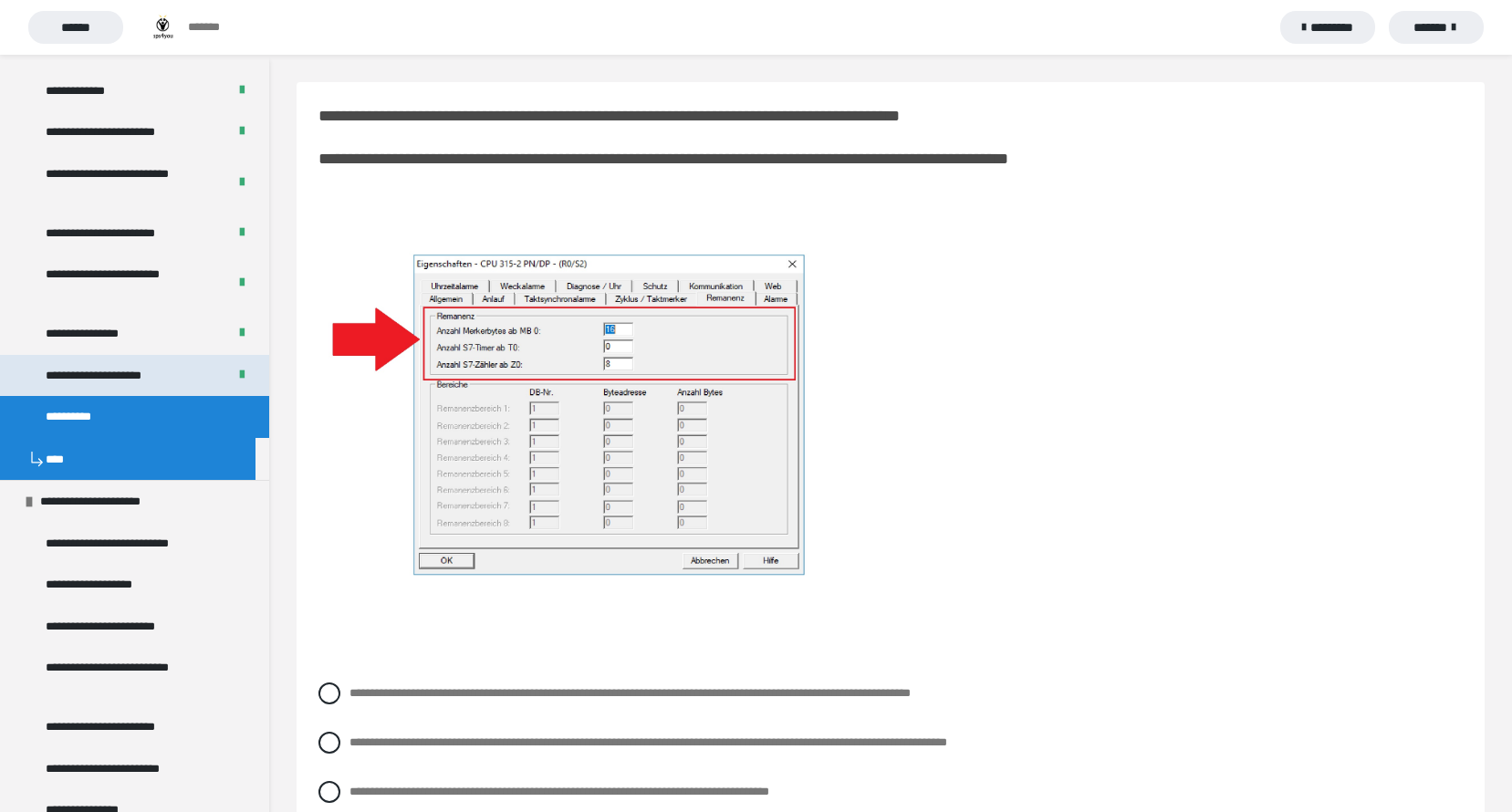 click on "**********" at bounding box center [118, 376] 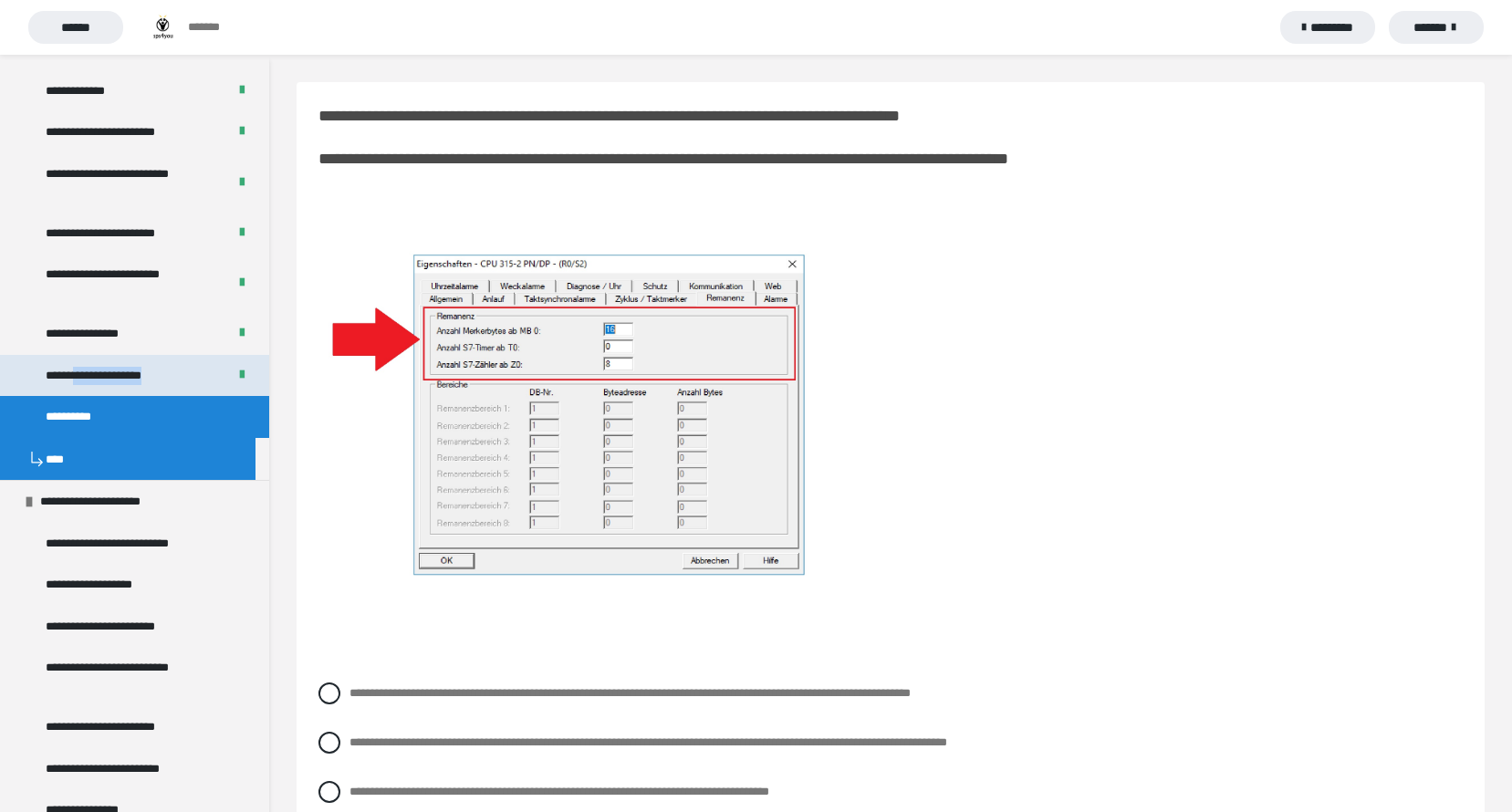 click on "**********" at bounding box center [118, 376] 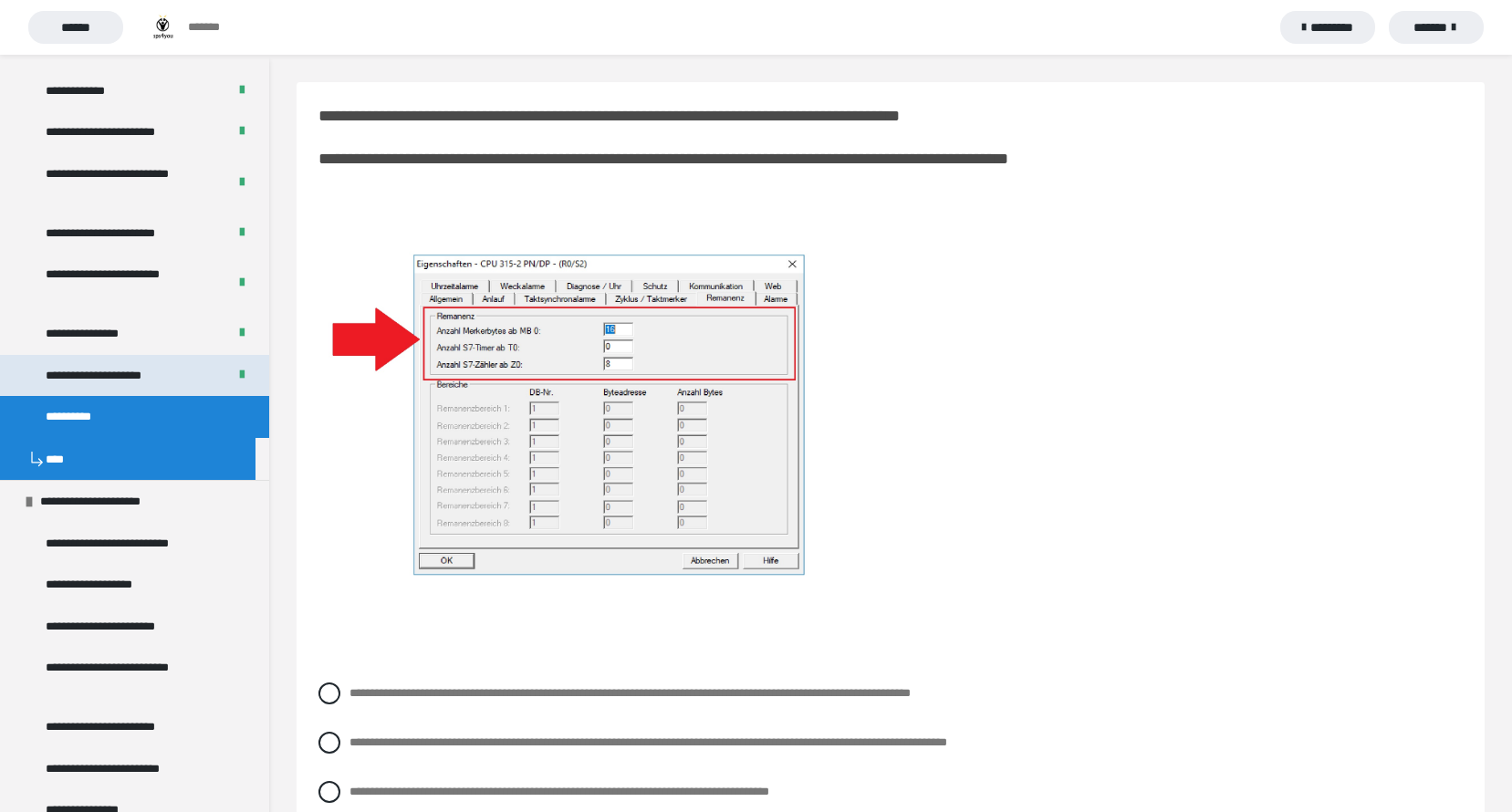 drag, startPoint x: 120, startPoint y: 384, endPoint x: 50, endPoint y: 378, distance: 70.25667 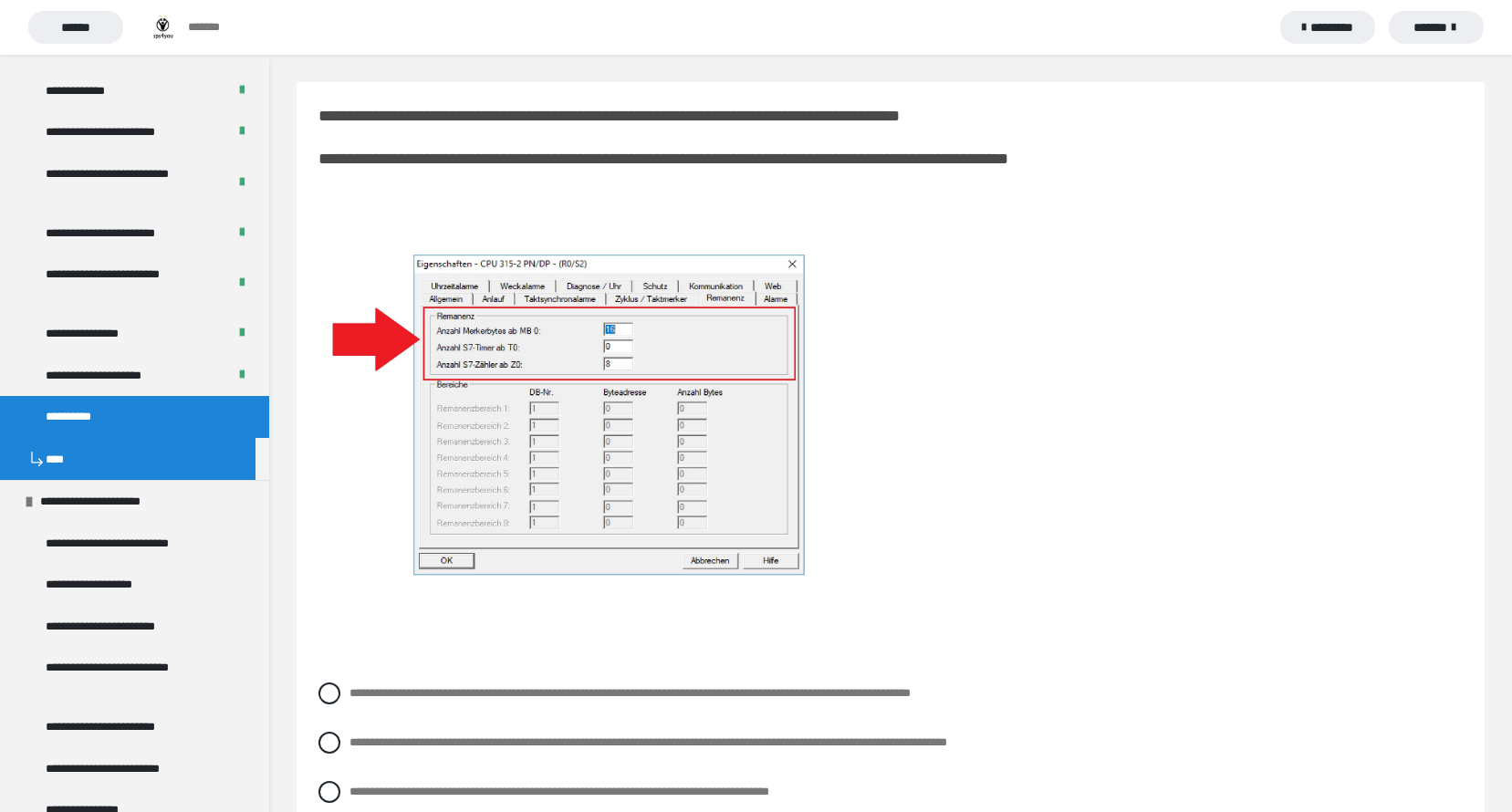 click 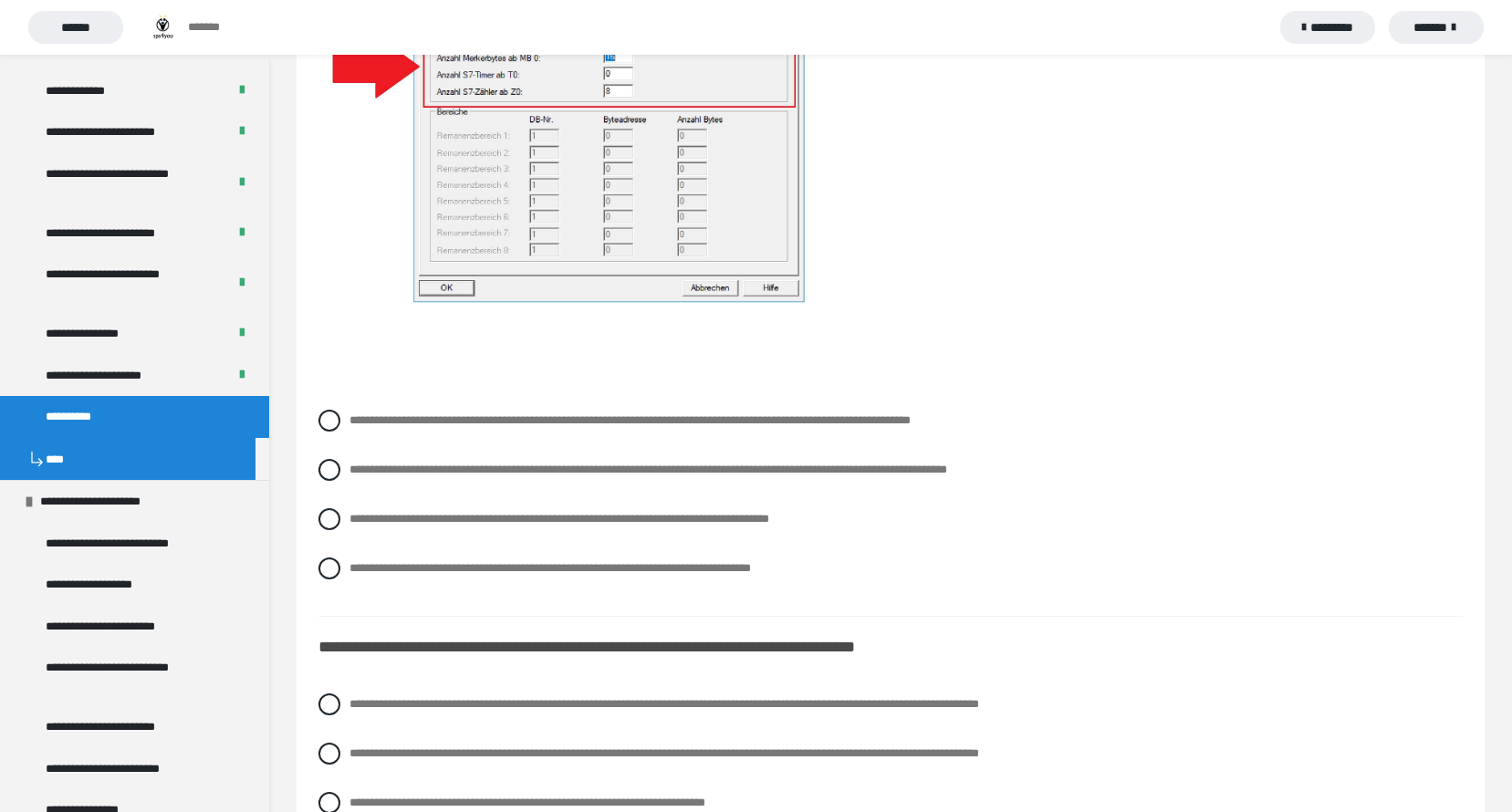scroll, scrollTop: 274, scrollLeft: 0, axis: vertical 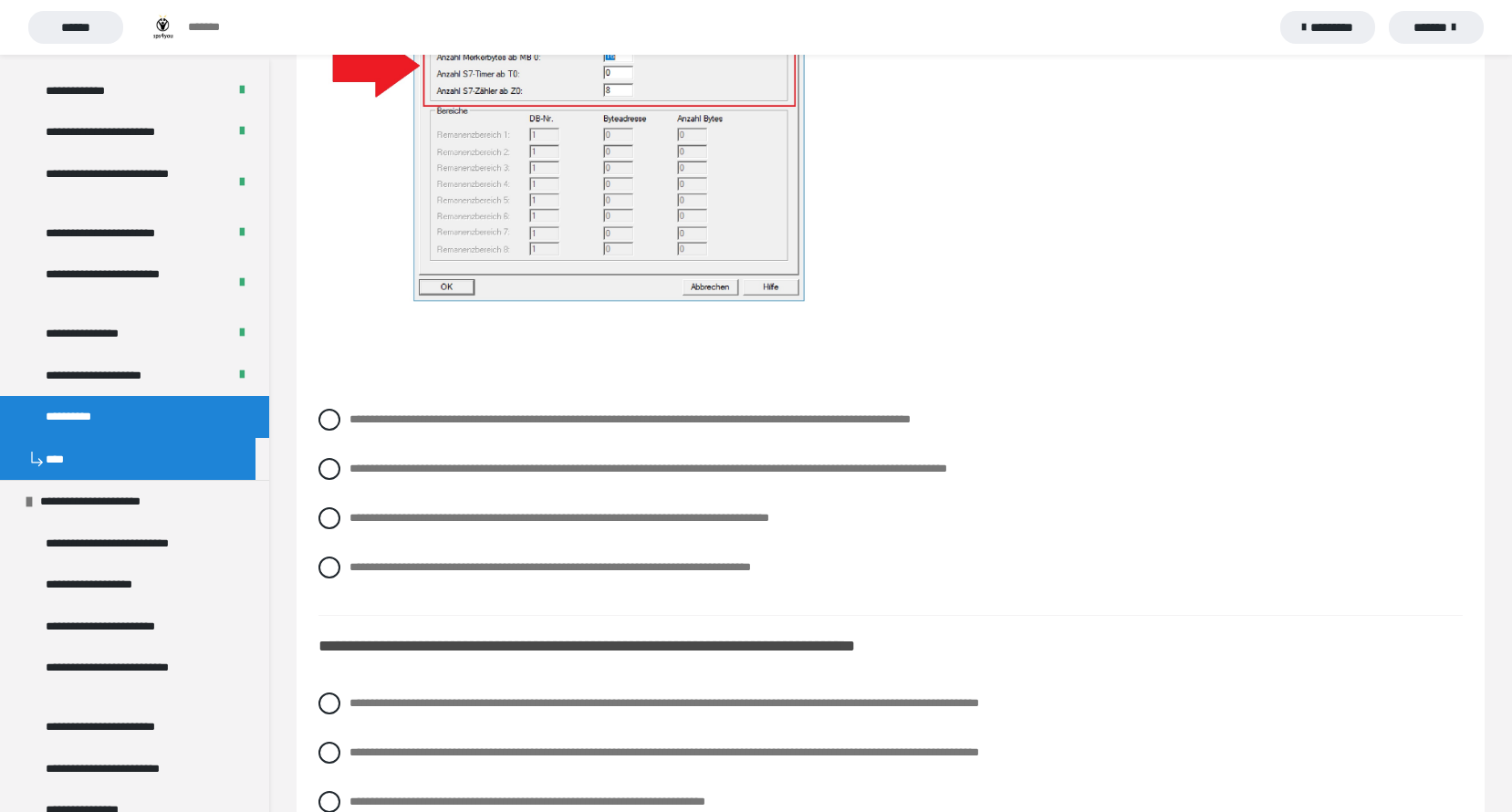 click on "******" at bounding box center [76, 27] 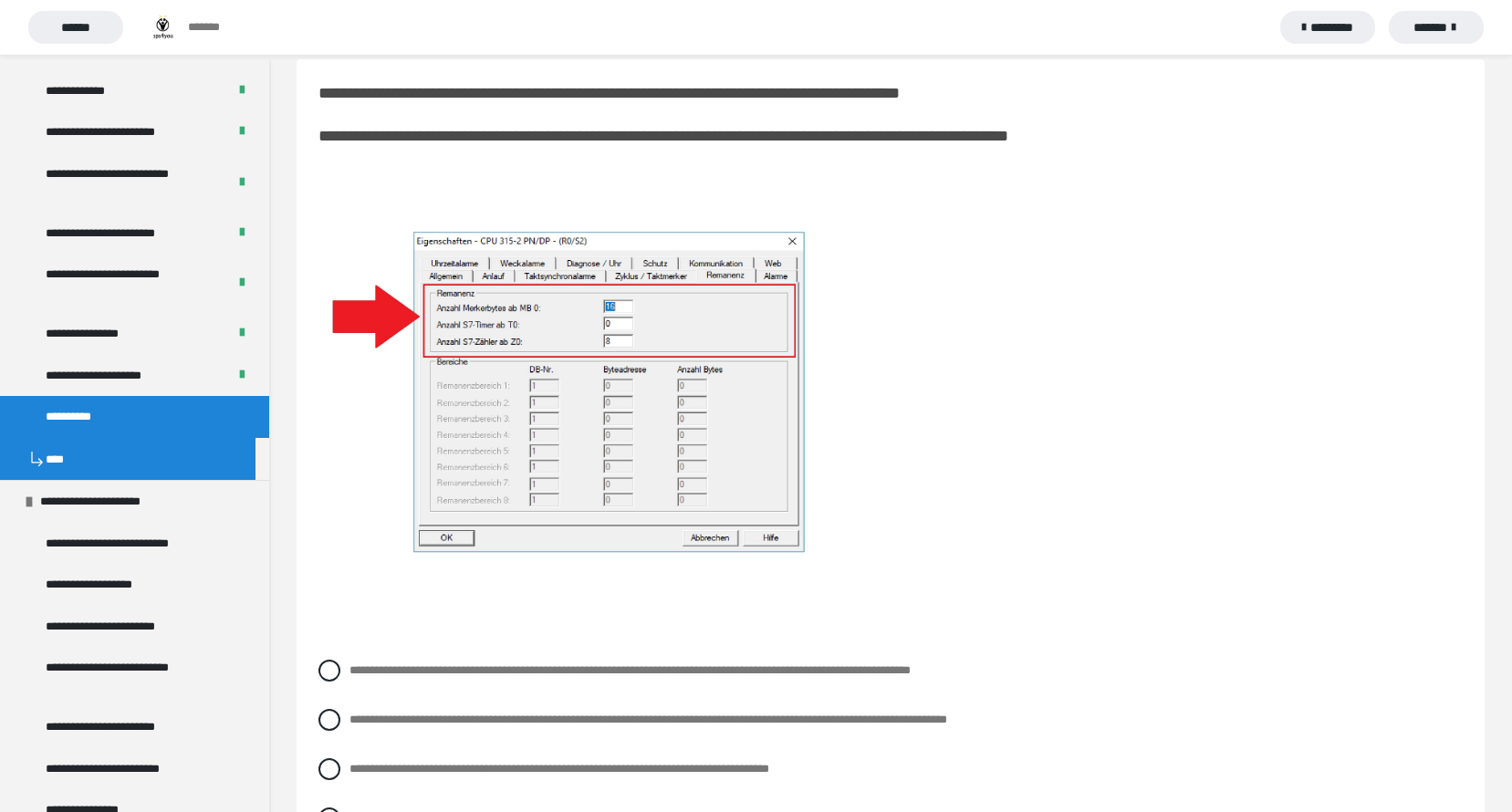 scroll, scrollTop: 91, scrollLeft: 0, axis: vertical 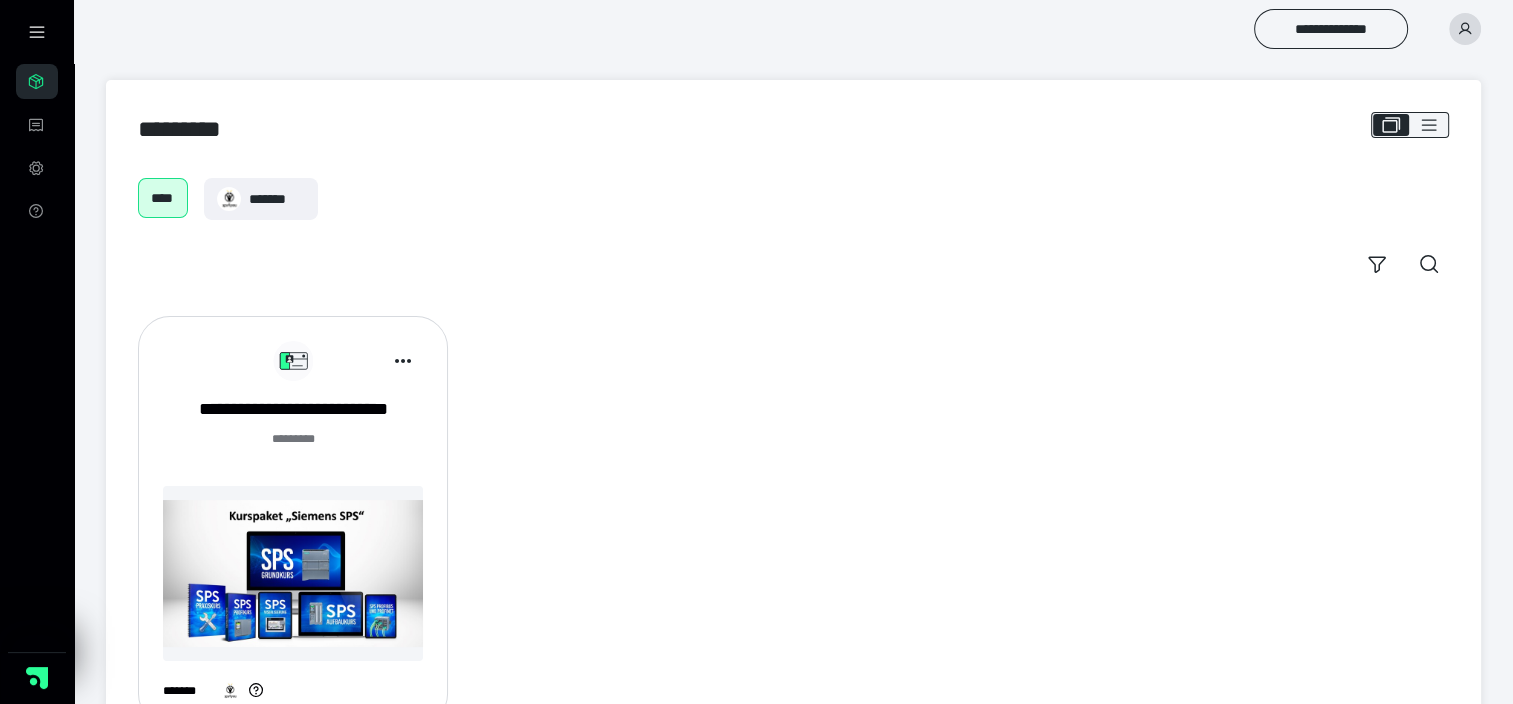 click at bounding box center (293, 573) 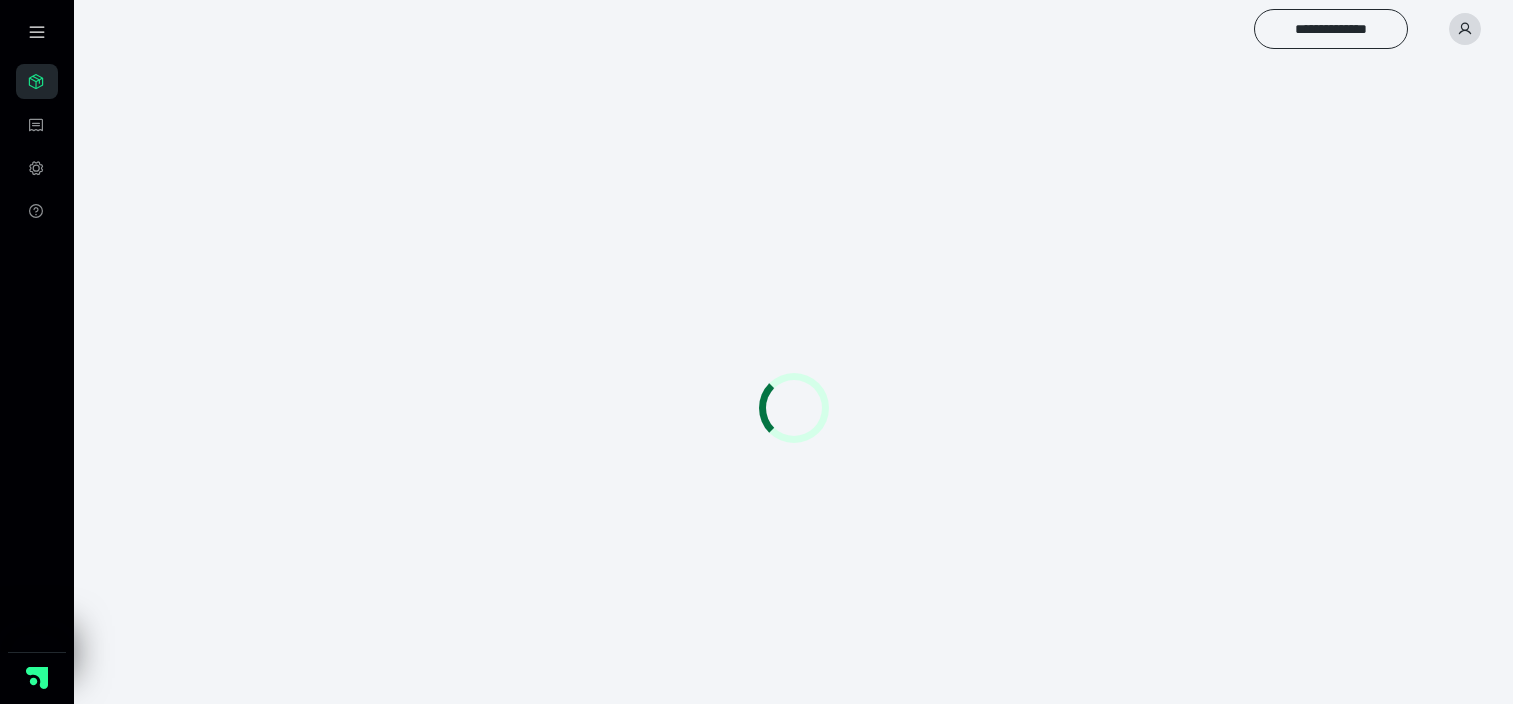scroll, scrollTop: 0, scrollLeft: 0, axis: both 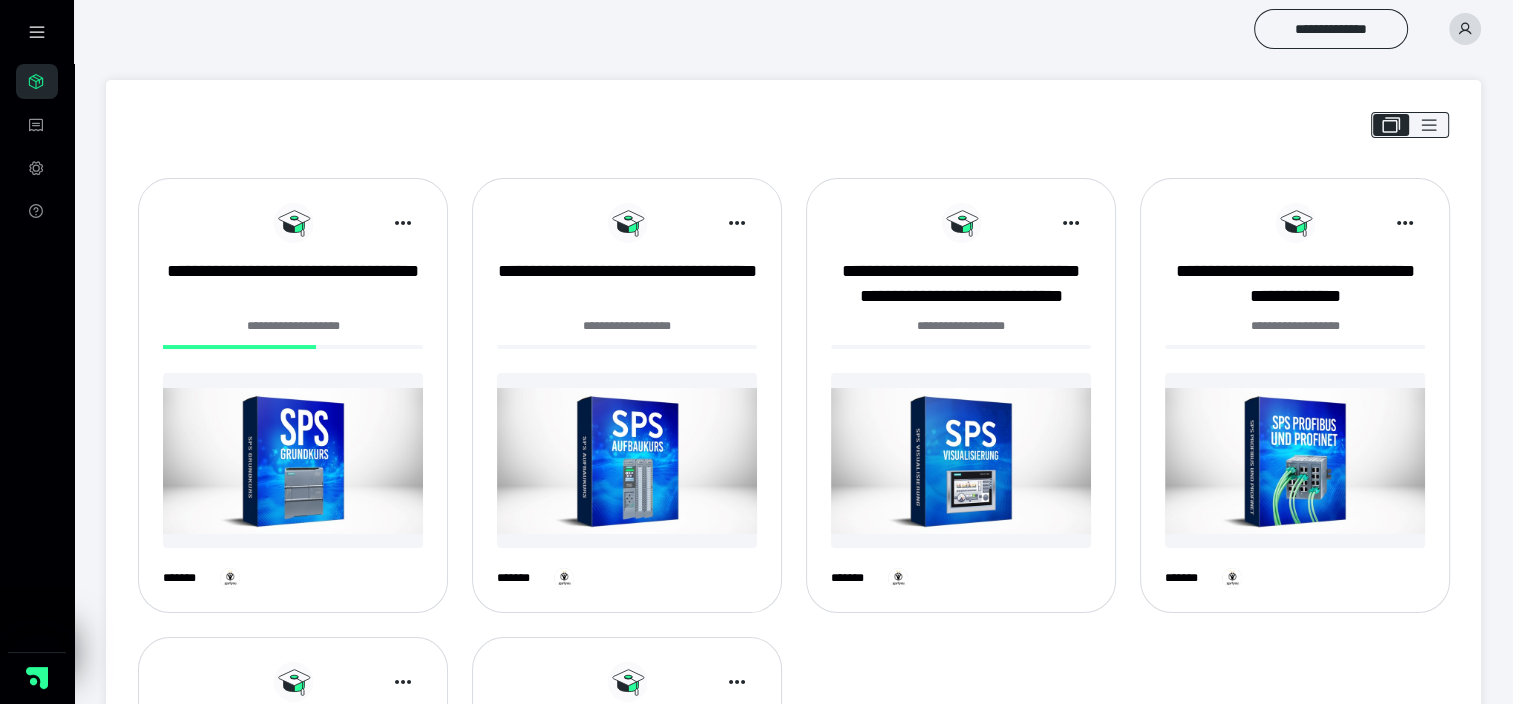 click at bounding box center [293, 460] 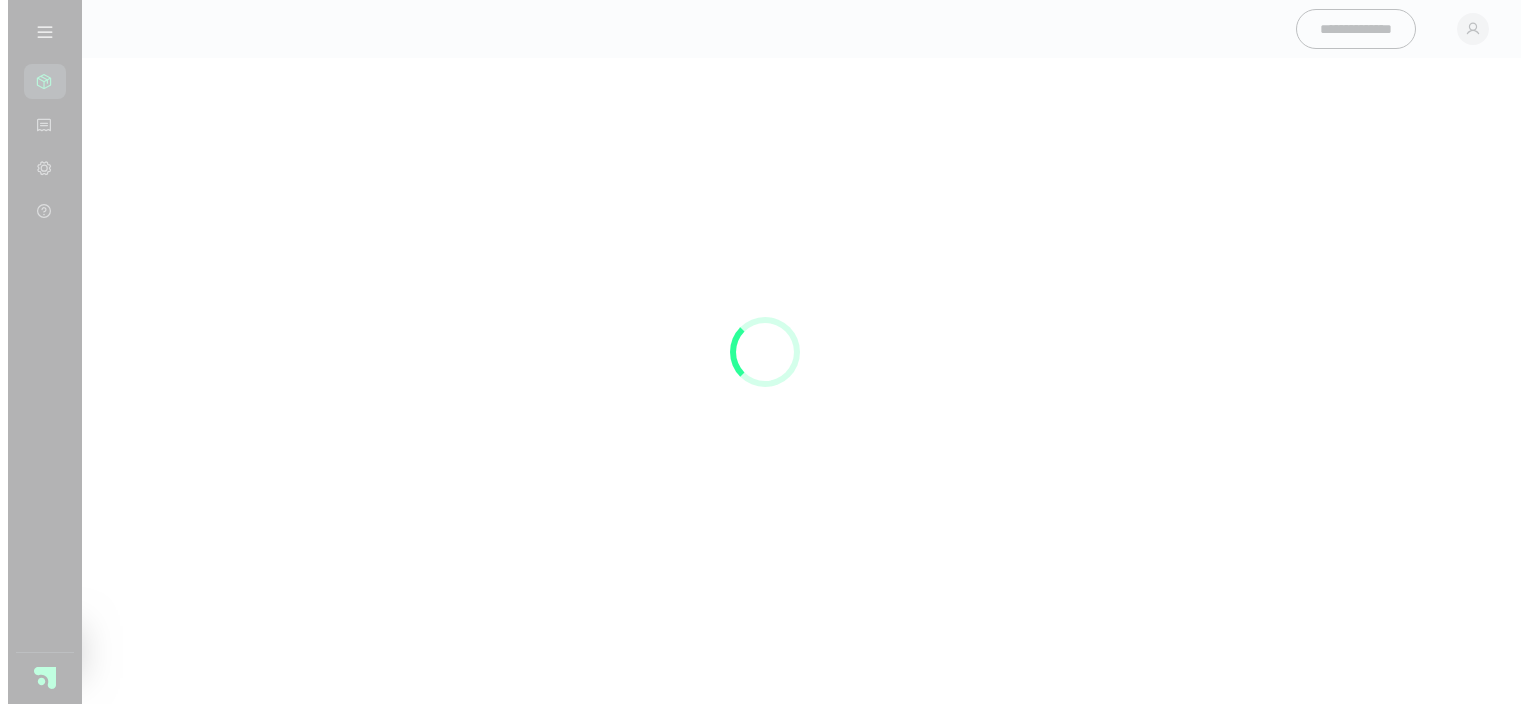 scroll, scrollTop: 0, scrollLeft: 0, axis: both 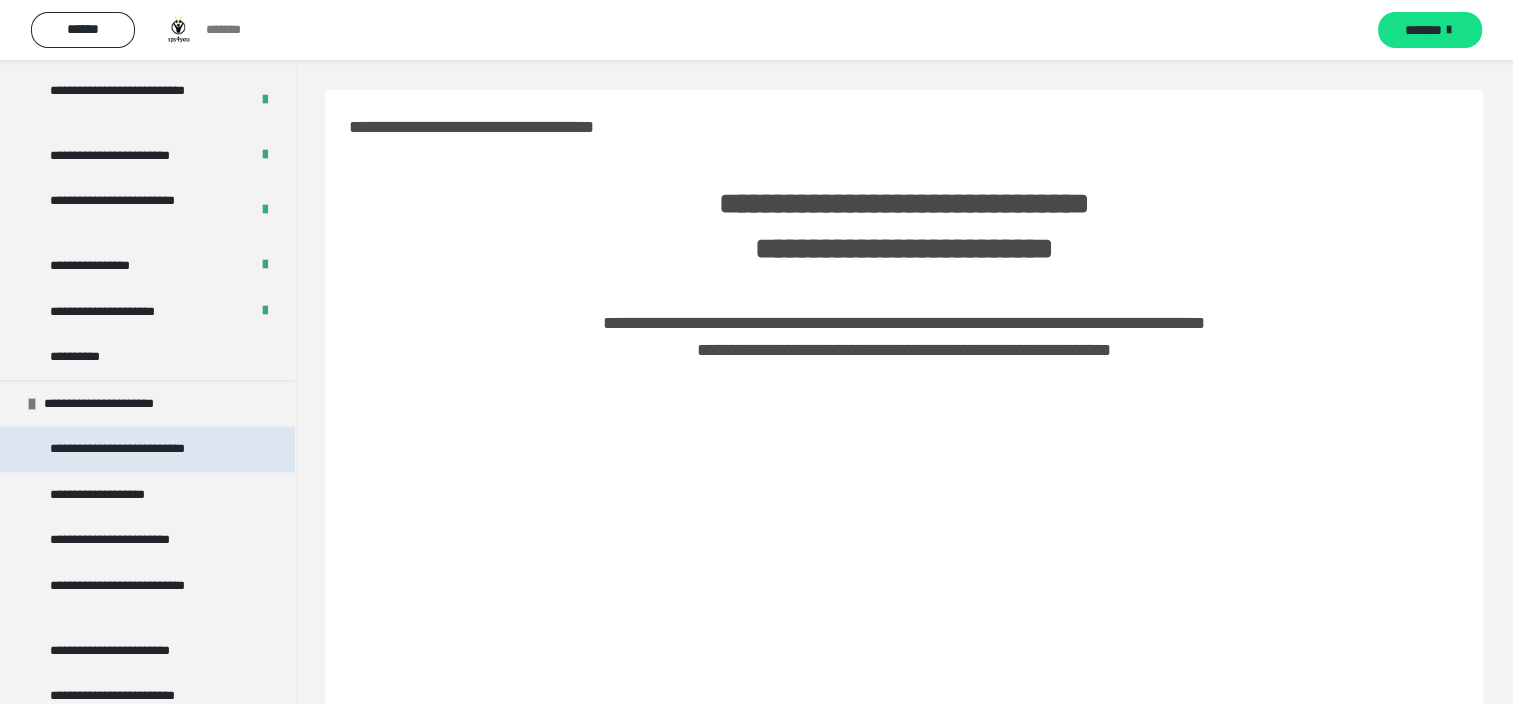 click on "**********" at bounding box center (139, 449) 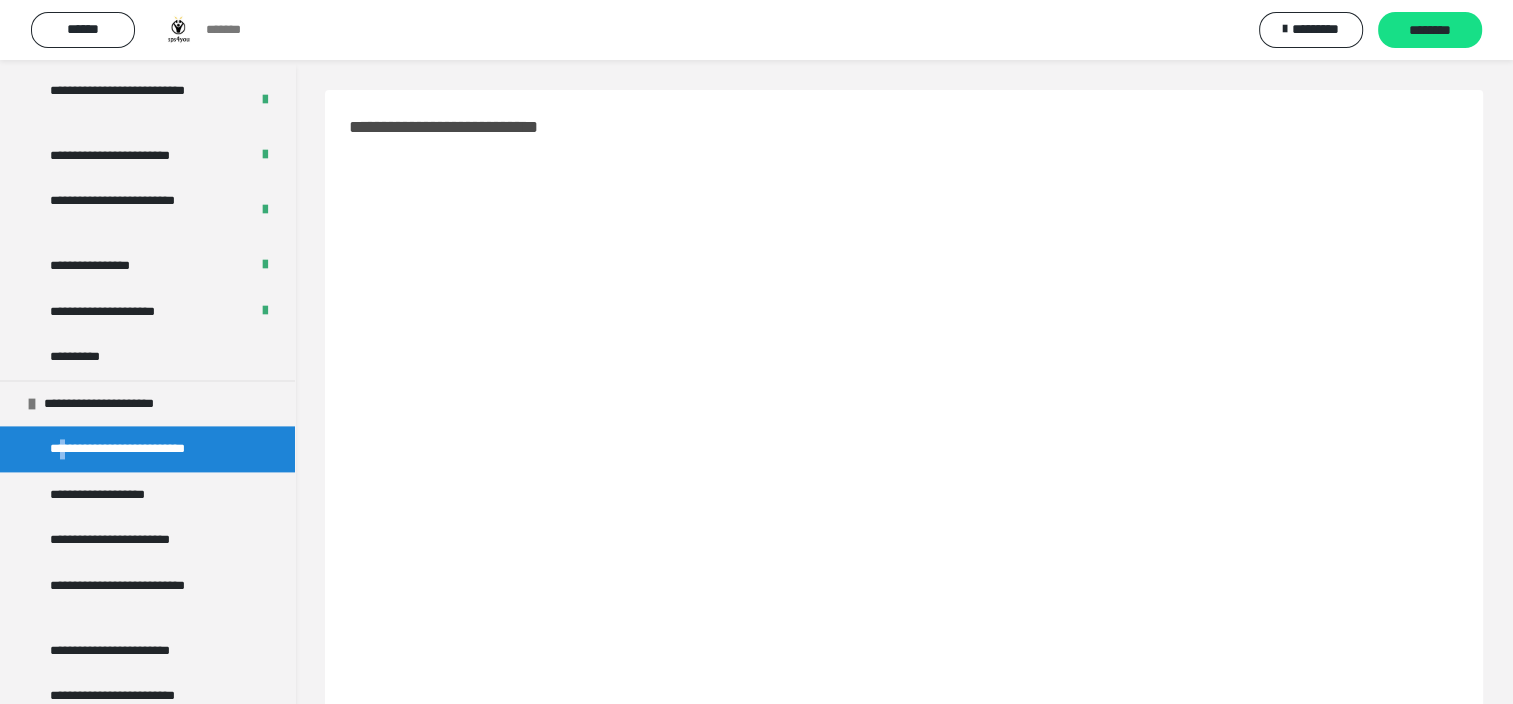 drag, startPoint x: 192, startPoint y: 459, endPoint x: 62, endPoint y: 456, distance: 130.0346 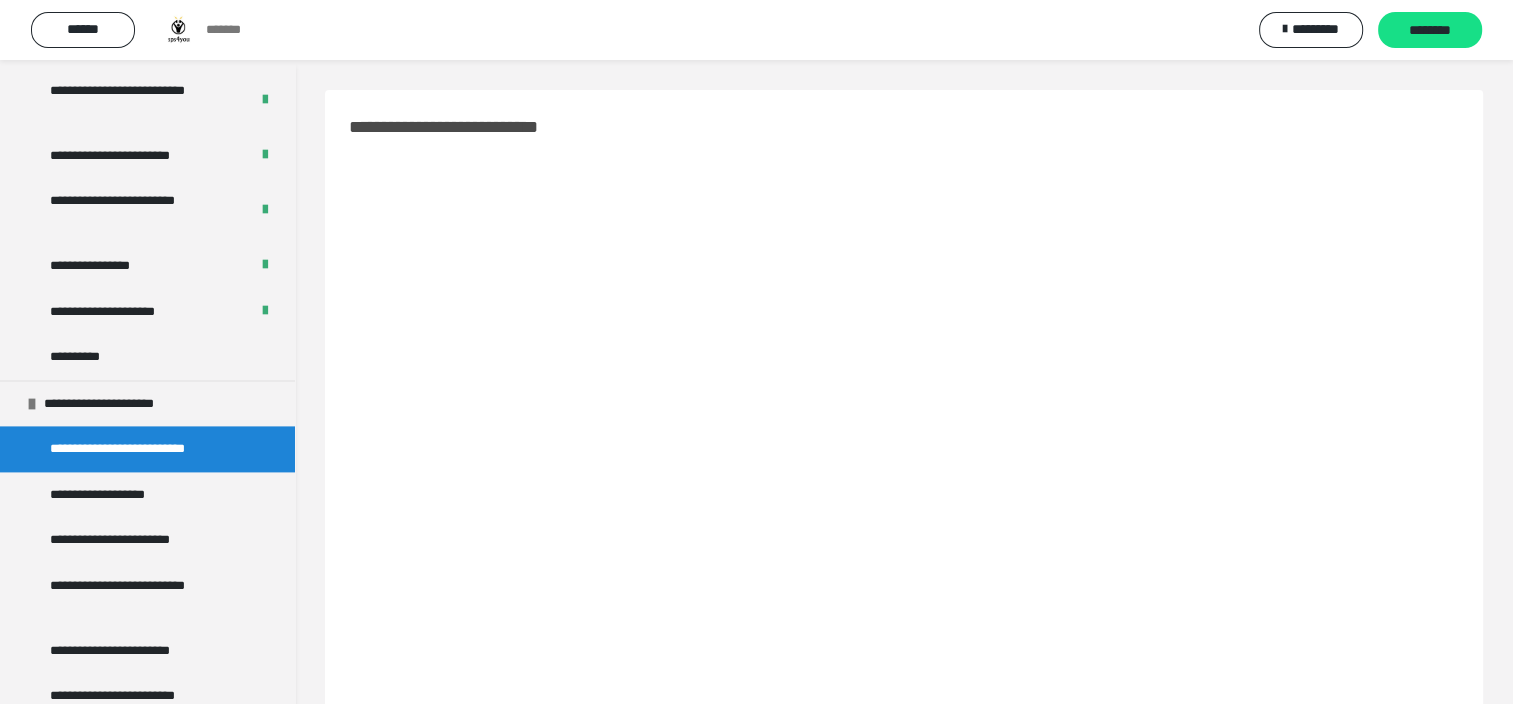 drag, startPoint x: 62, startPoint y: 456, endPoint x: 22, endPoint y: 448, distance: 40.792156 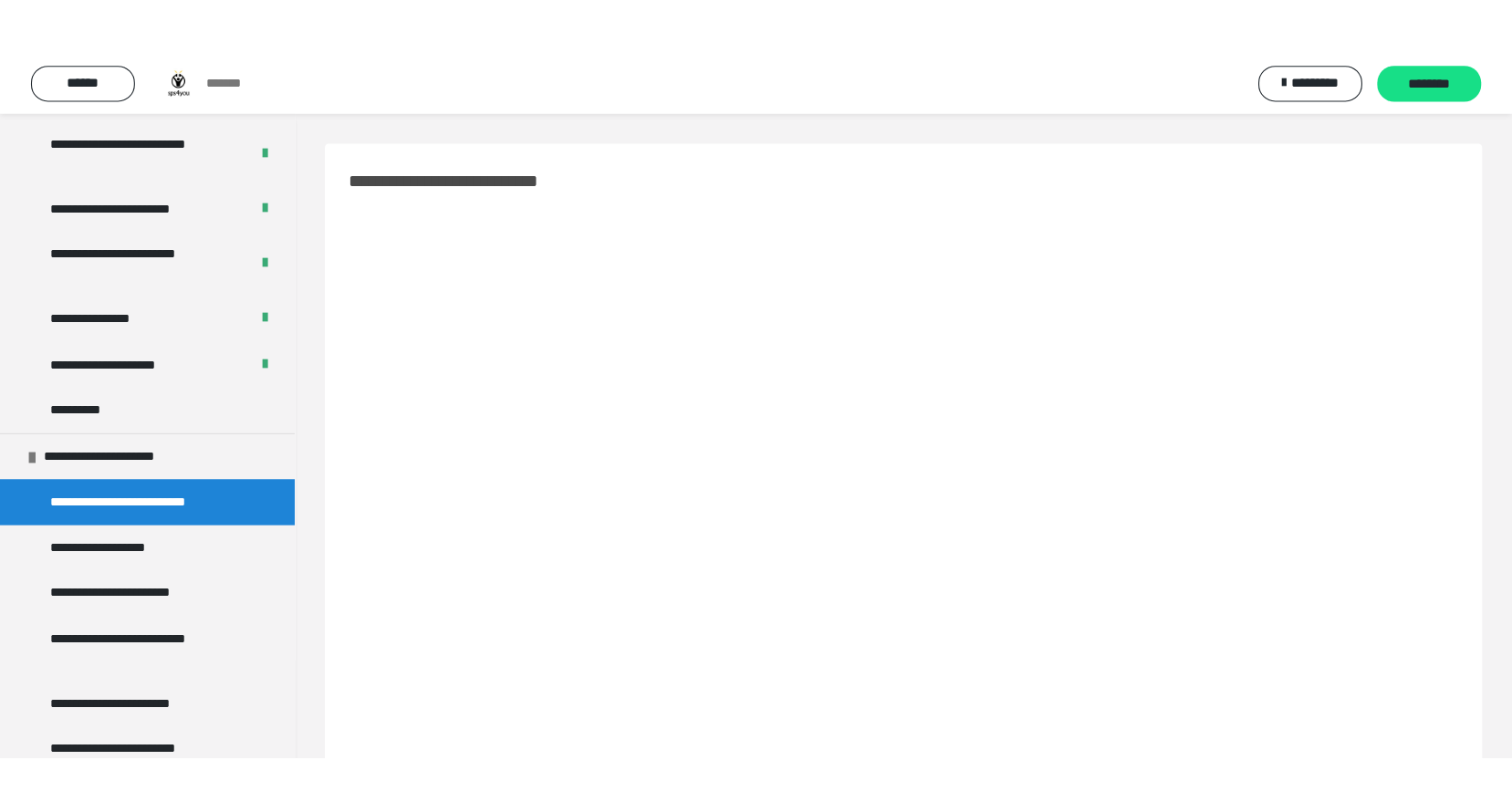 scroll, scrollTop: 2463, scrollLeft: 0, axis: vertical 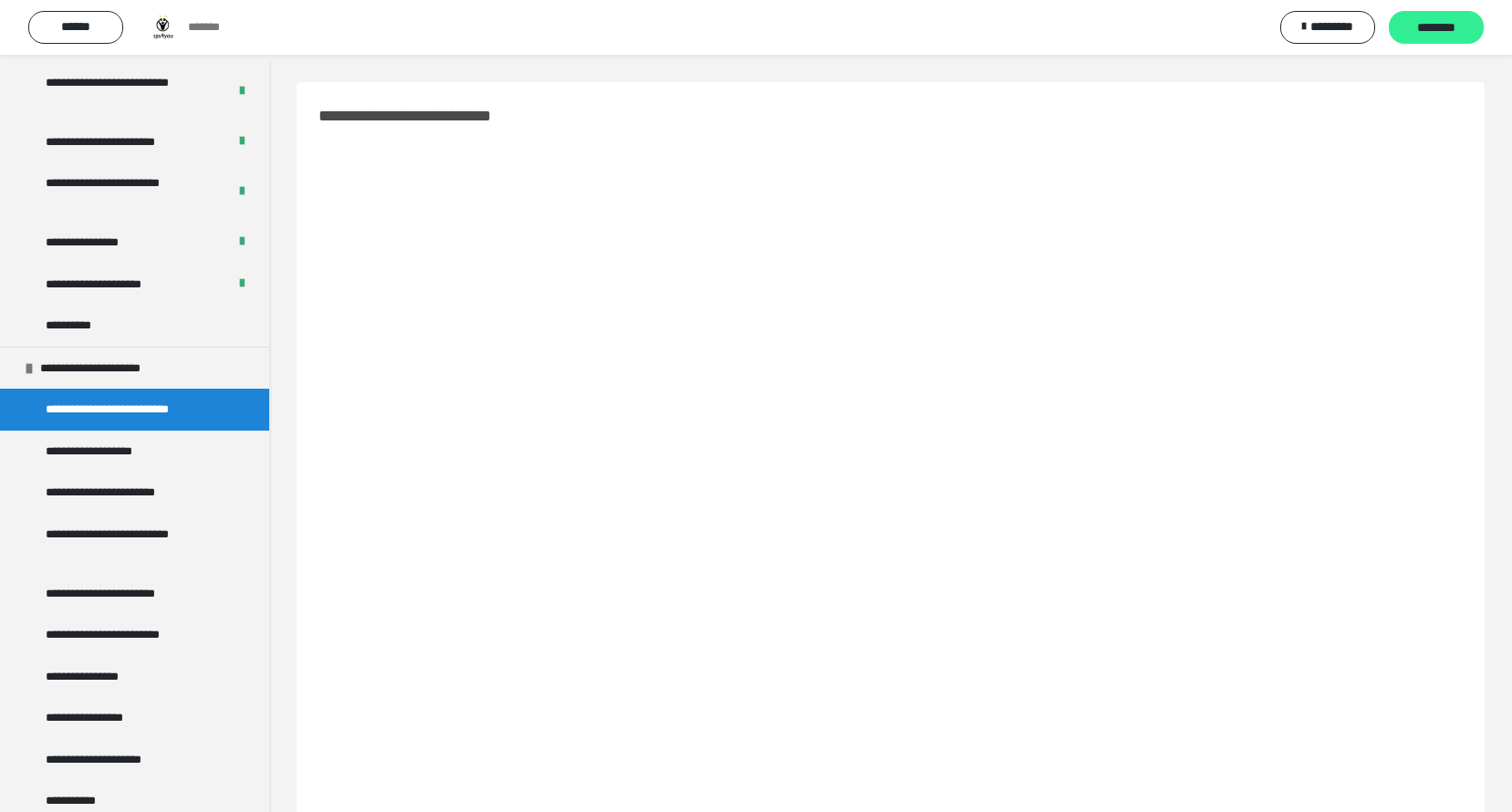 click on "********" at bounding box center [1436, 28] 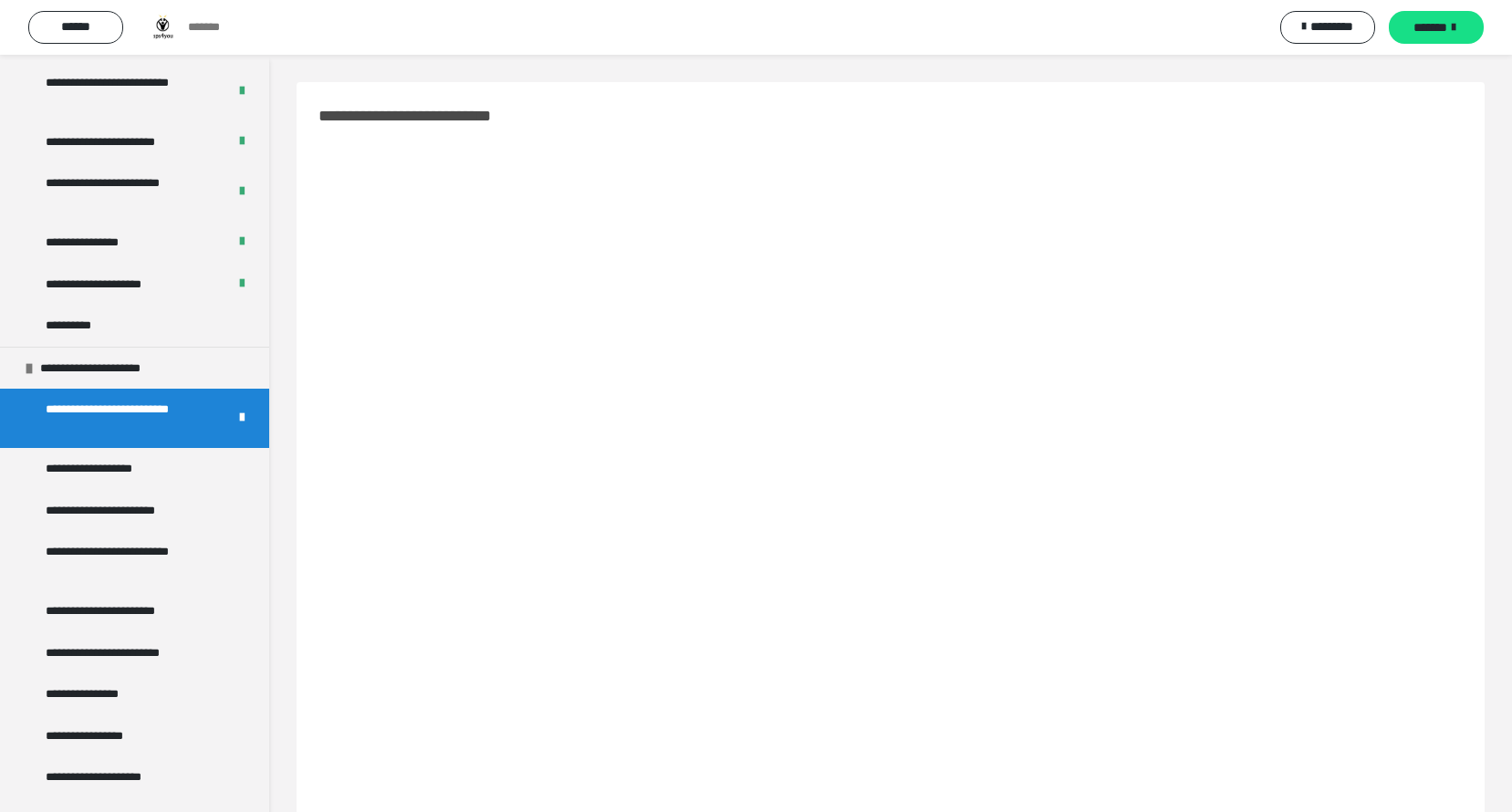 click on "*******" at bounding box center (1430, 27) 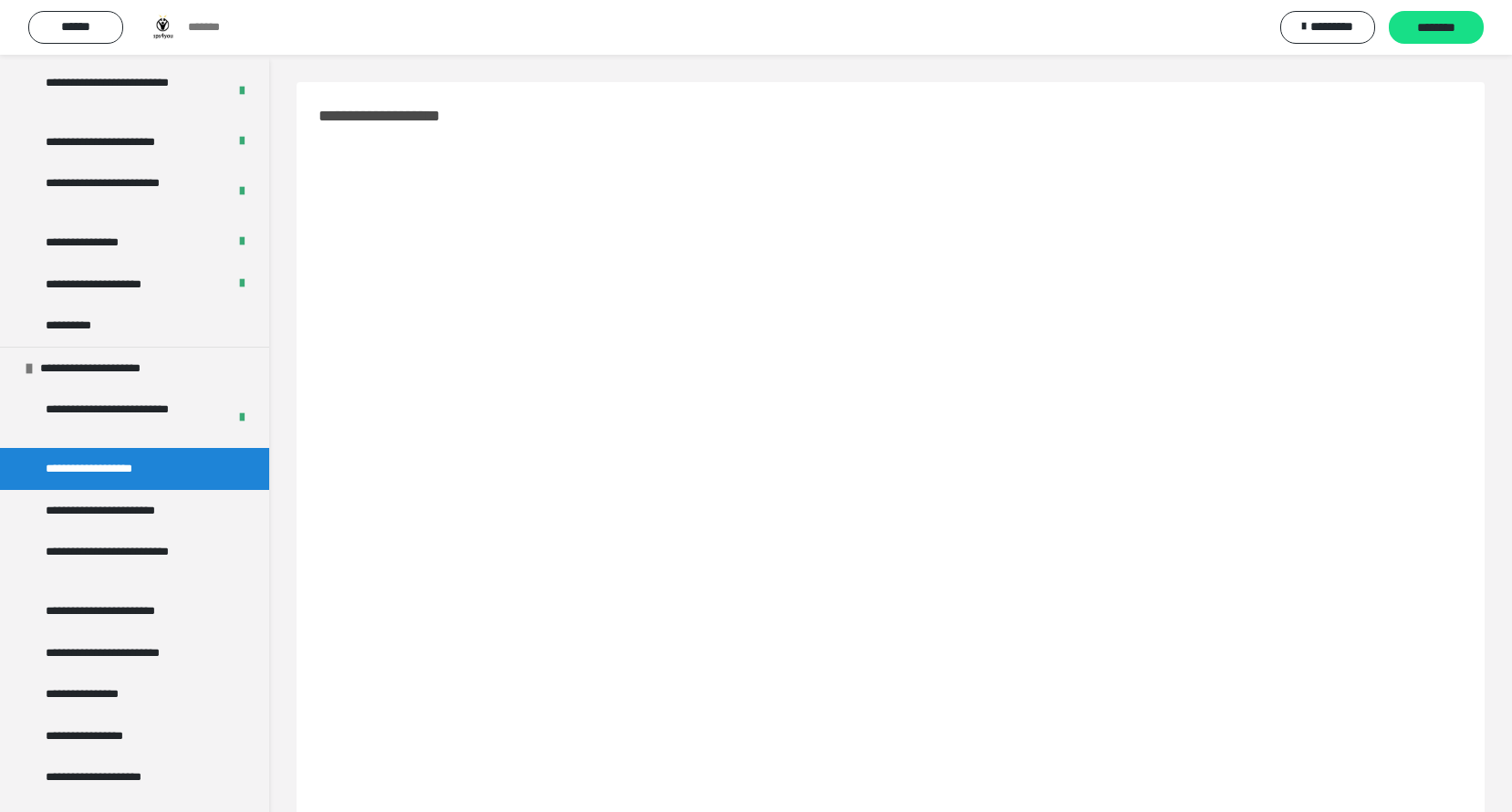click on "********" at bounding box center [1436, 28] 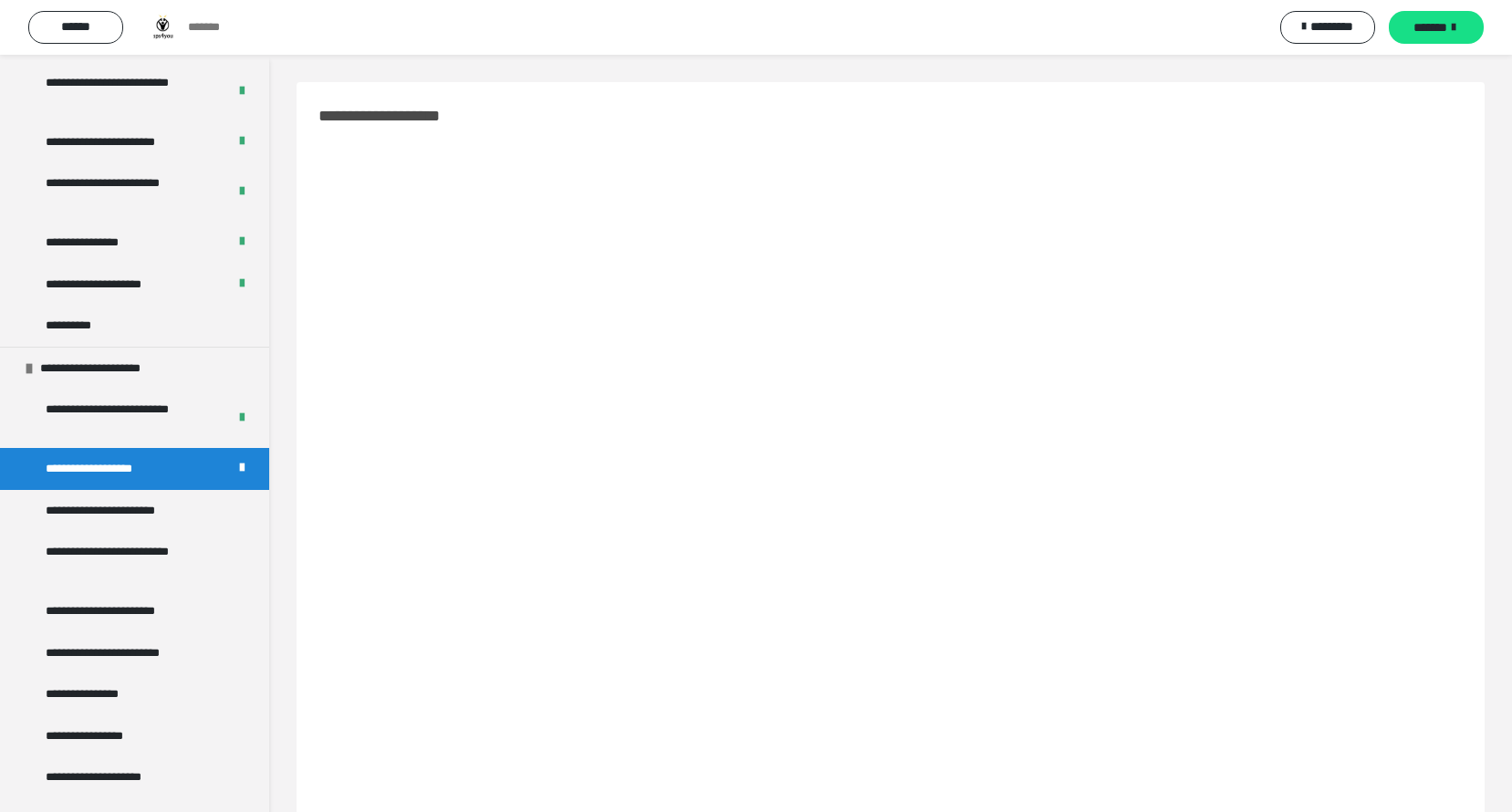 click on "*******" at bounding box center (1430, 27) 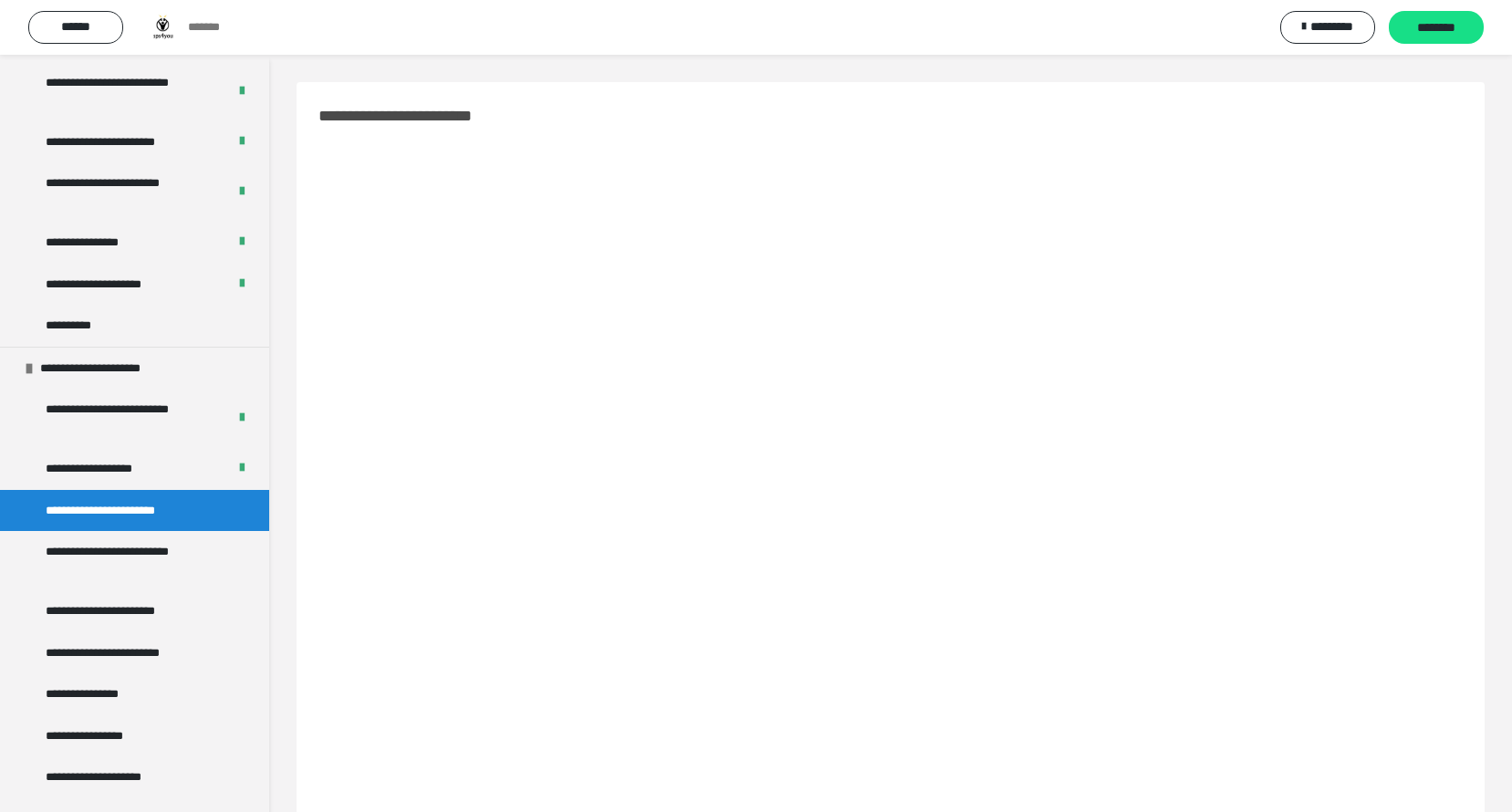 click on "********" at bounding box center [1436, 28] 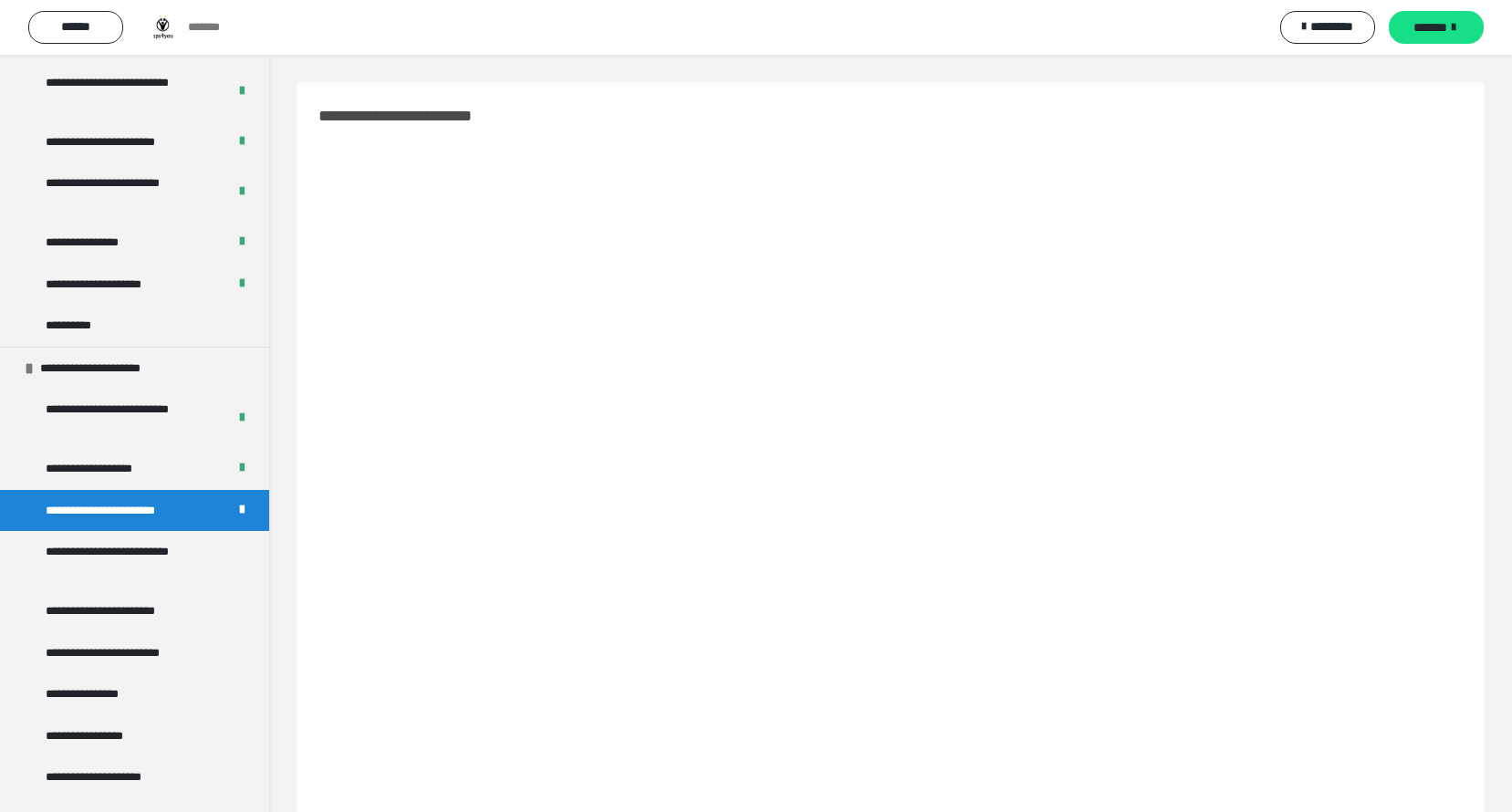click on "*******" at bounding box center (1430, 27) 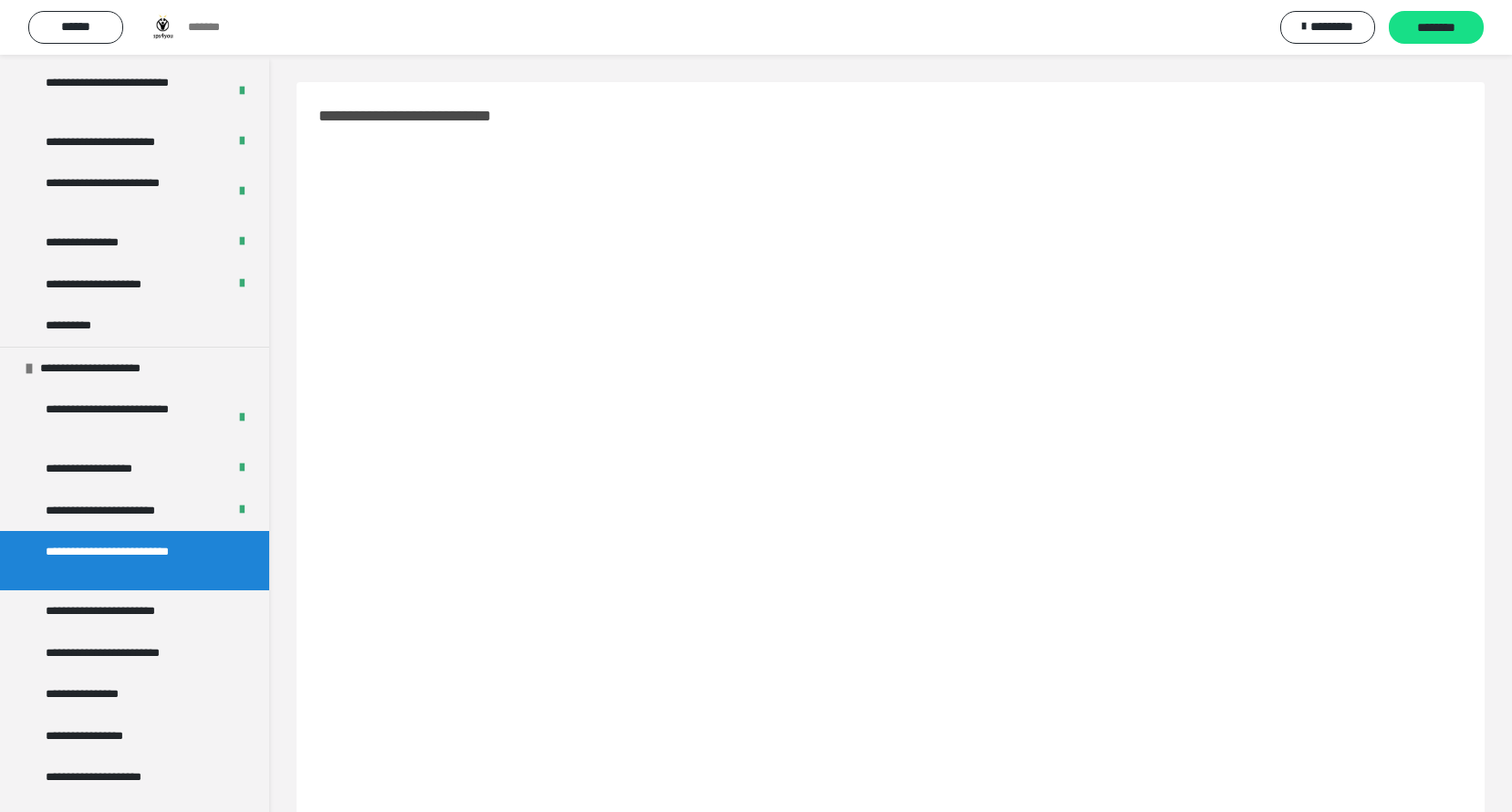 click on "********" at bounding box center (1436, 28) 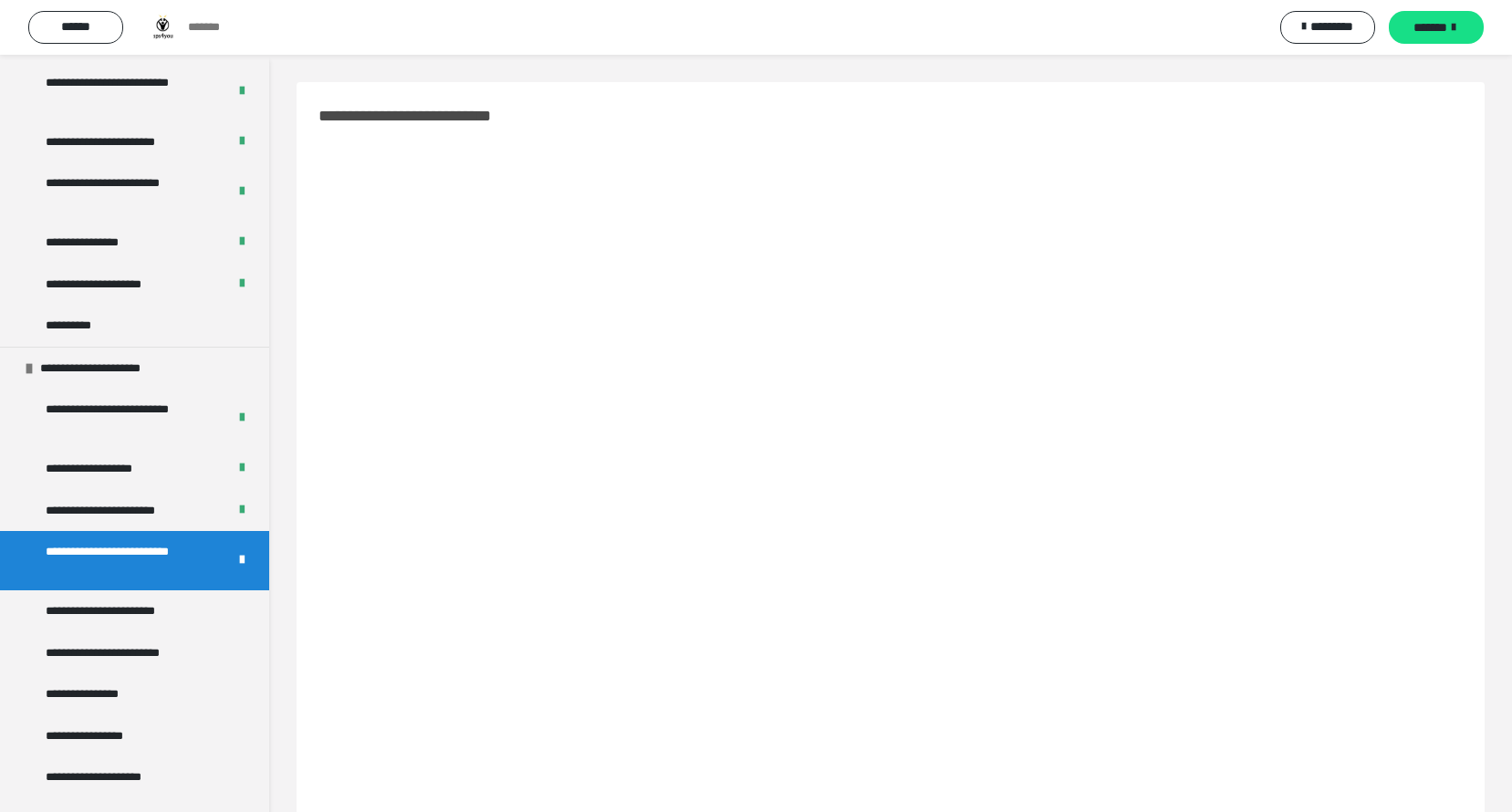 click on "*******" at bounding box center (1430, 27) 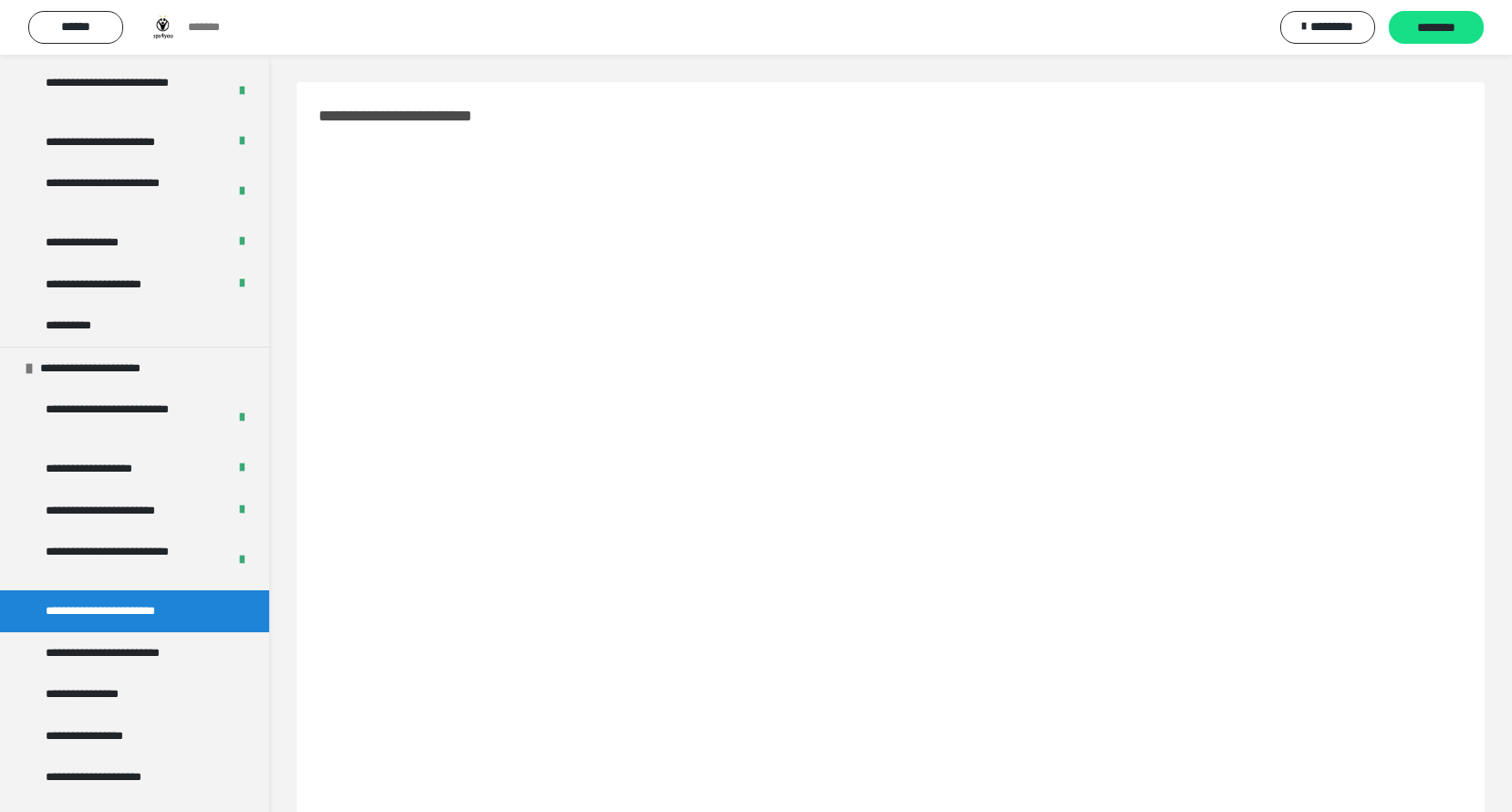 click on "********" at bounding box center [1436, 28] 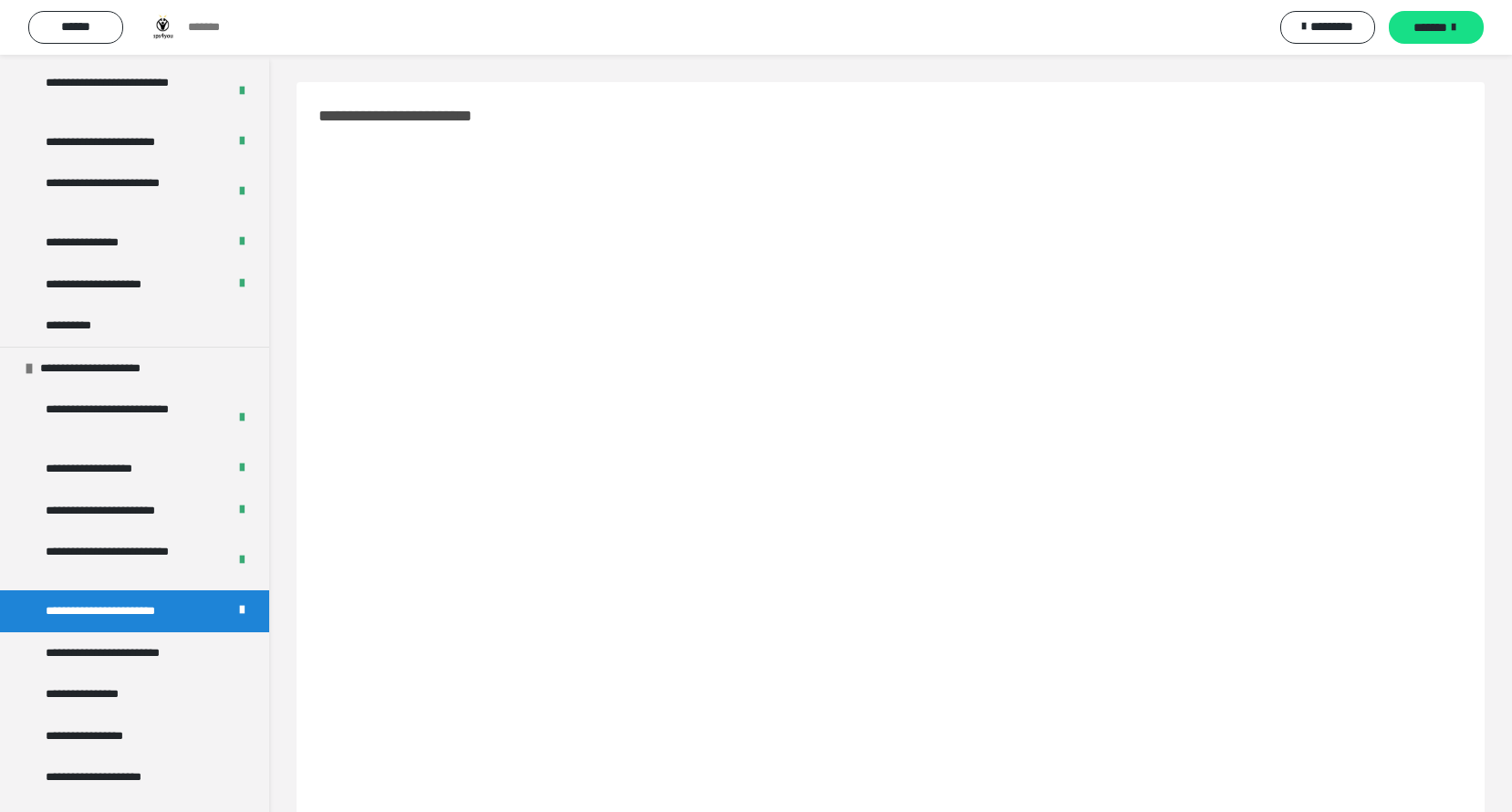 click on "*******" at bounding box center (1430, 27) 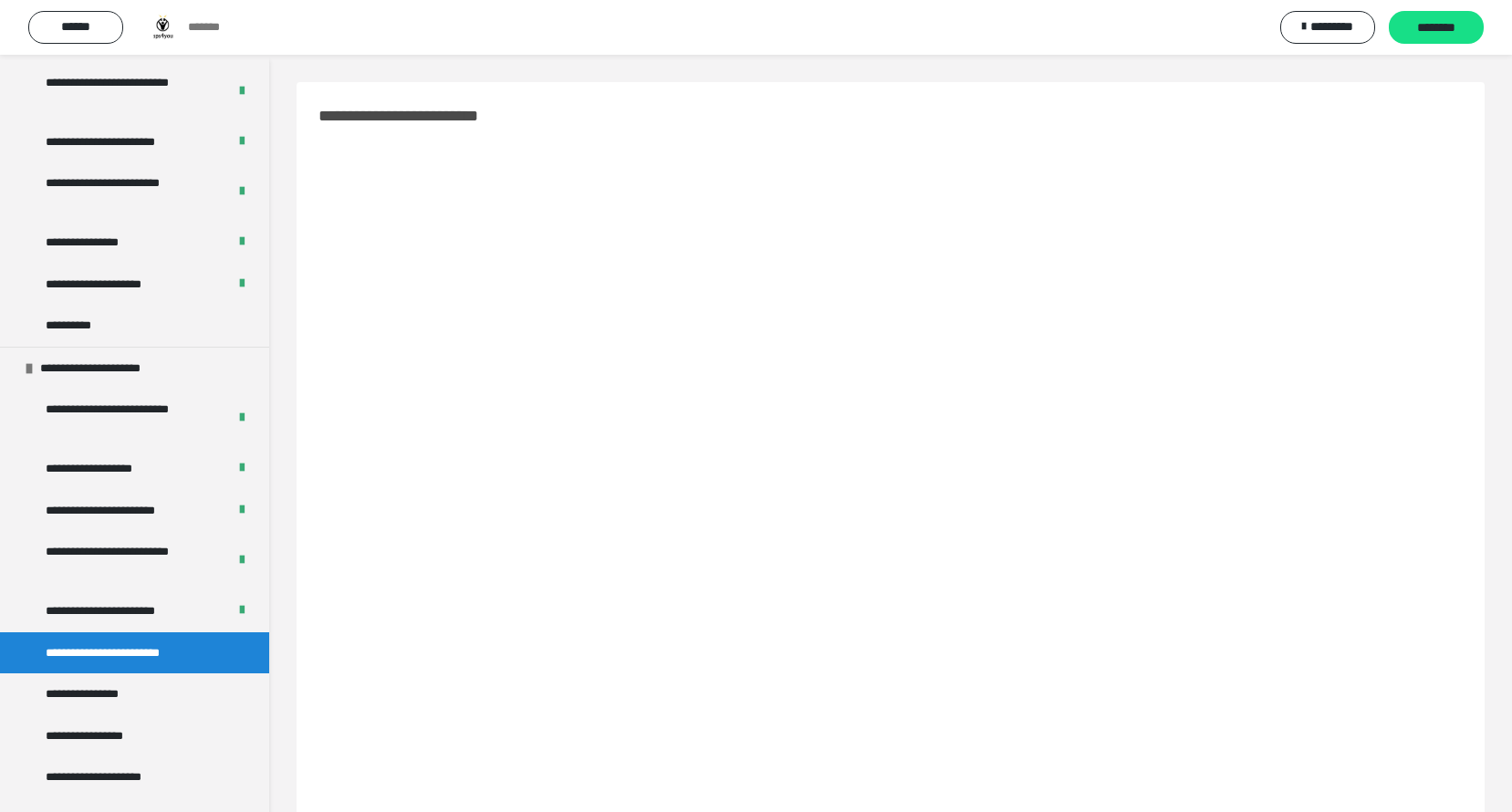 click on "********" at bounding box center [1436, 28] 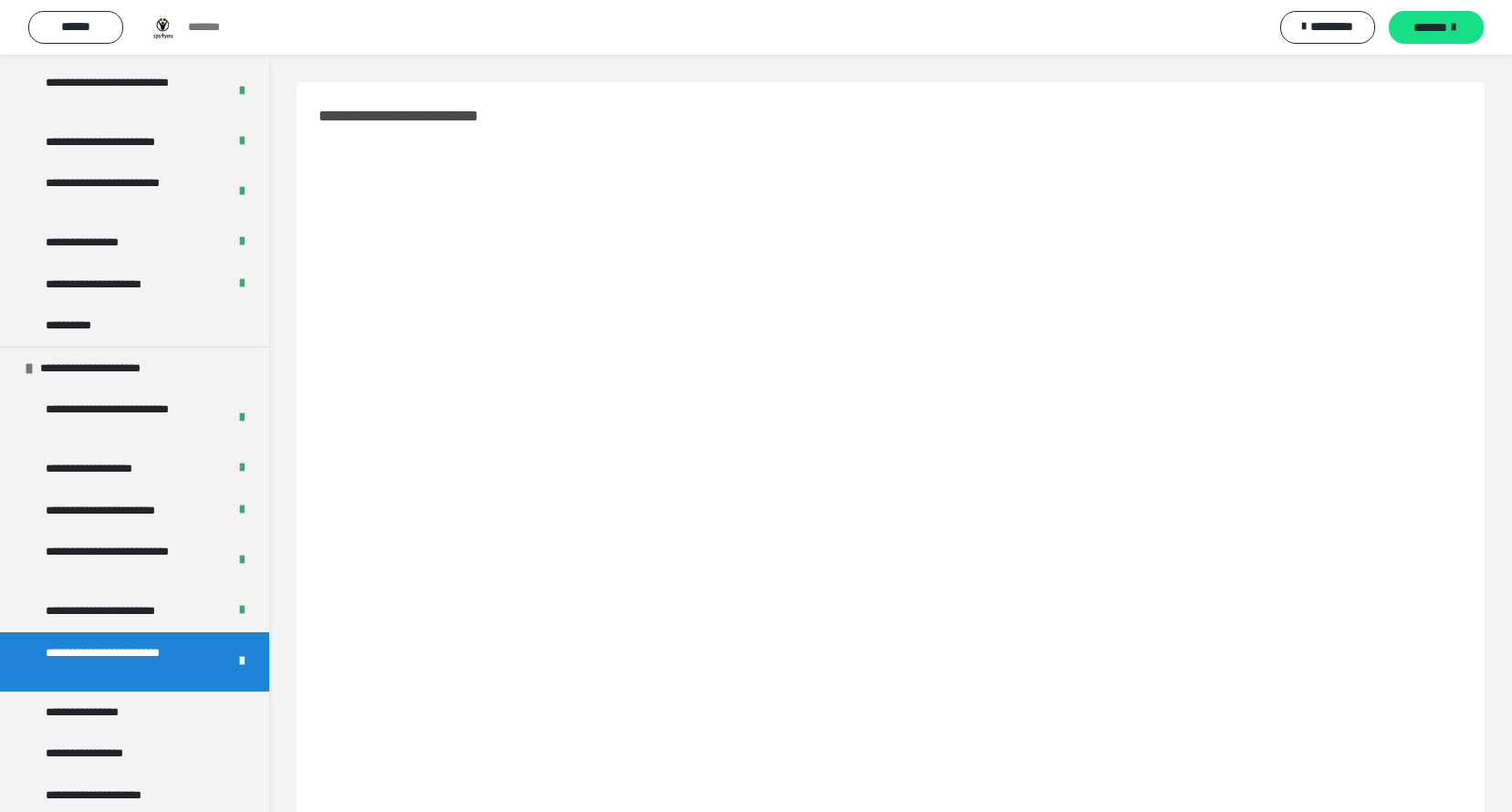 click on "*******" at bounding box center (1430, 27) 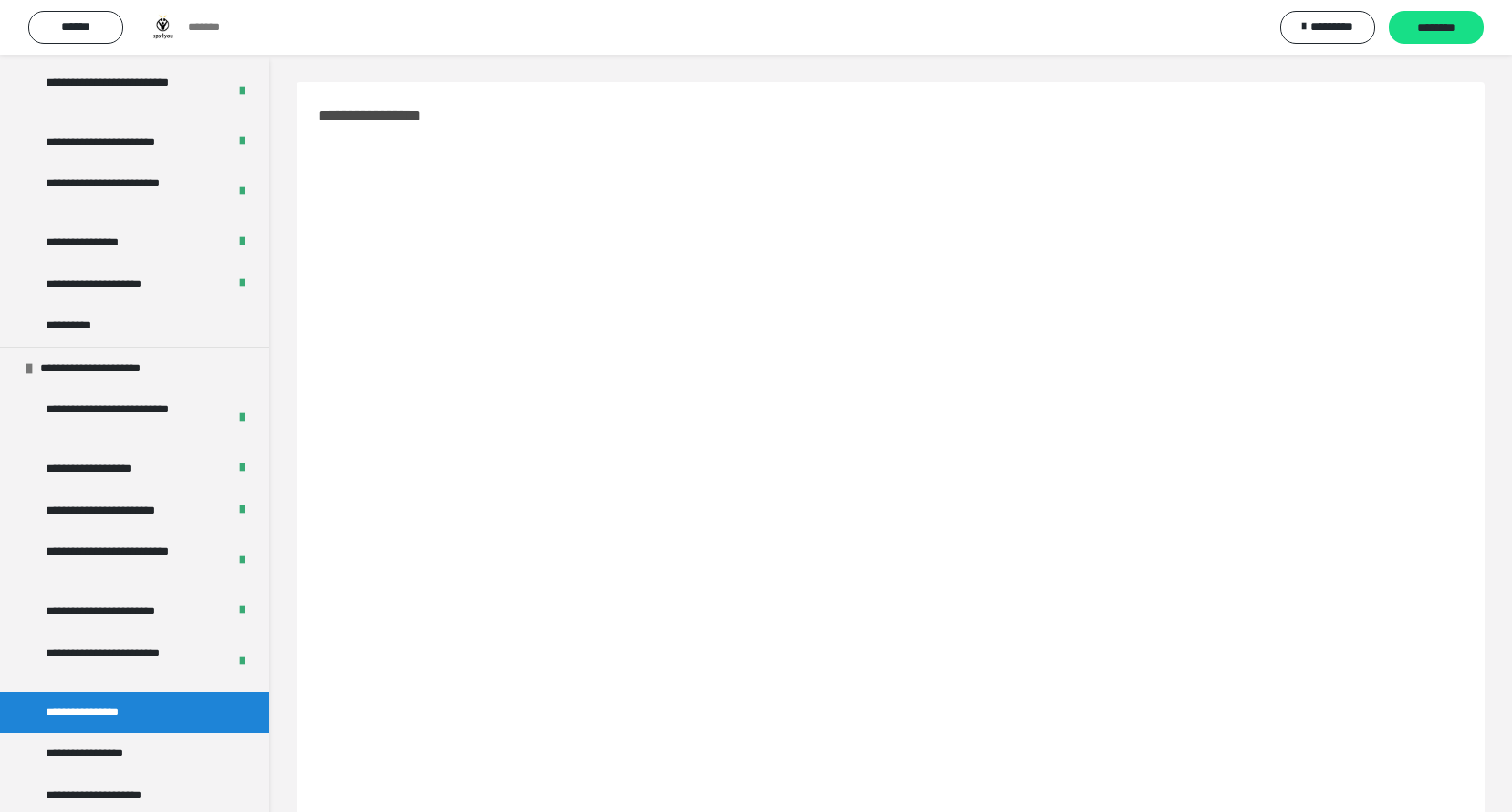 click on "********" at bounding box center [1436, 28] 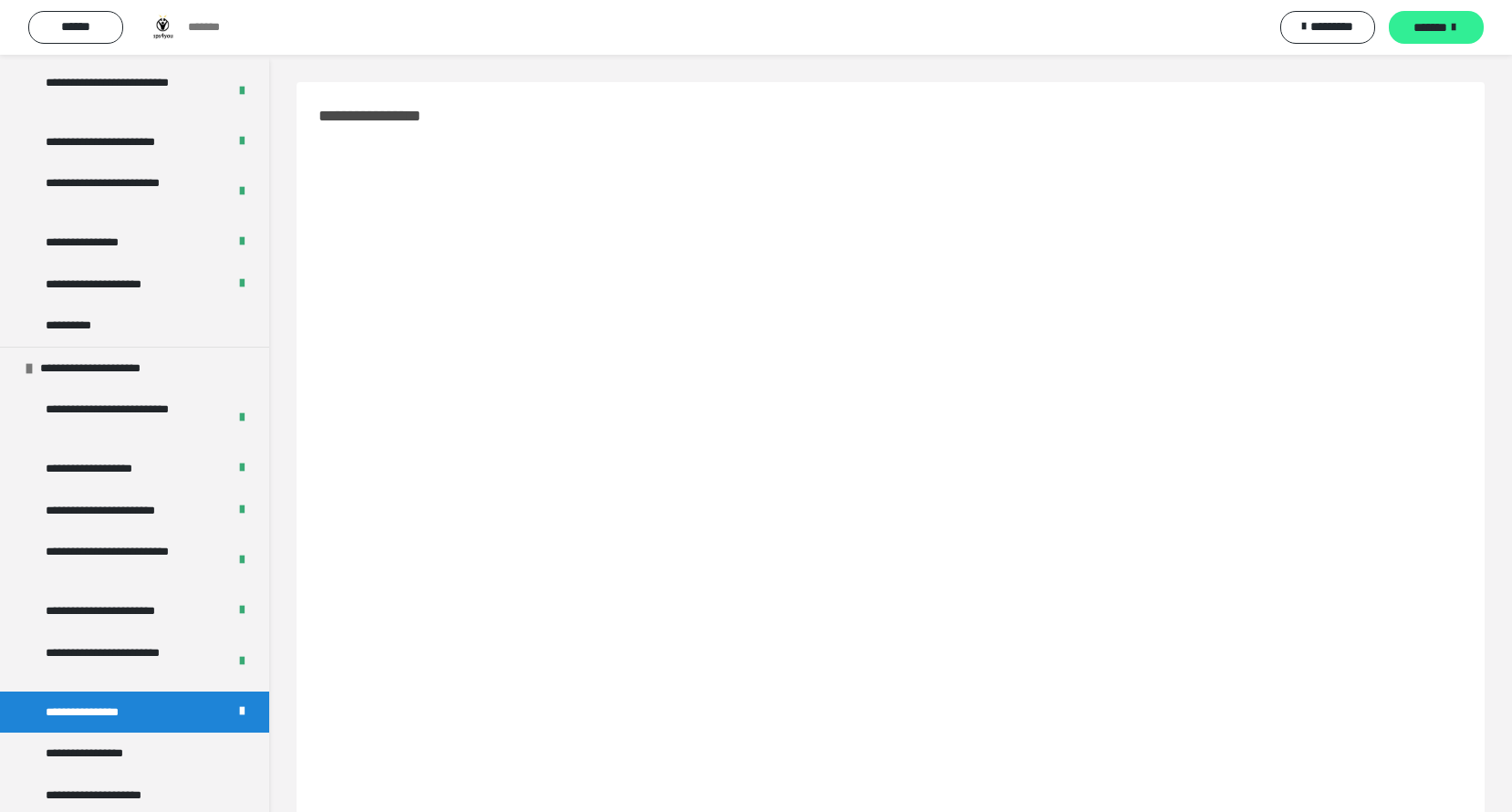 click on "*******" at bounding box center (1430, 27) 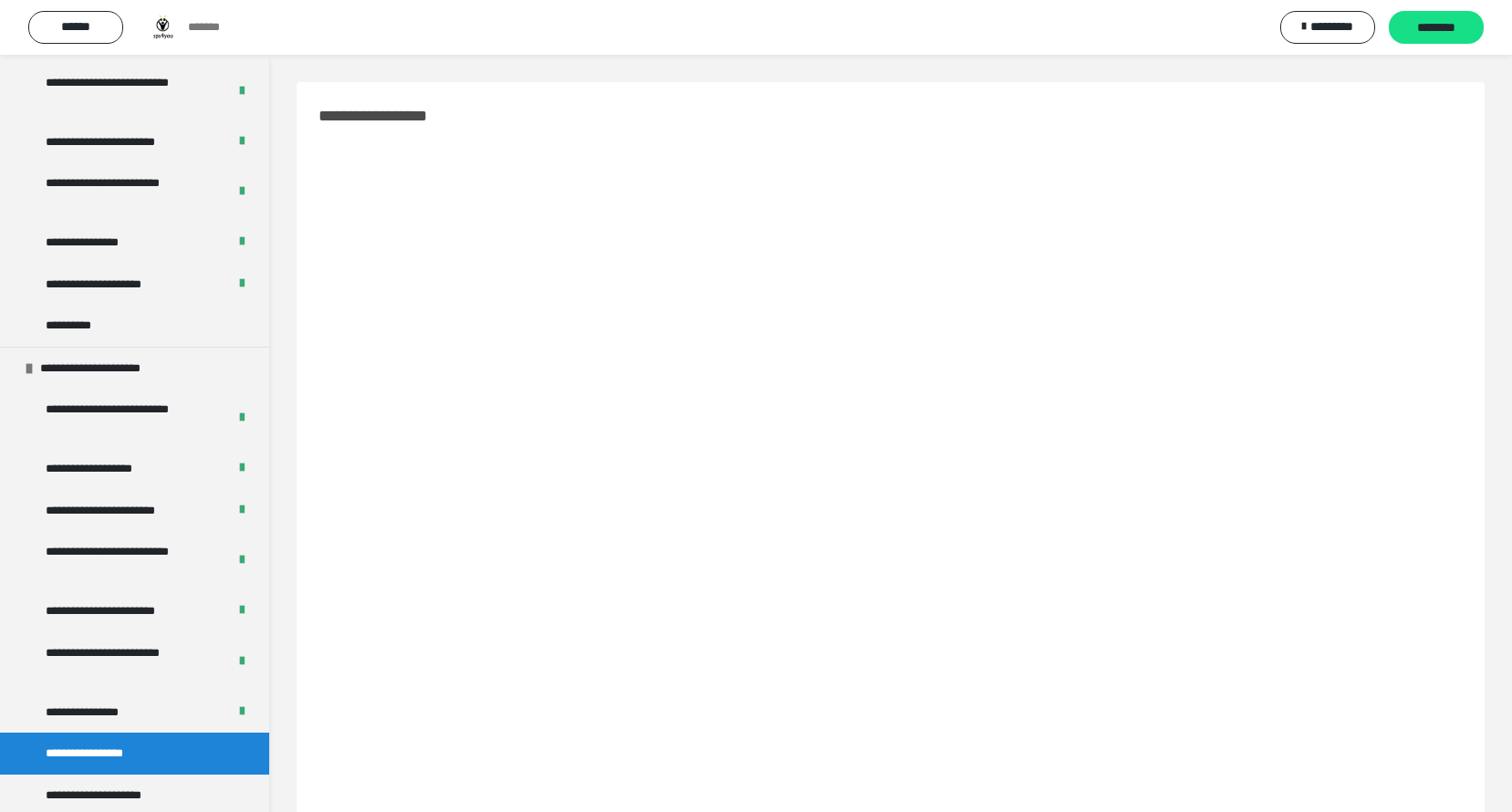 click on "********" at bounding box center [1436, 28] 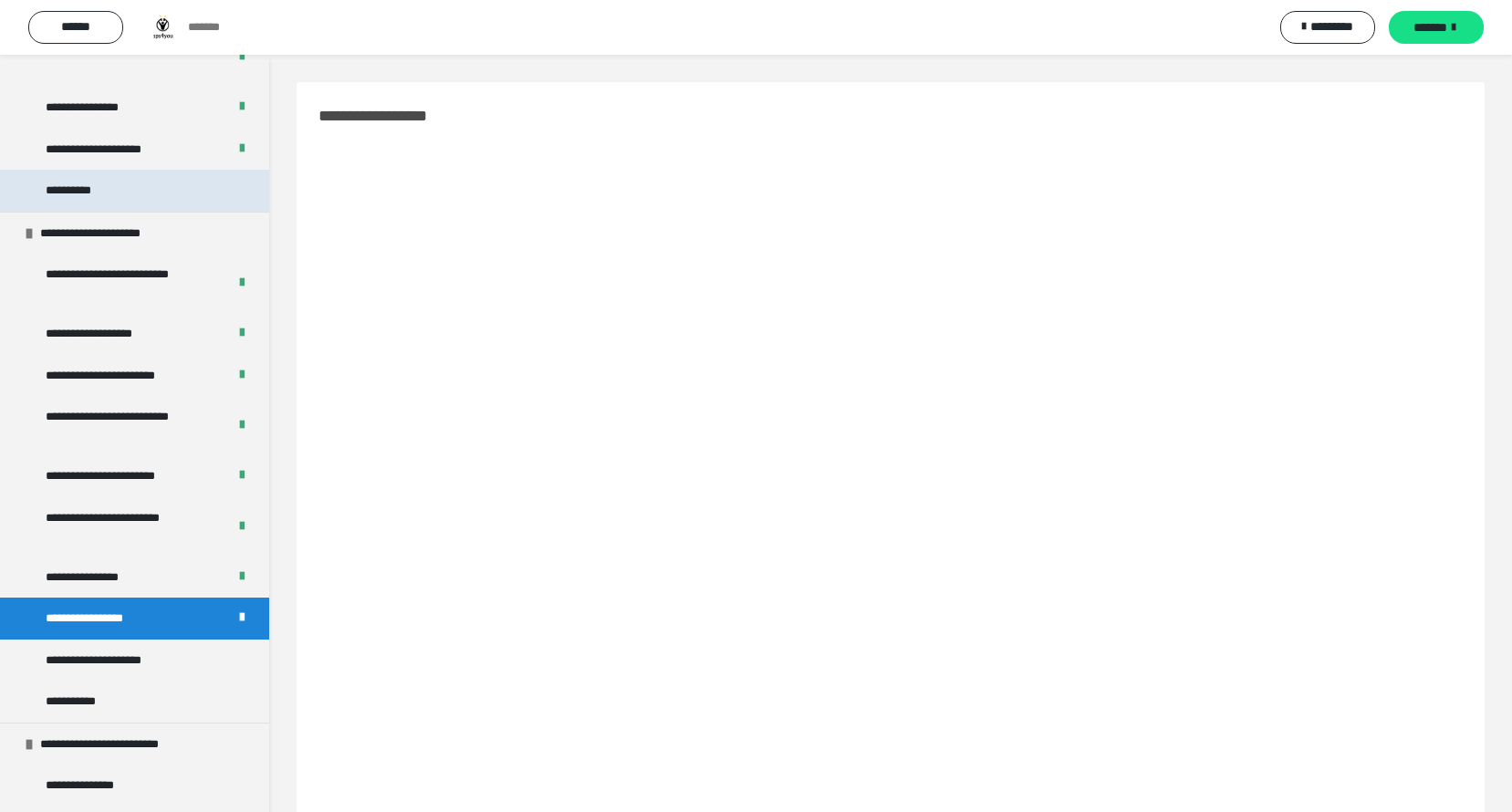 scroll, scrollTop: 2646, scrollLeft: 0, axis: vertical 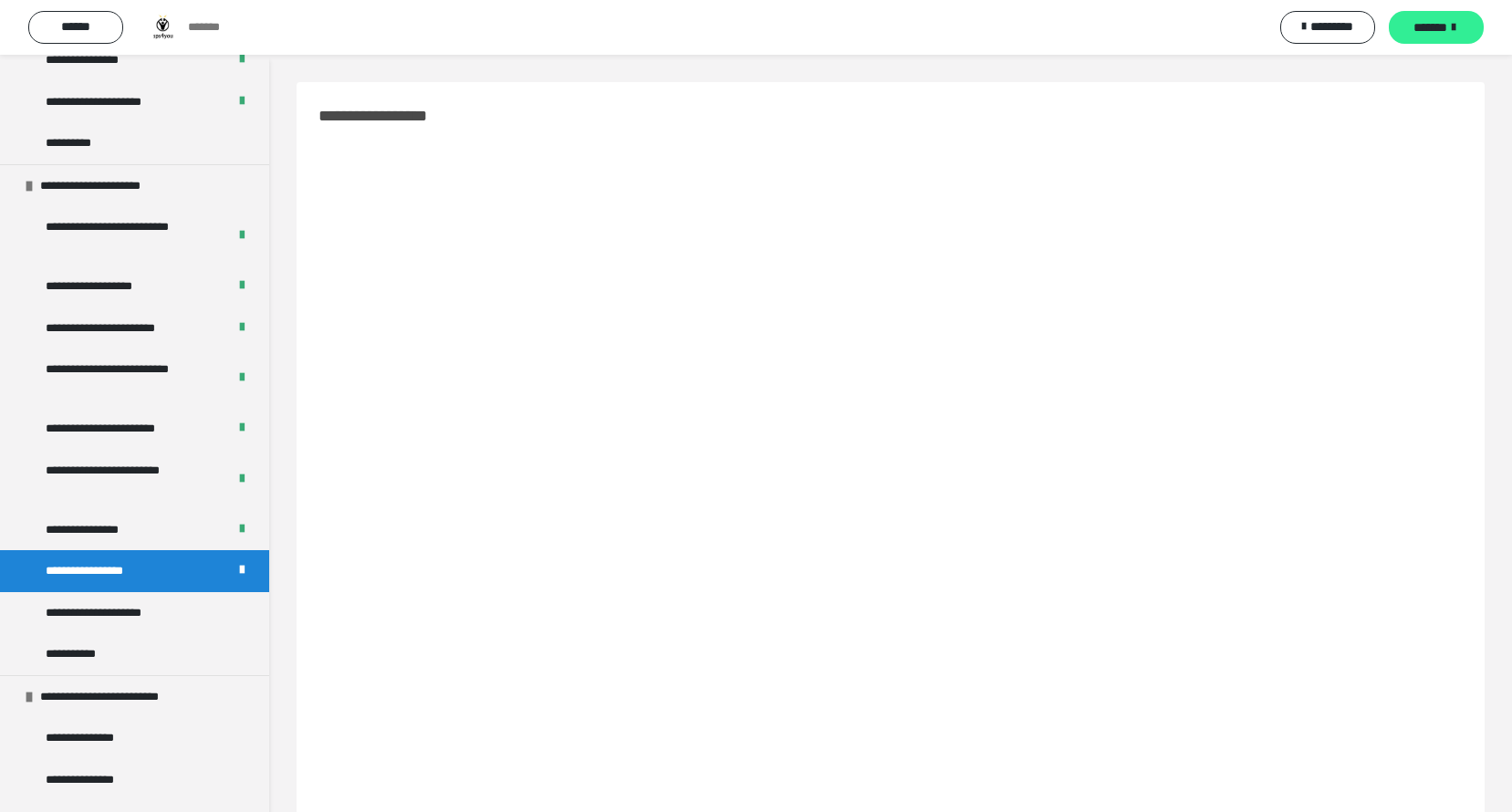 click on "*******" at bounding box center [1430, 27] 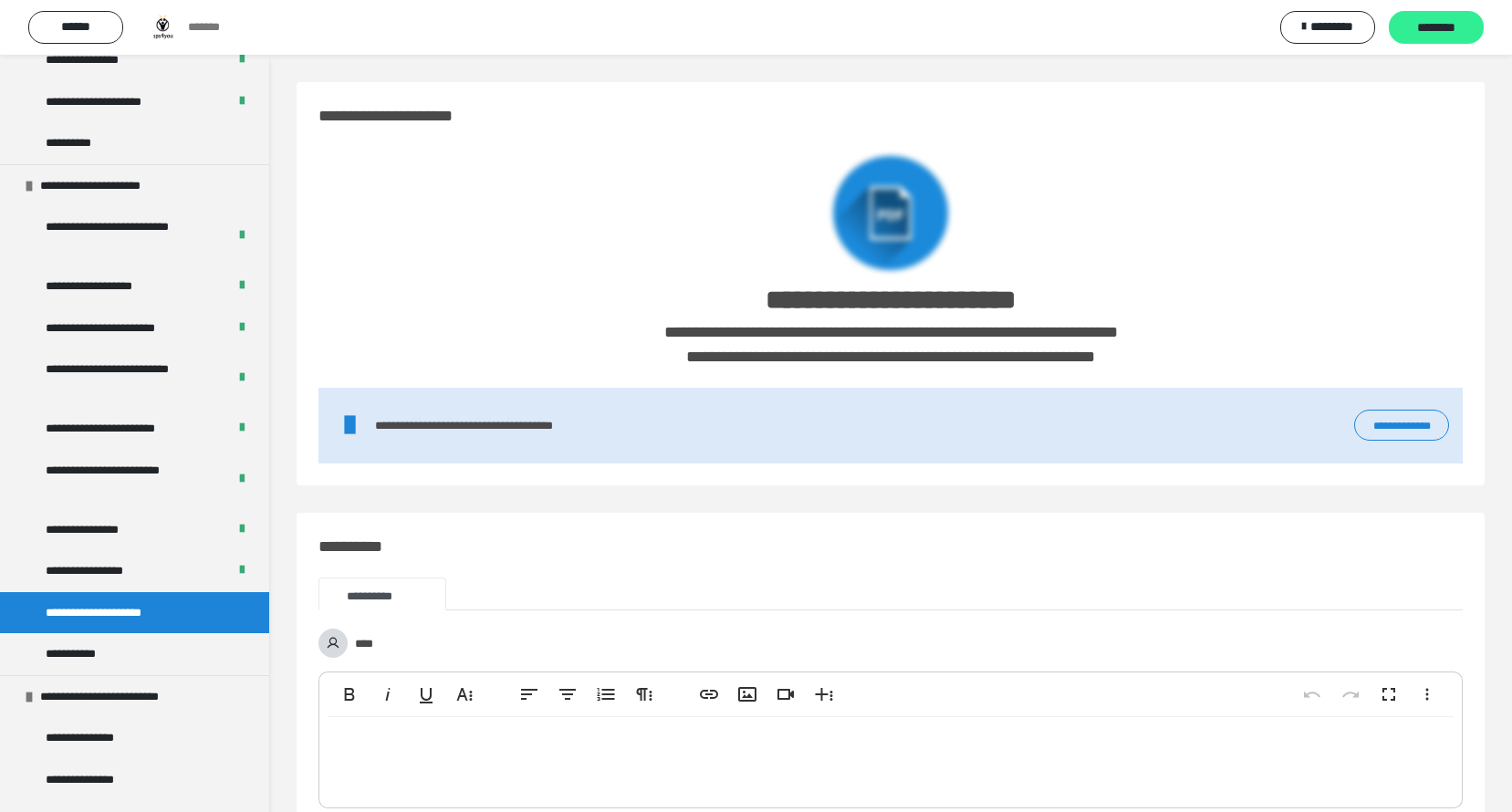 click on "********" at bounding box center [1436, 28] 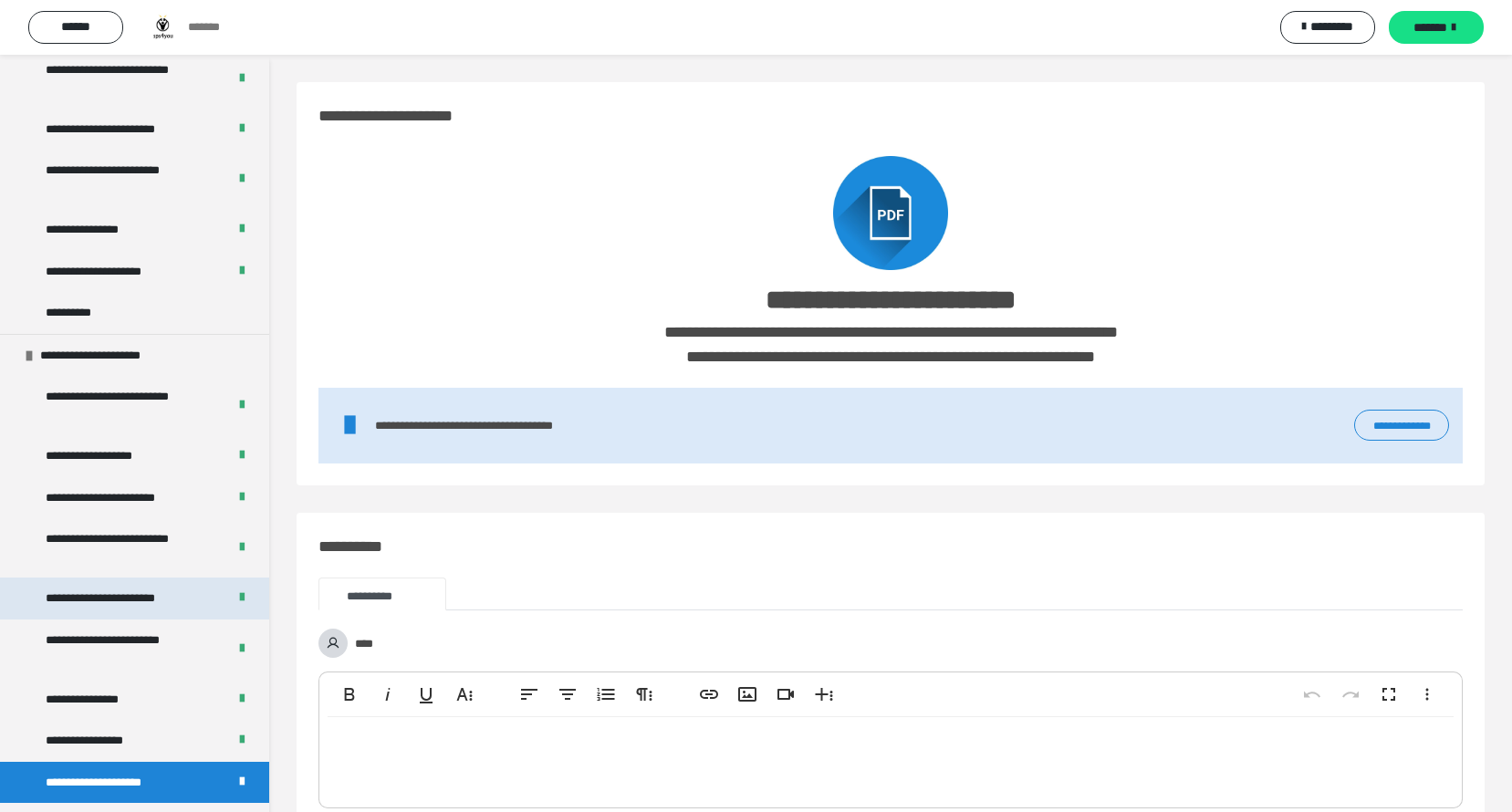 scroll, scrollTop: 2555, scrollLeft: 0, axis: vertical 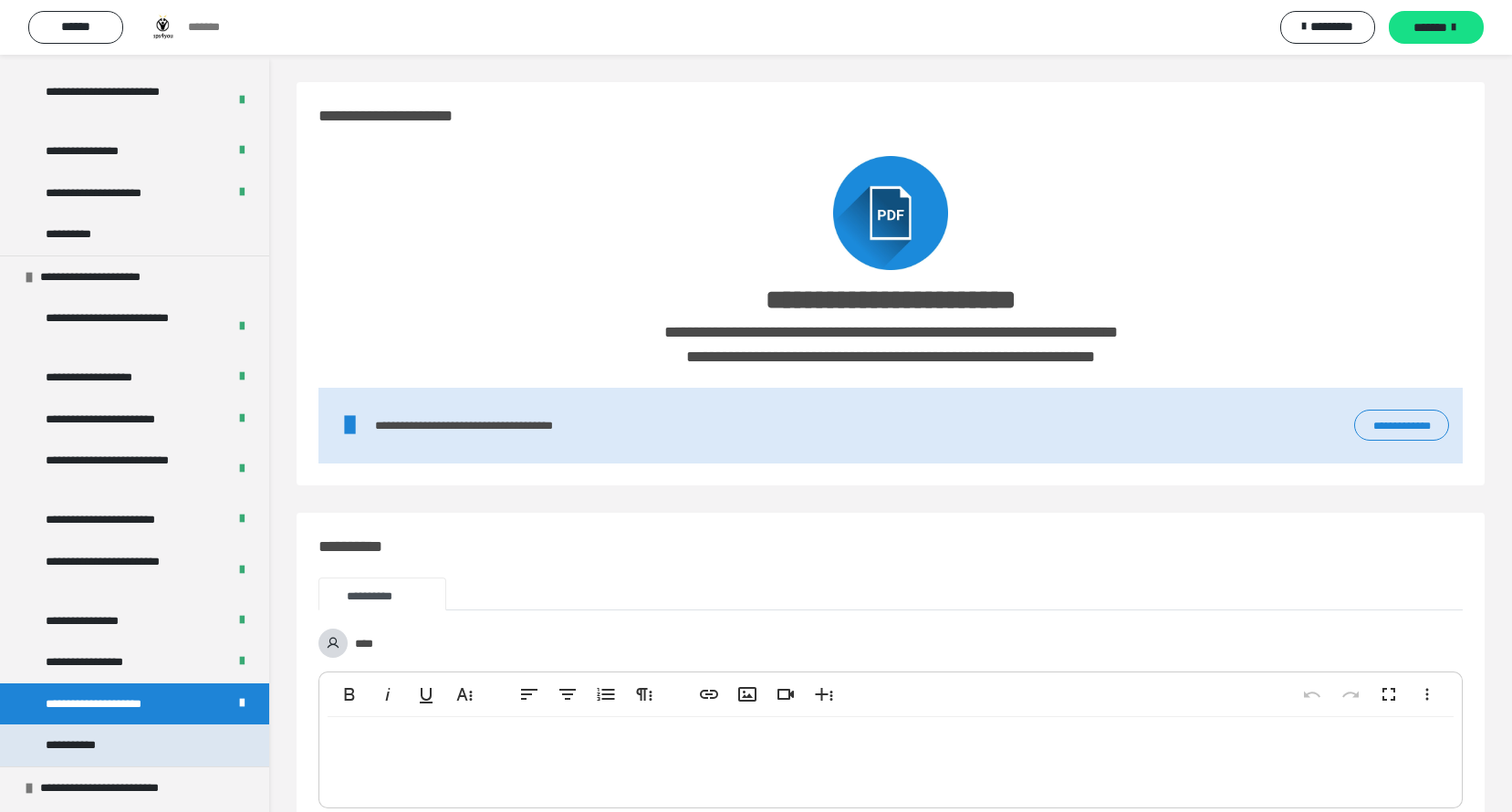 click on "**********" at bounding box center (75, 745) 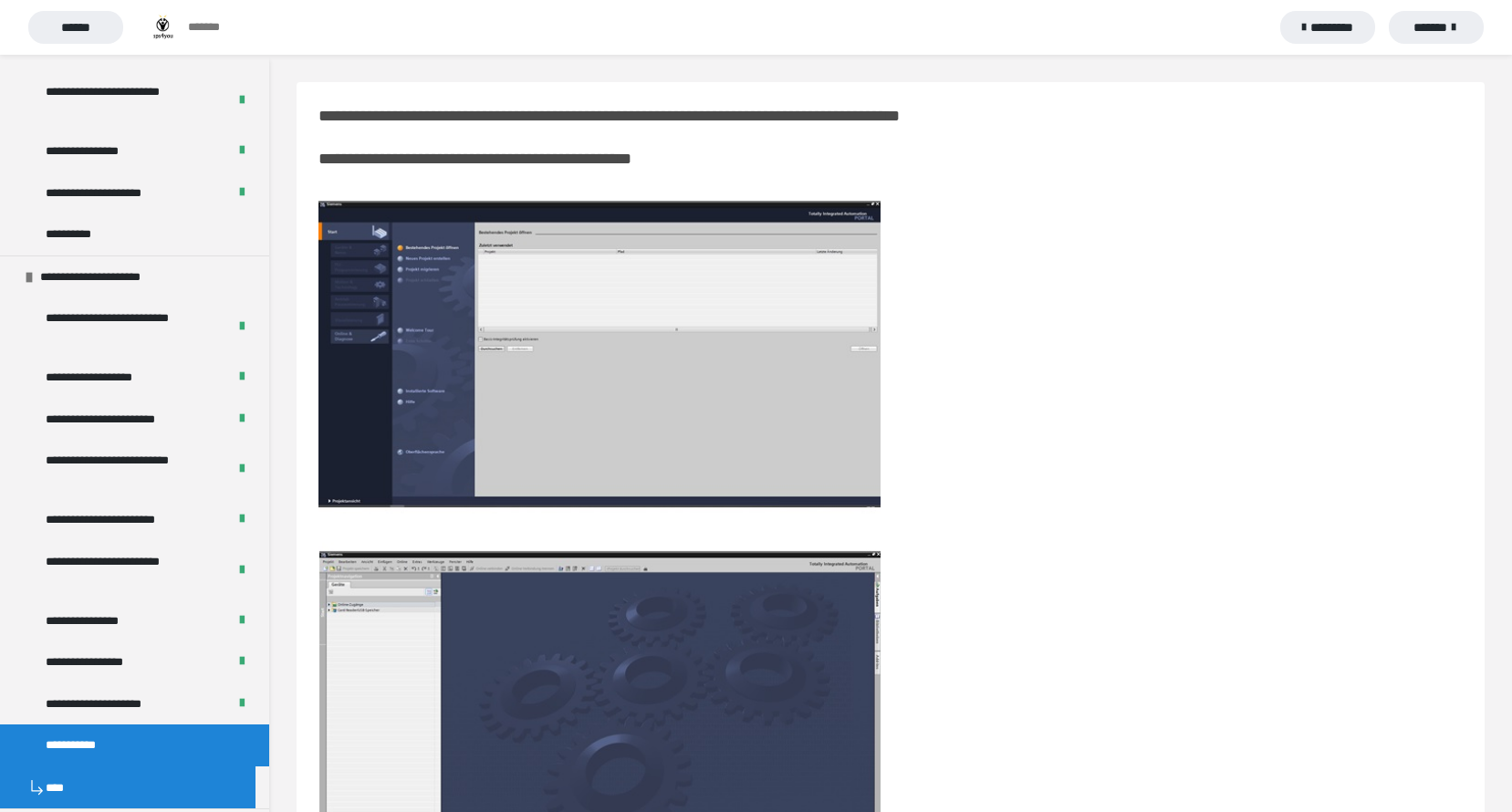 click on "**********" at bounding box center [75, 745] 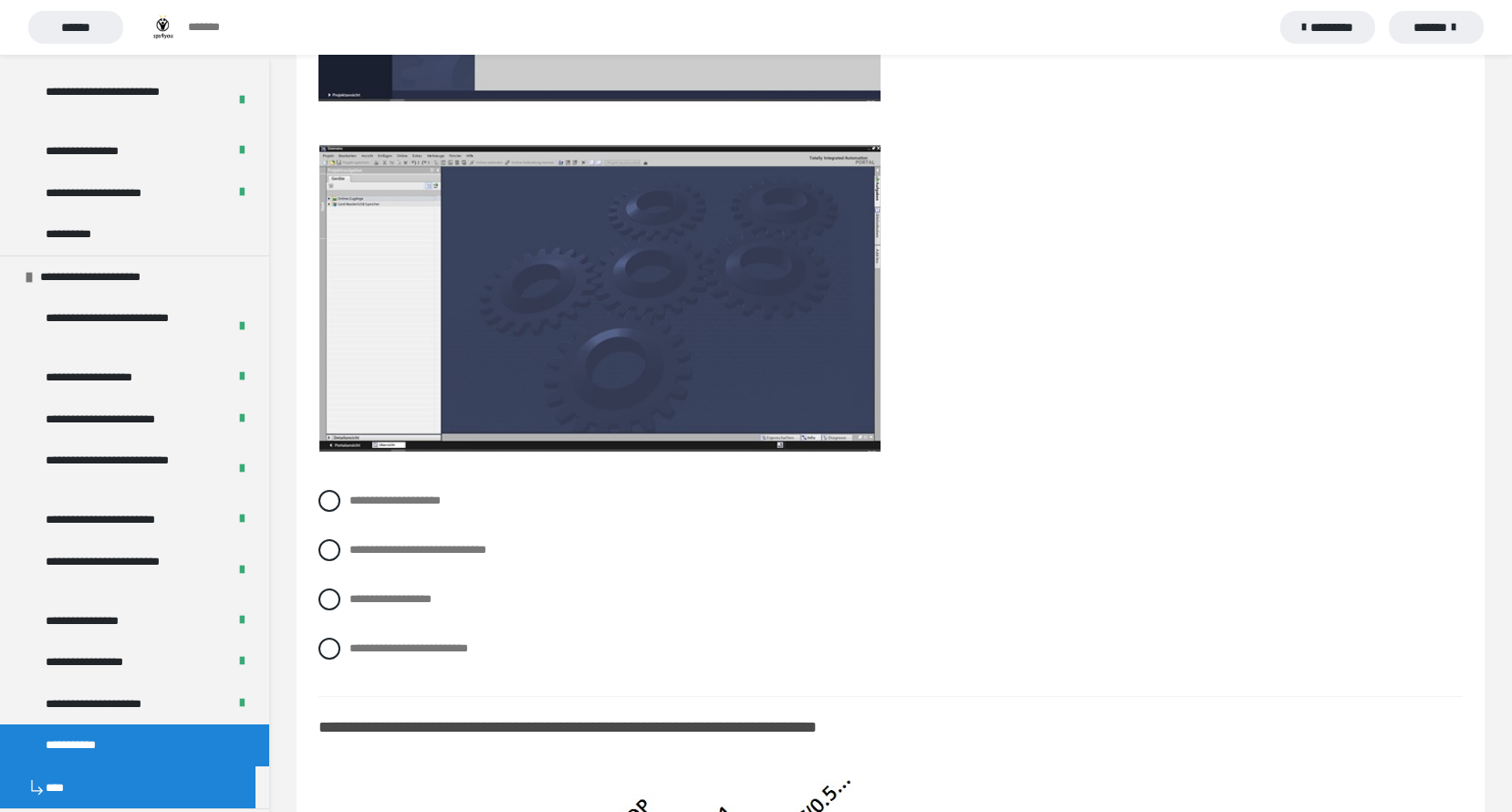 scroll, scrollTop: 365, scrollLeft: 0, axis: vertical 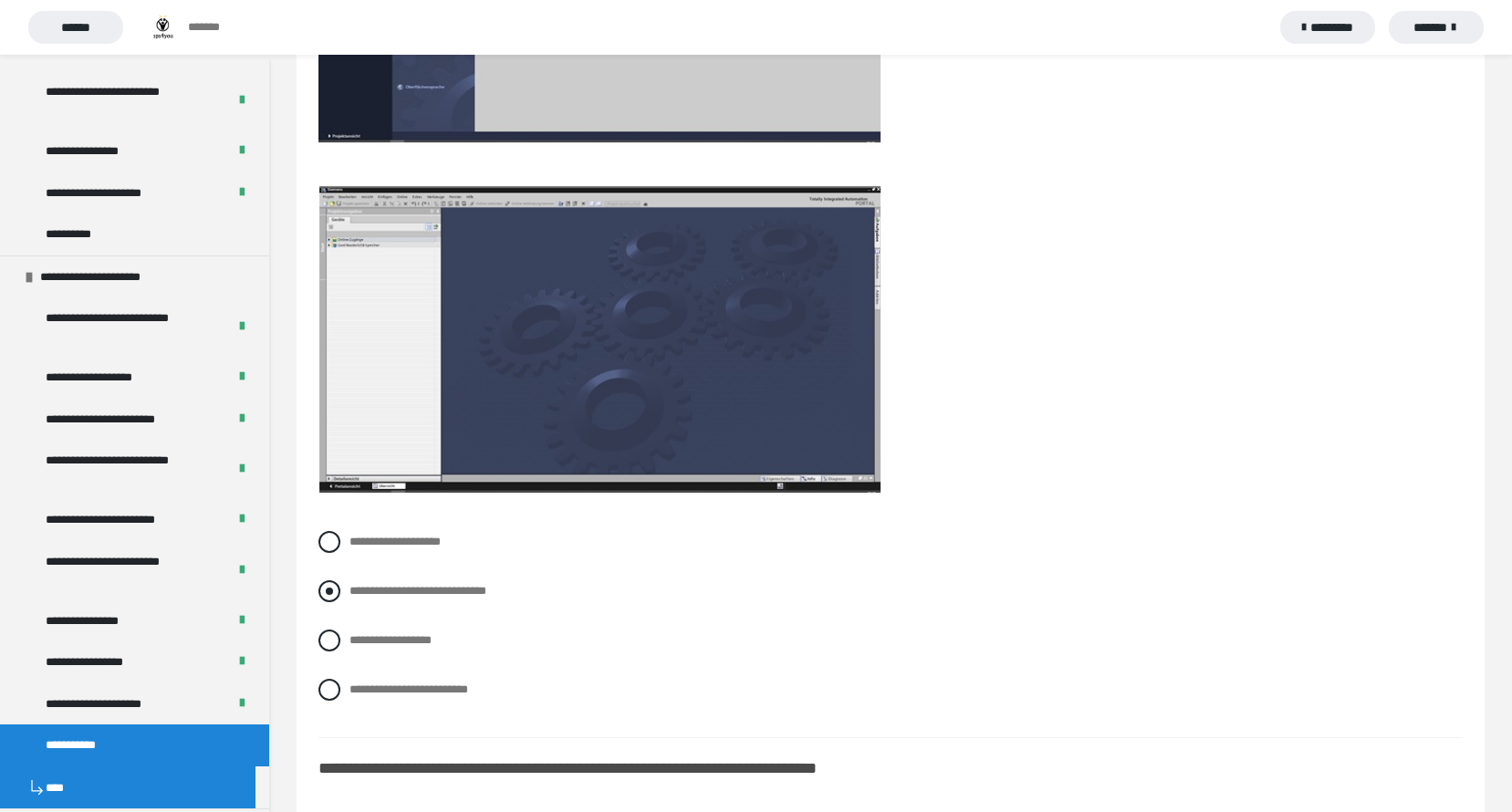 click on "**********" at bounding box center (891, 591) 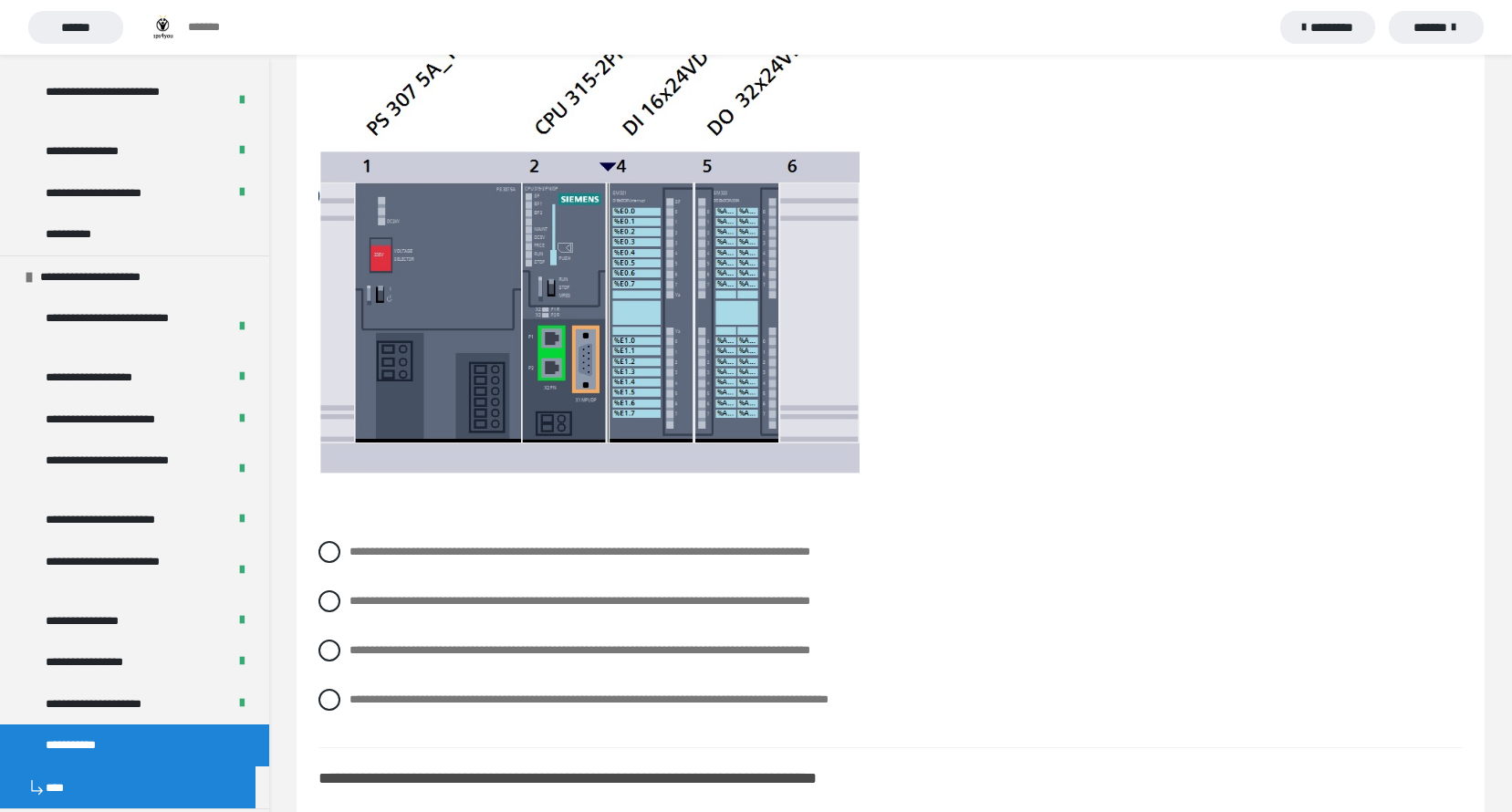 scroll, scrollTop: 1095, scrollLeft: 0, axis: vertical 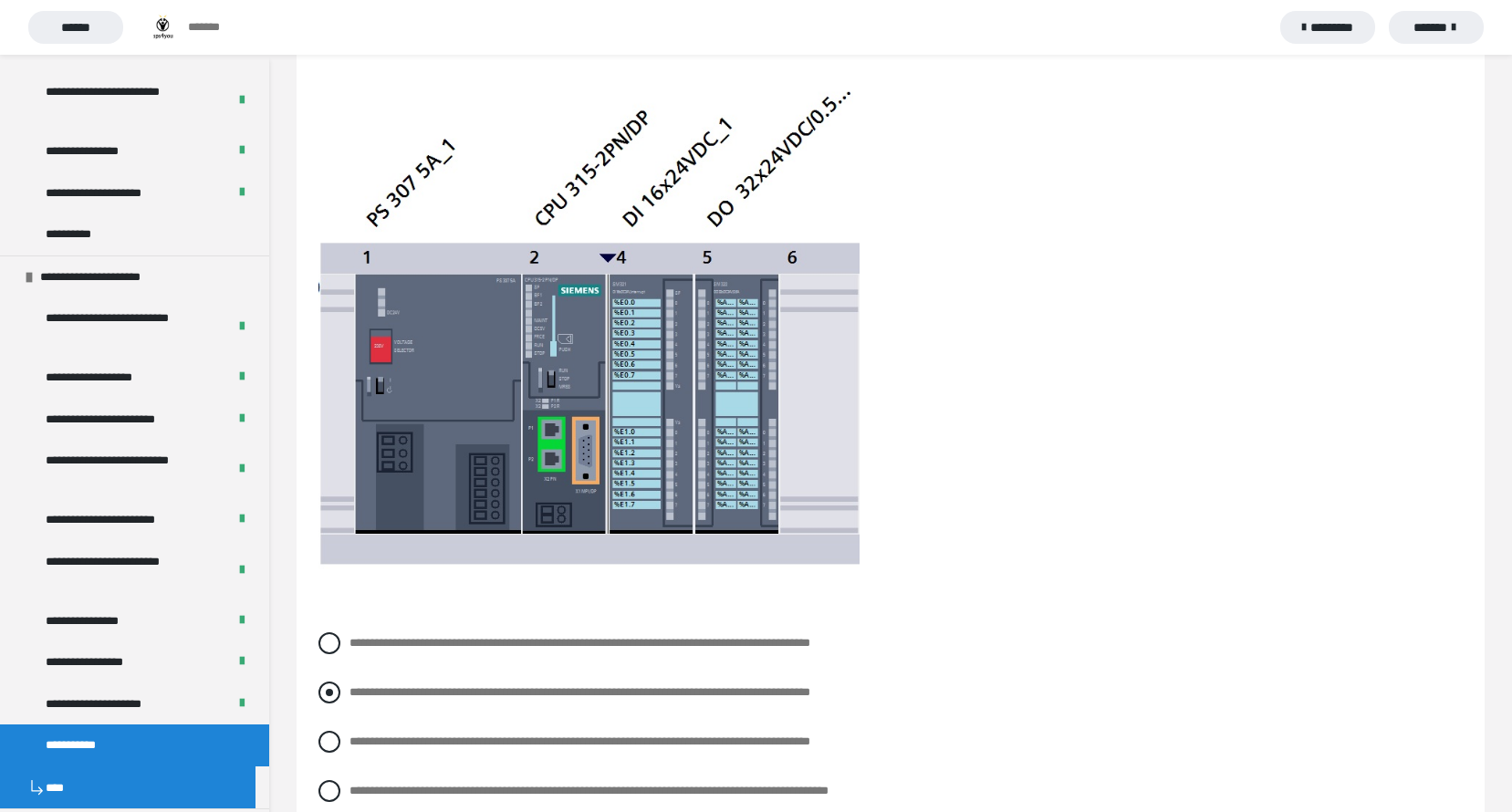 click on "**********" at bounding box center (579, 692) 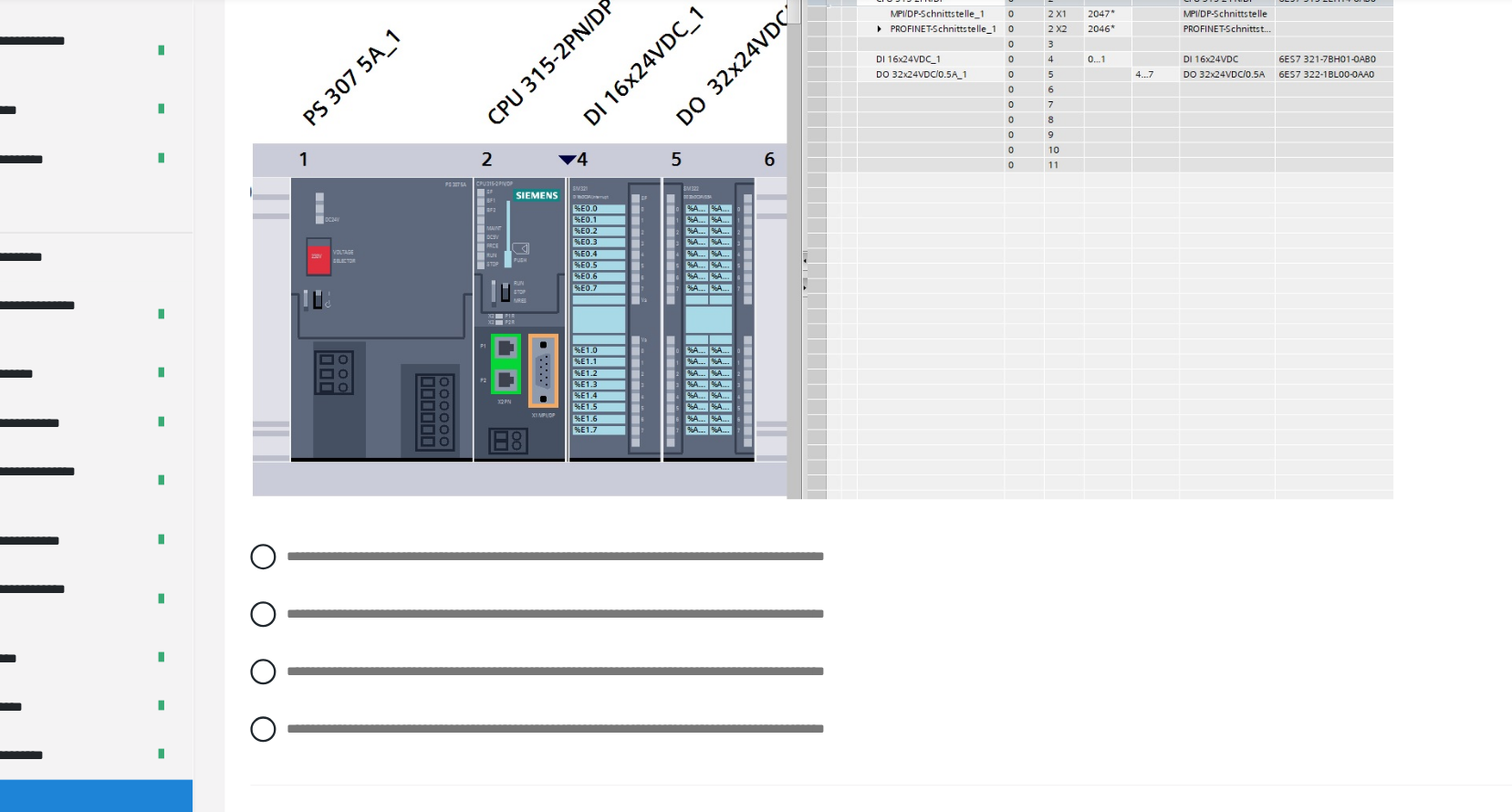 scroll, scrollTop: 1985, scrollLeft: 0, axis: vertical 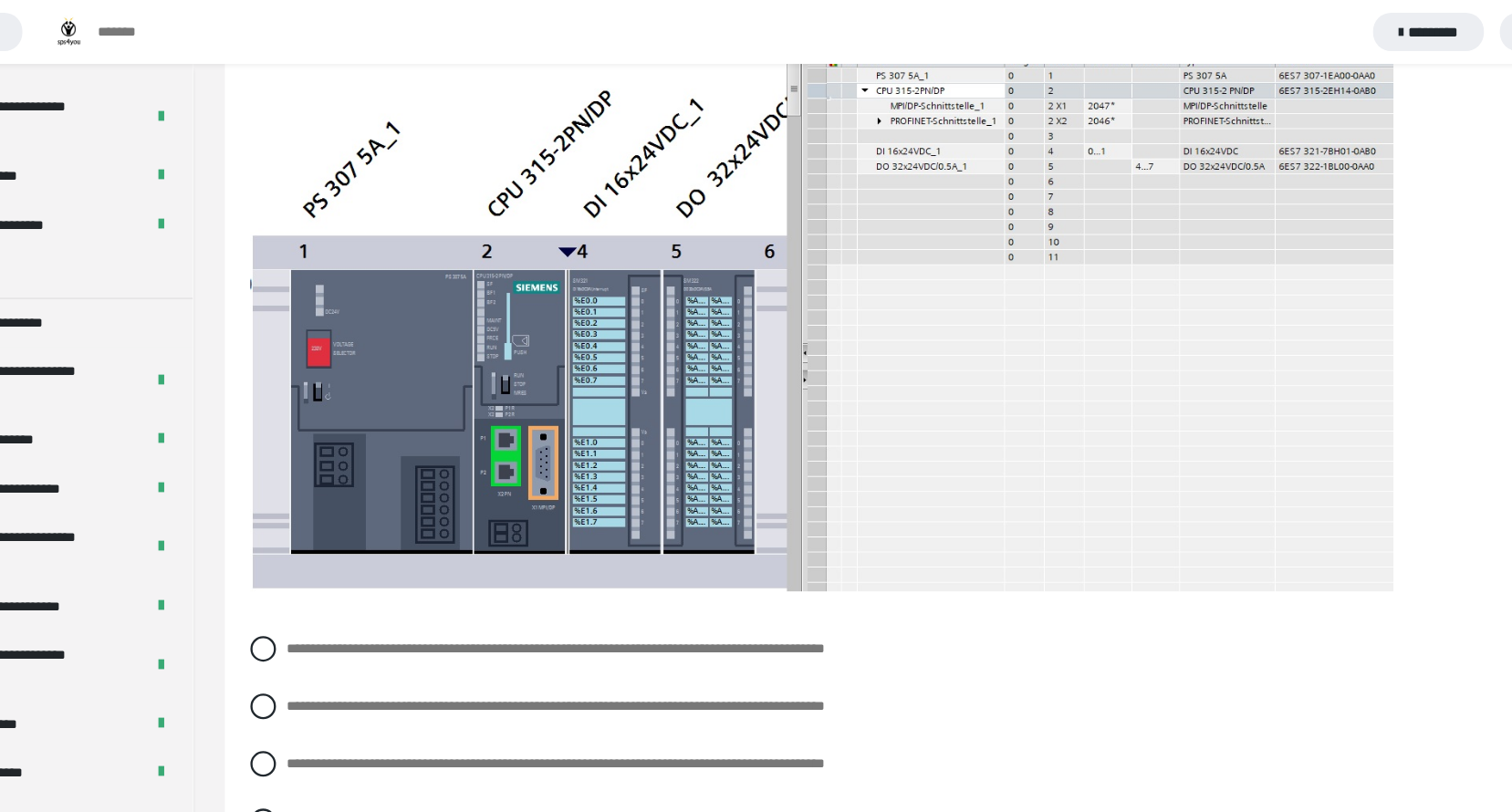 click at bounding box center (808, 264) 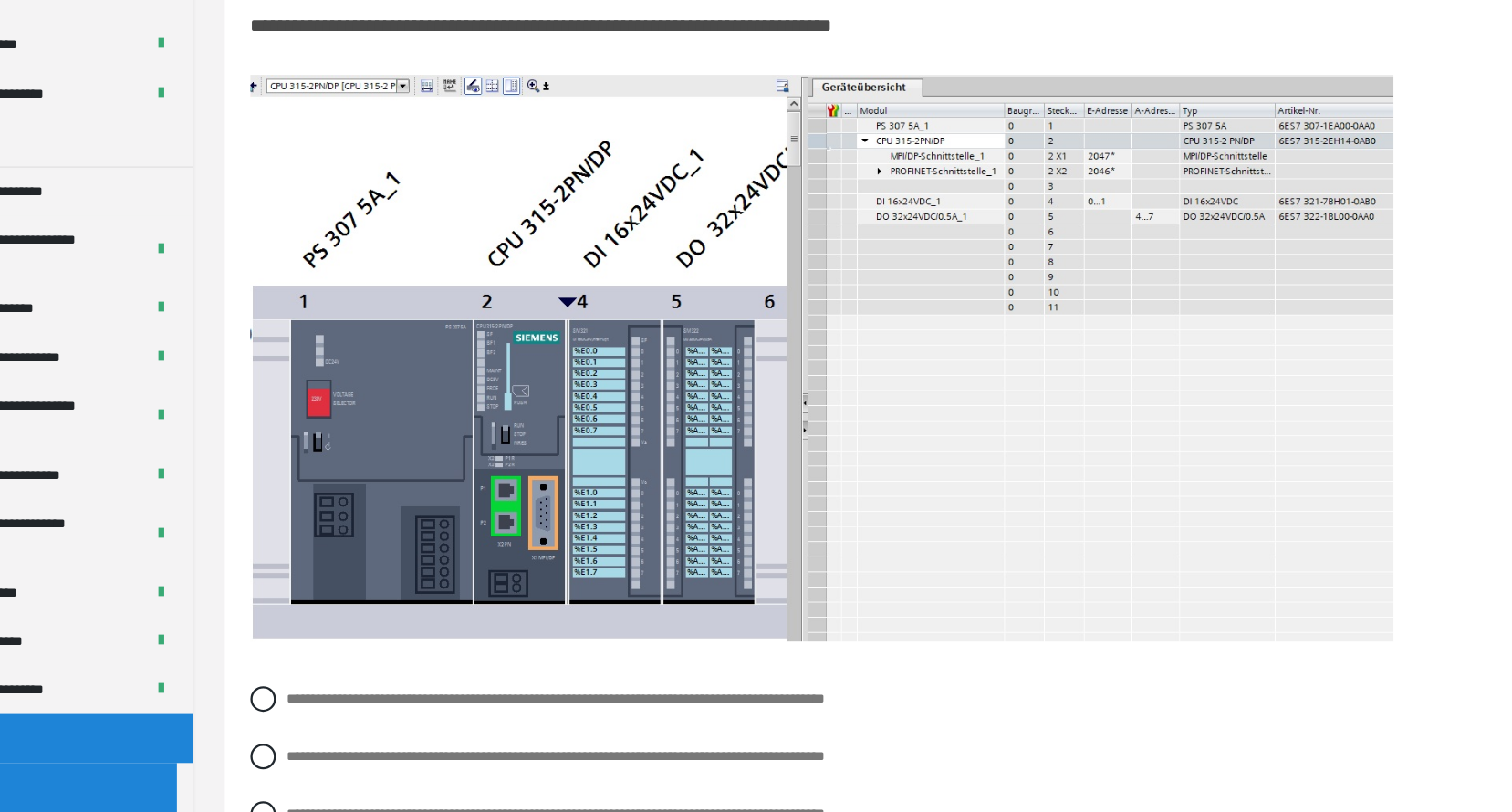 scroll, scrollTop: 1829, scrollLeft: 0, axis: vertical 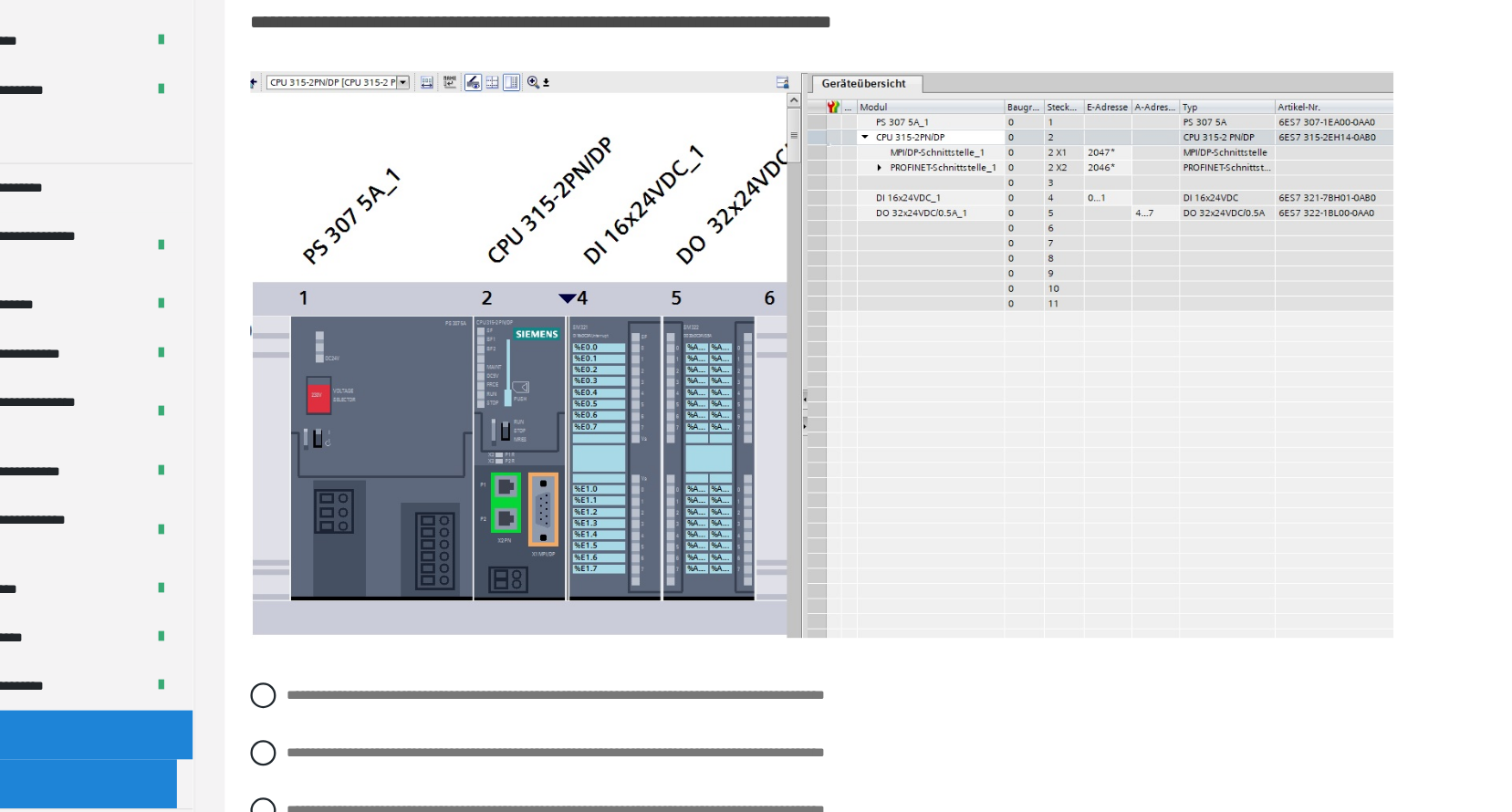 click at bounding box center (808, 420) 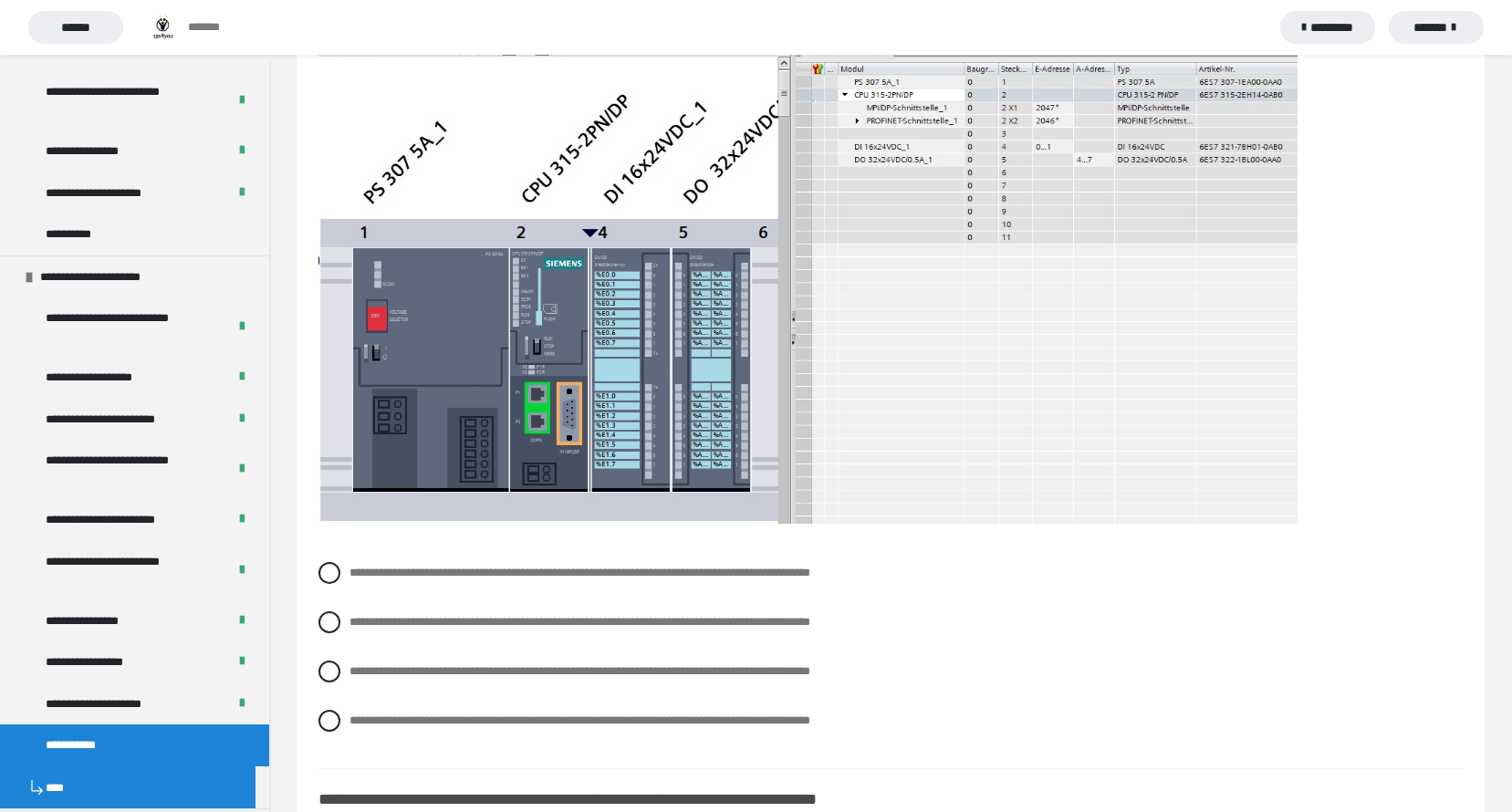 scroll, scrollTop: 2011, scrollLeft: 0, axis: vertical 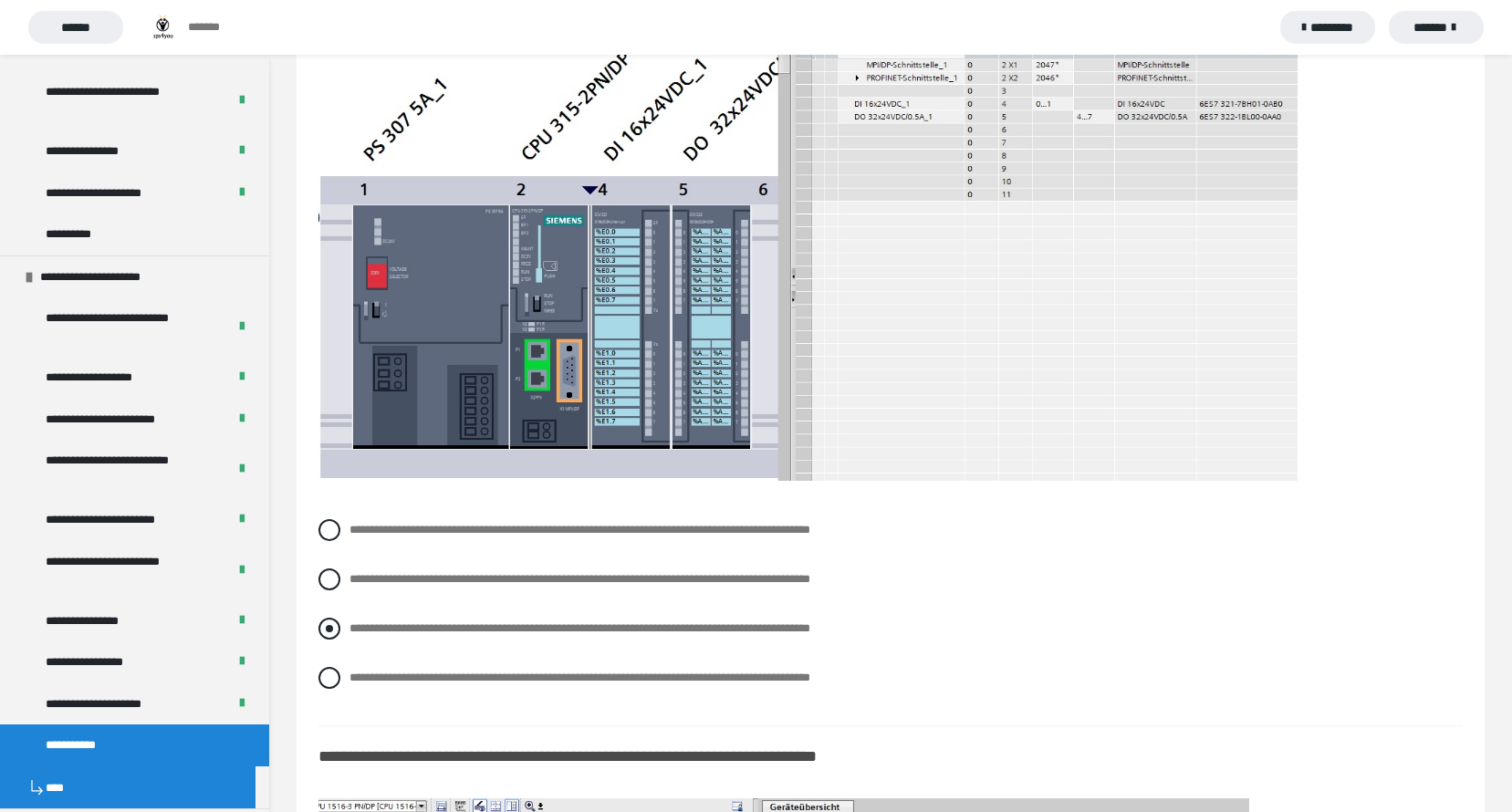 click on "**********" at bounding box center (579, 628) 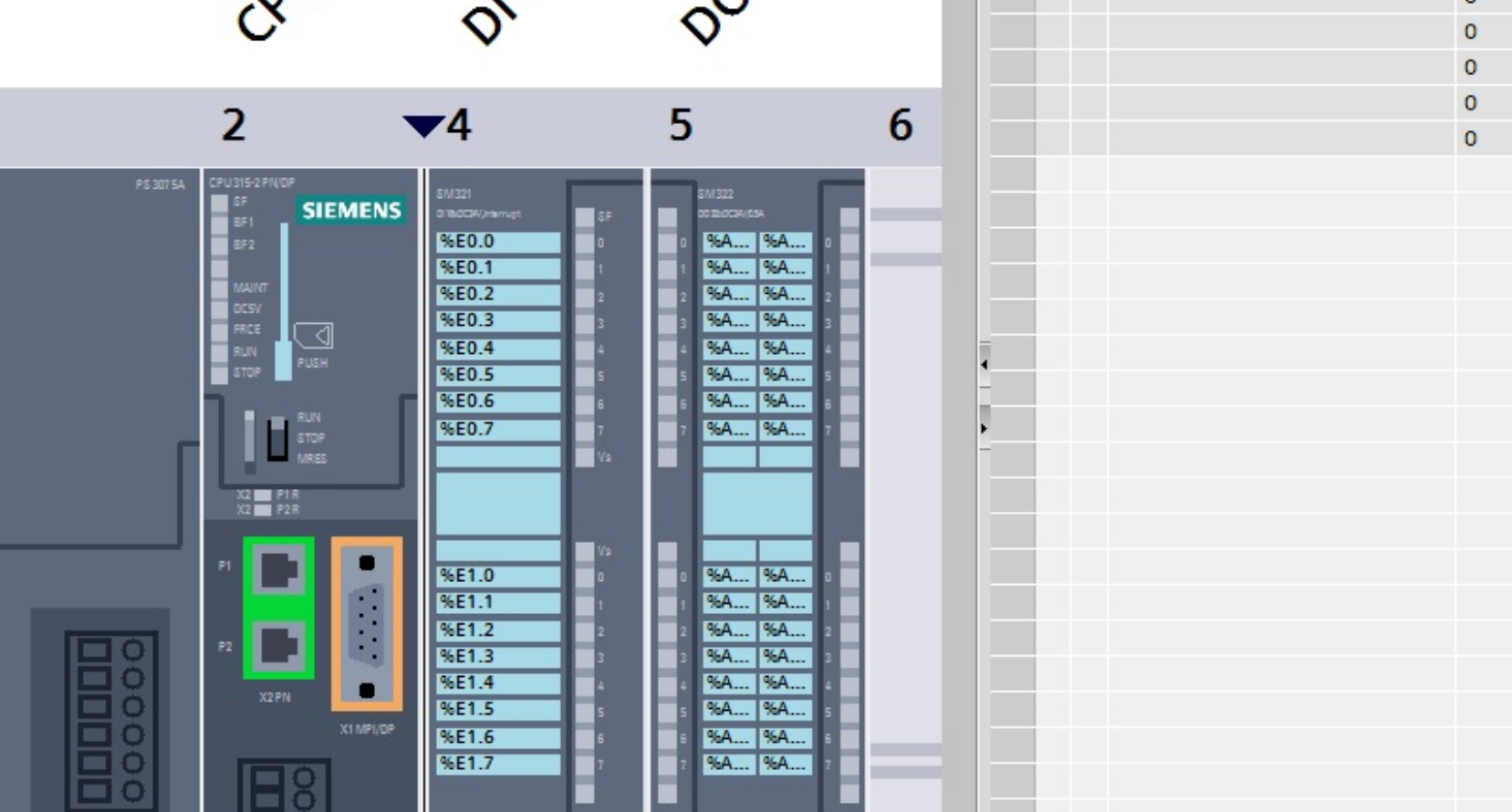 click at bounding box center (808, 238) 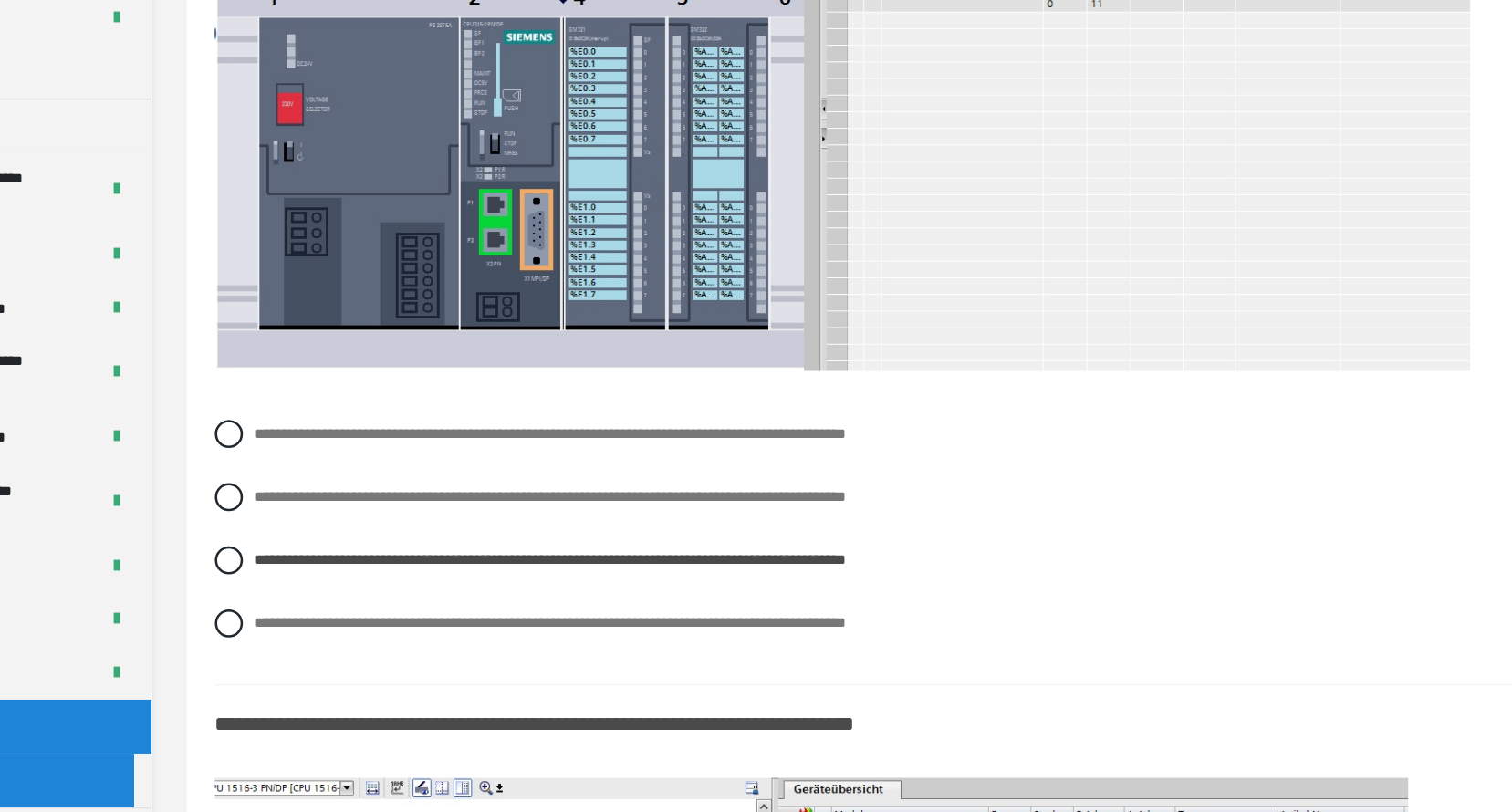 scroll, scrollTop: 2022, scrollLeft: 0, axis: vertical 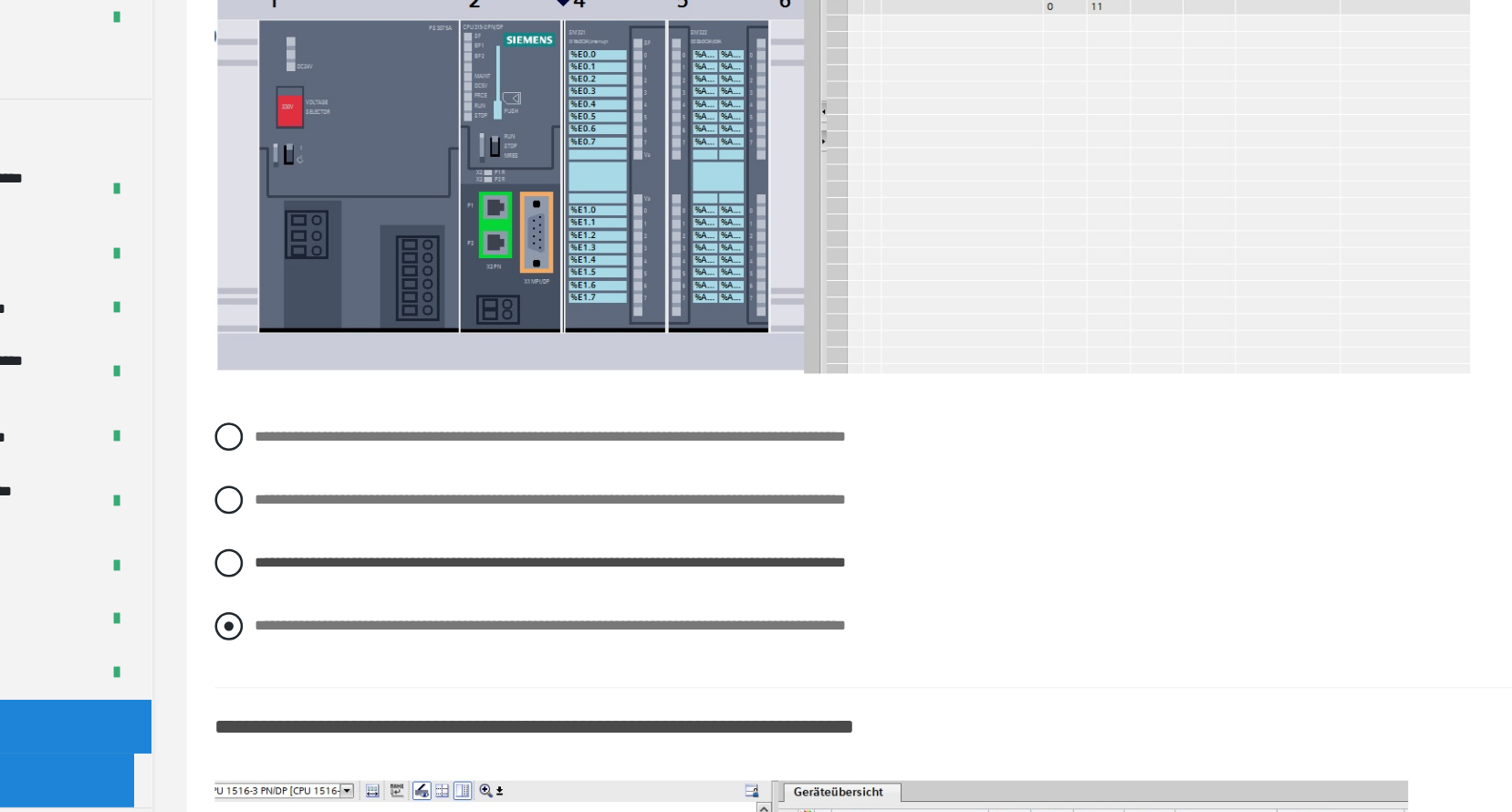 click at bounding box center [329, 667] 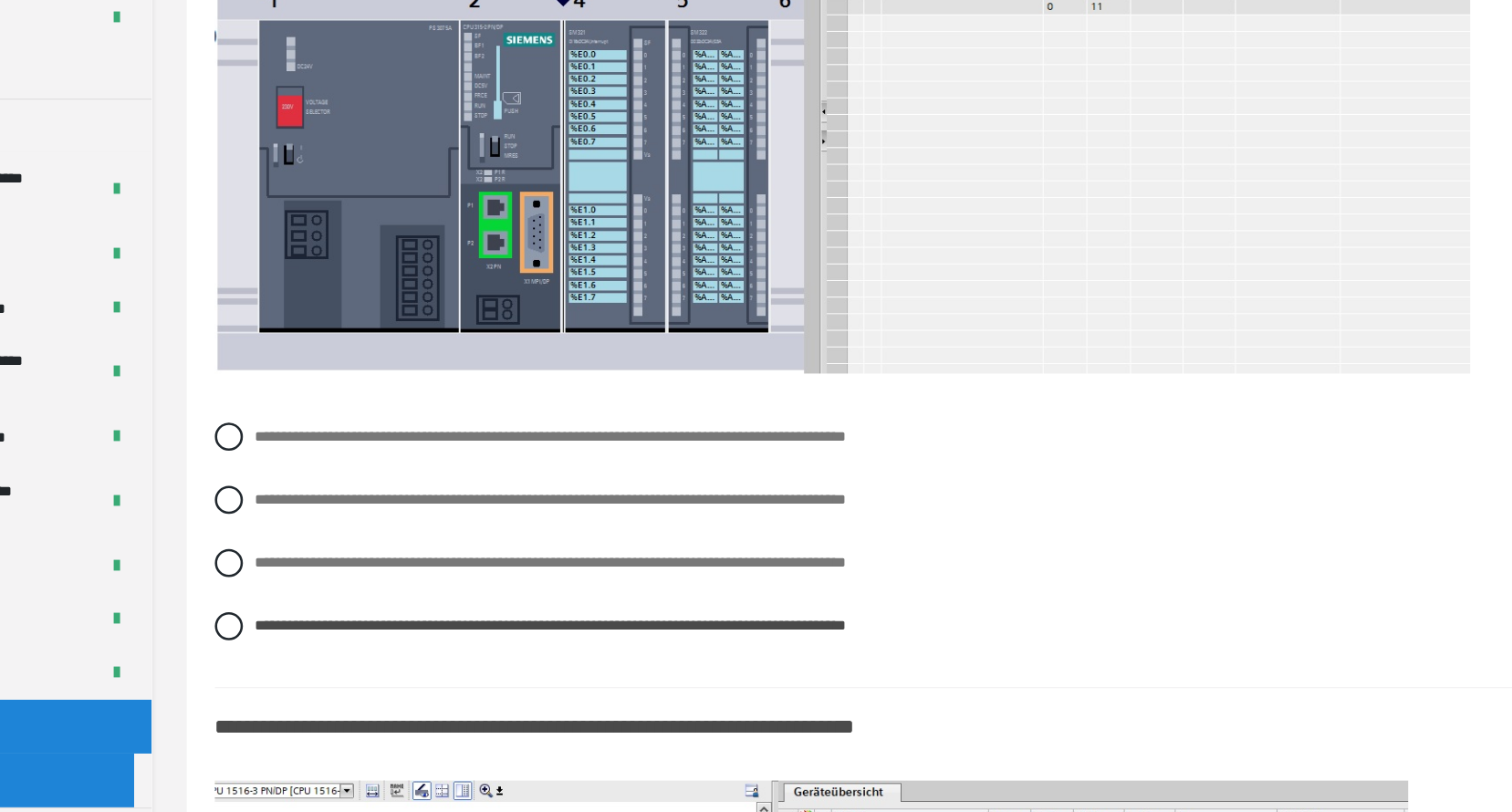 scroll, scrollTop: 2021, scrollLeft: 0, axis: vertical 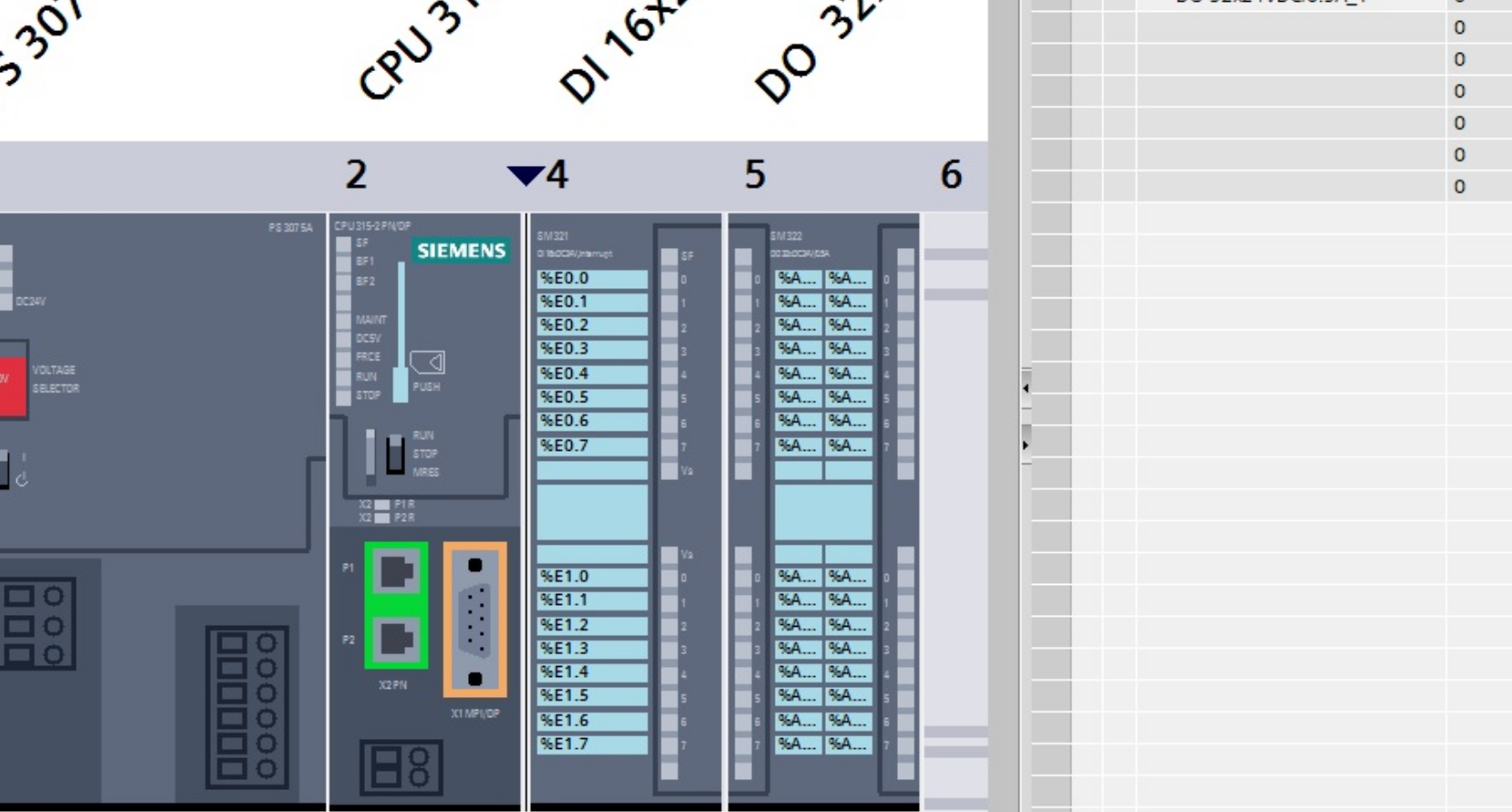click at bounding box center [808, 228] 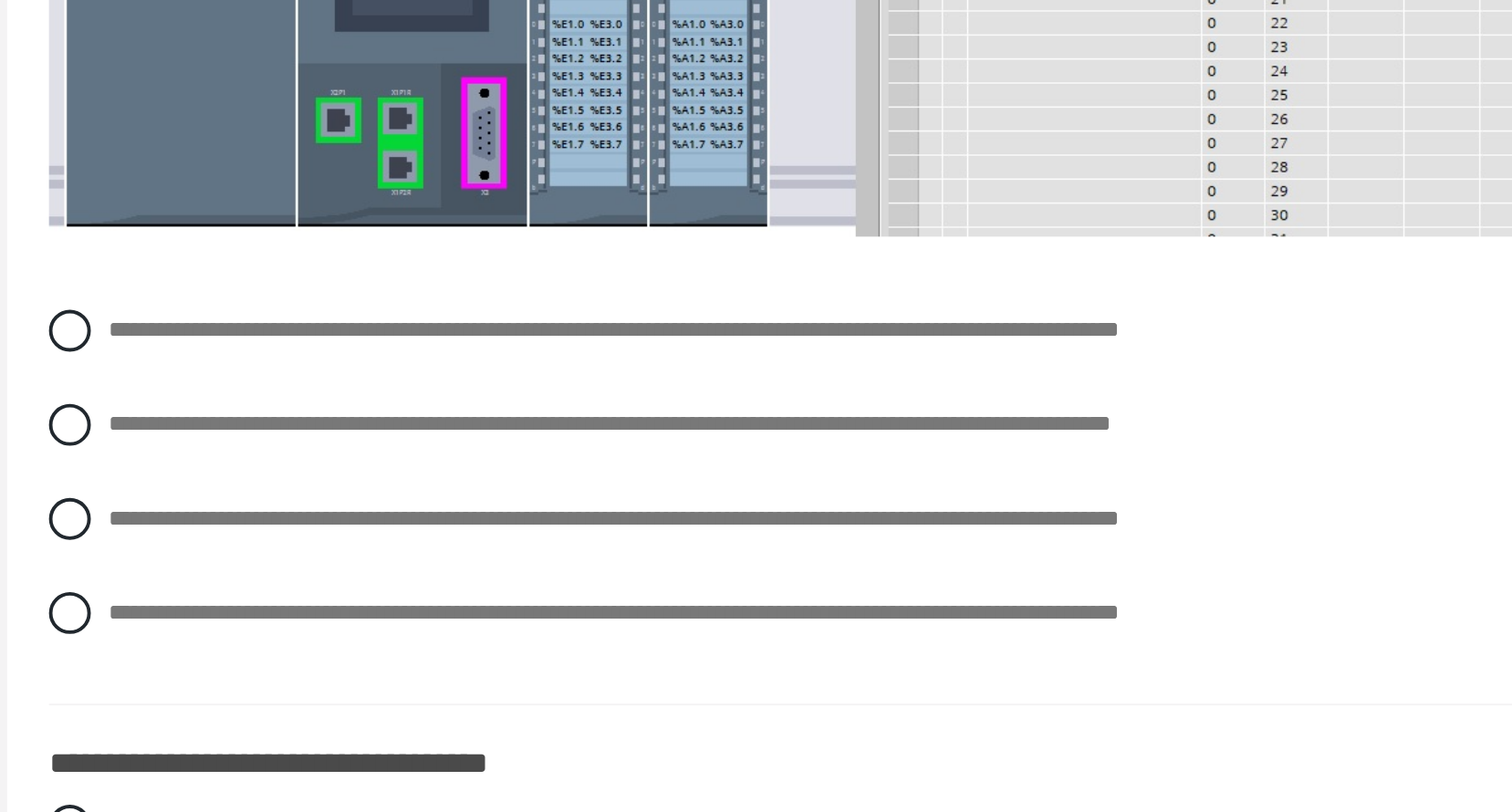scroll, scrollTop: 2804, scrollLeft: 0, axis: vertical 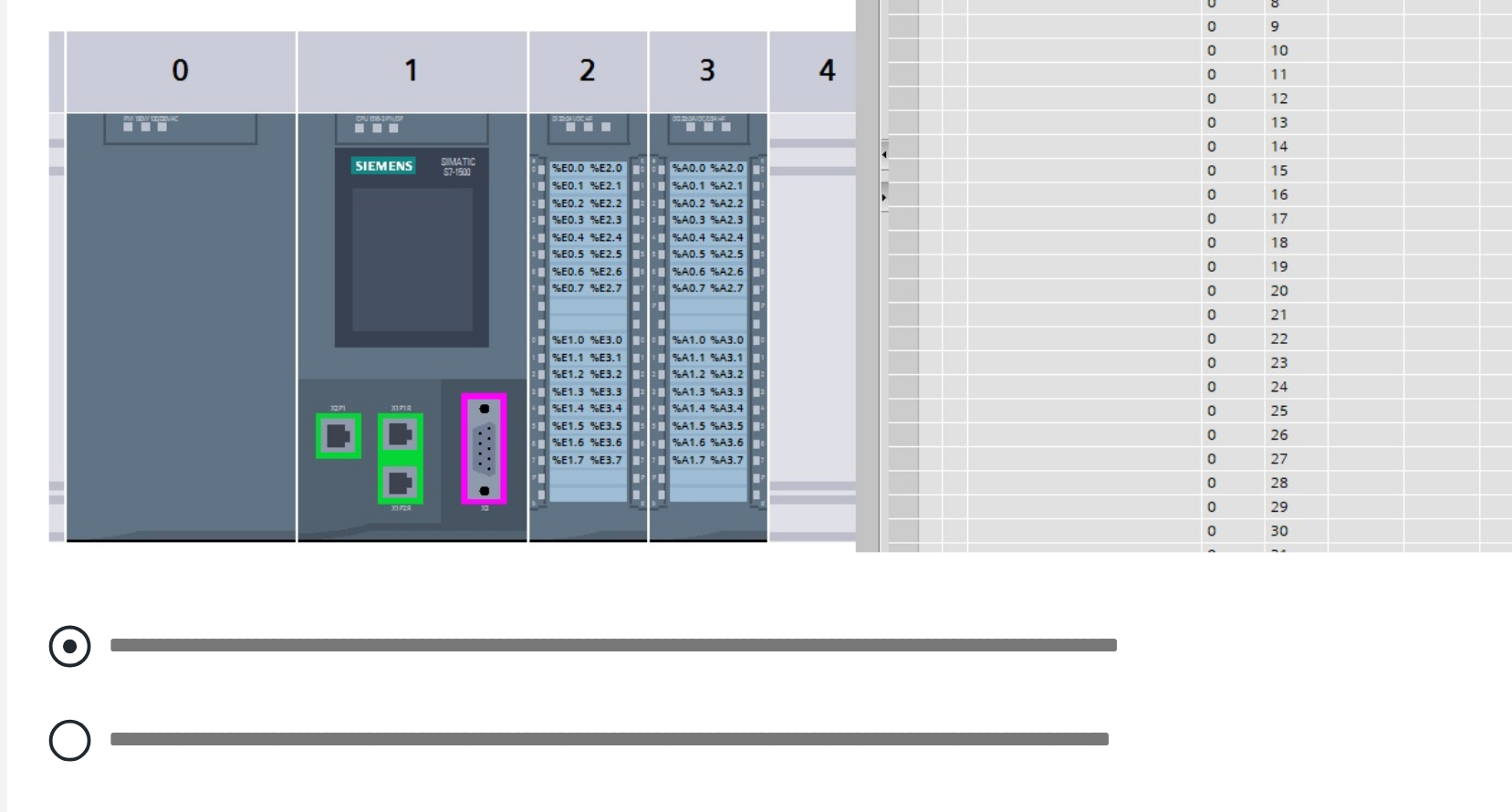 click on "**********" at bounding box center [614, 534] 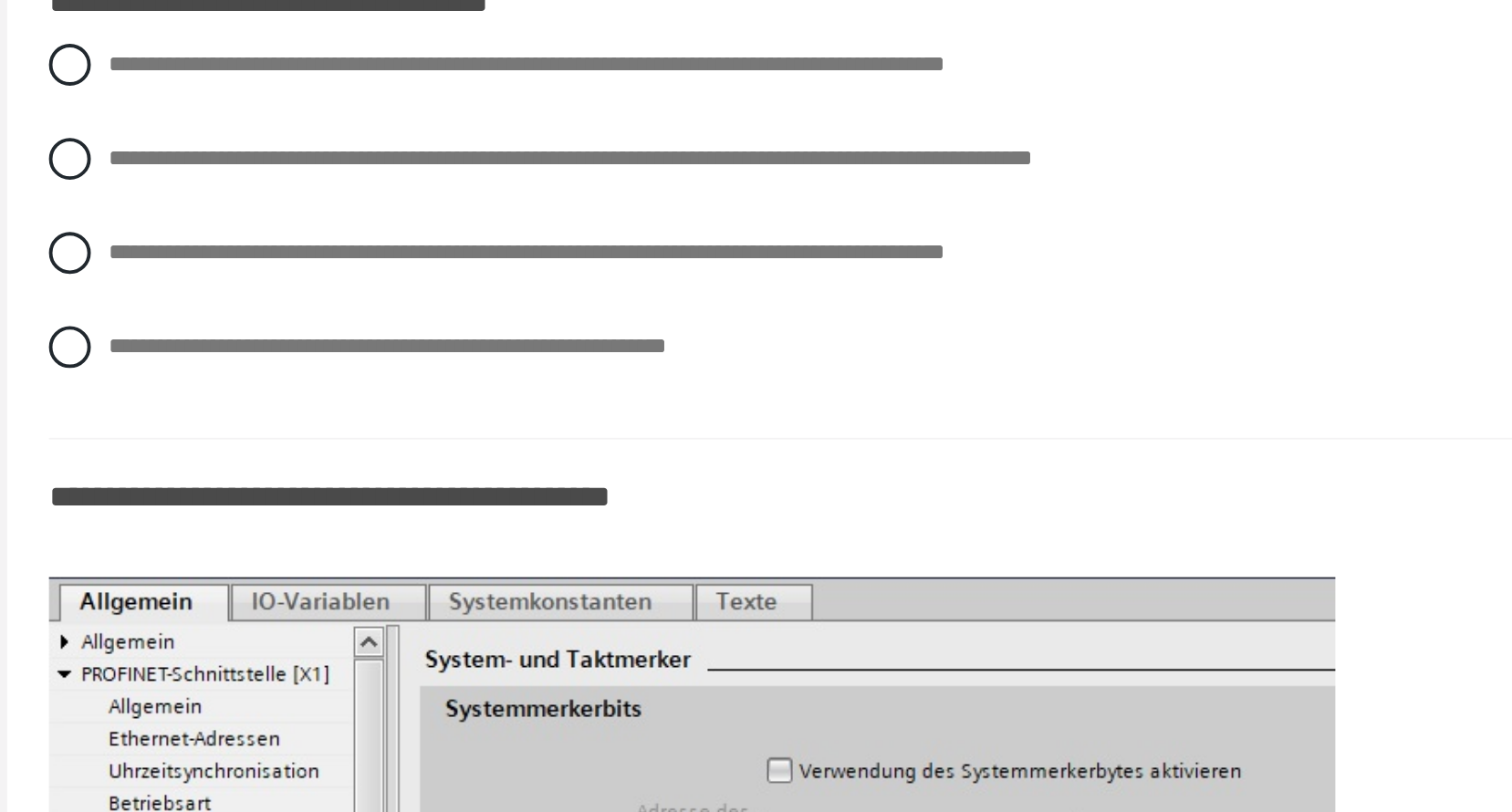 scroll, scrollTop: 3191, scrollLeft: 0, axis: vertical 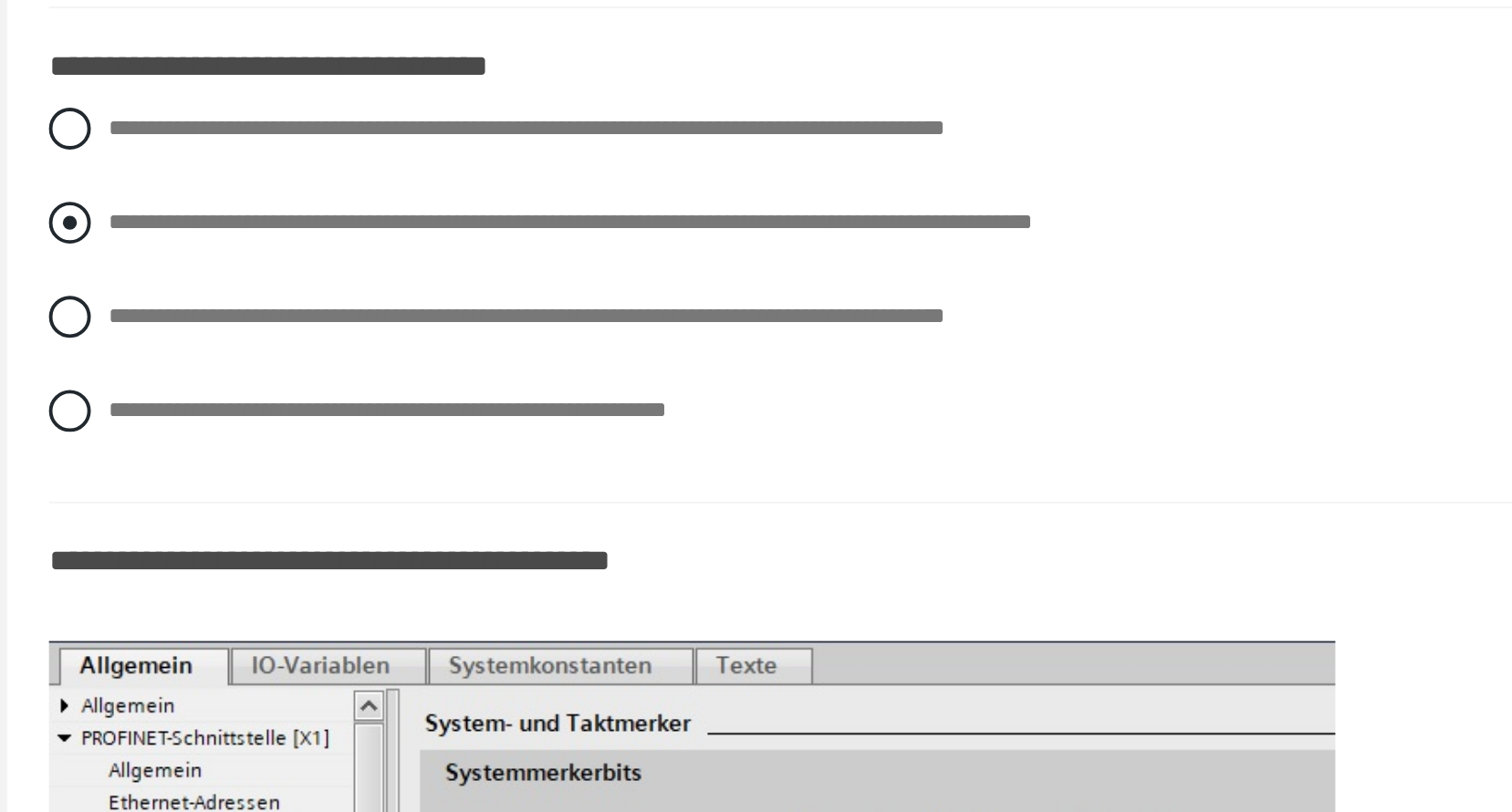 click on "**********" at bounding box center [891, 456] 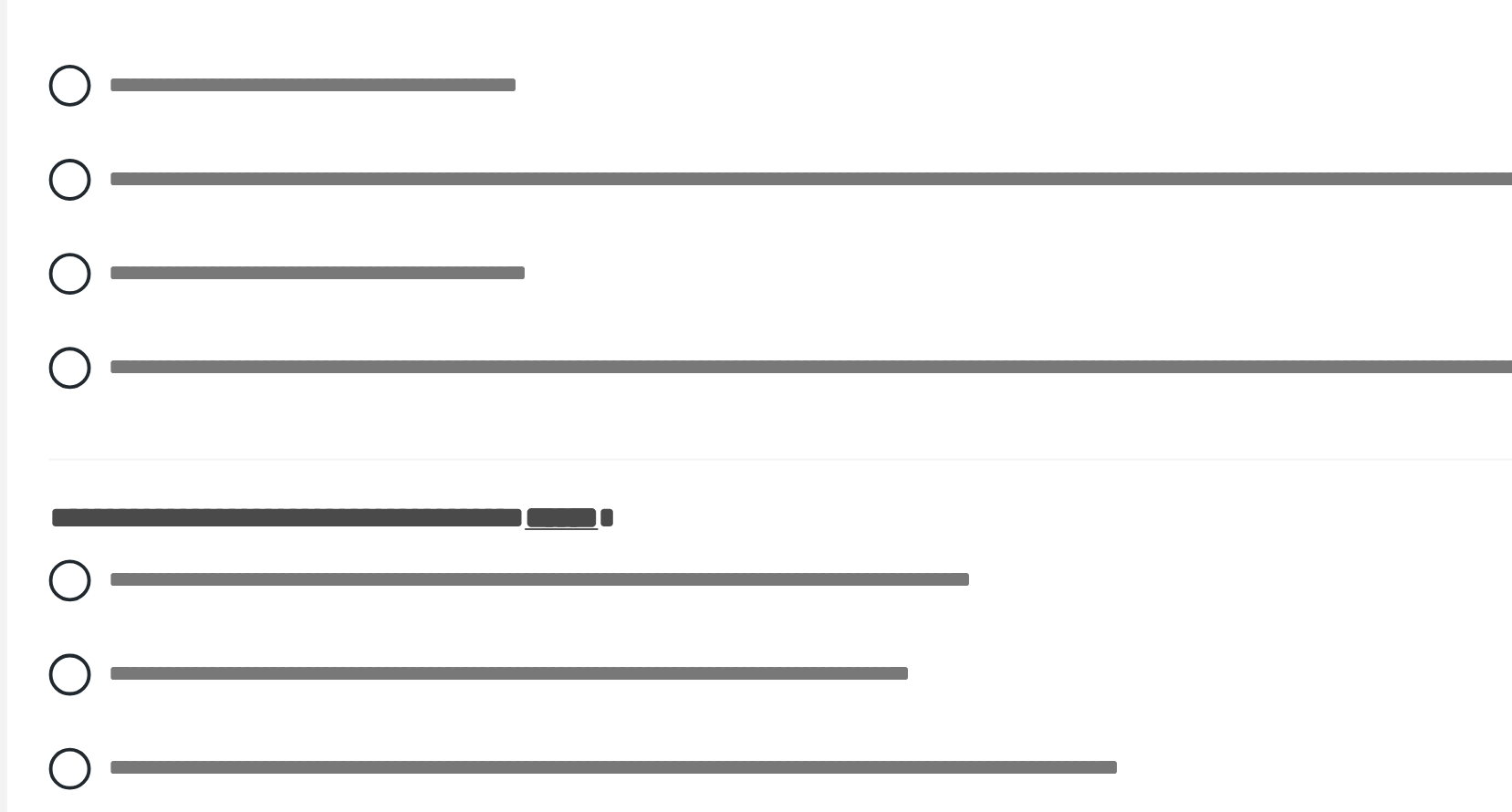 scroll, scrollTop: 4002, scrollLeft: 0, axis: vertical 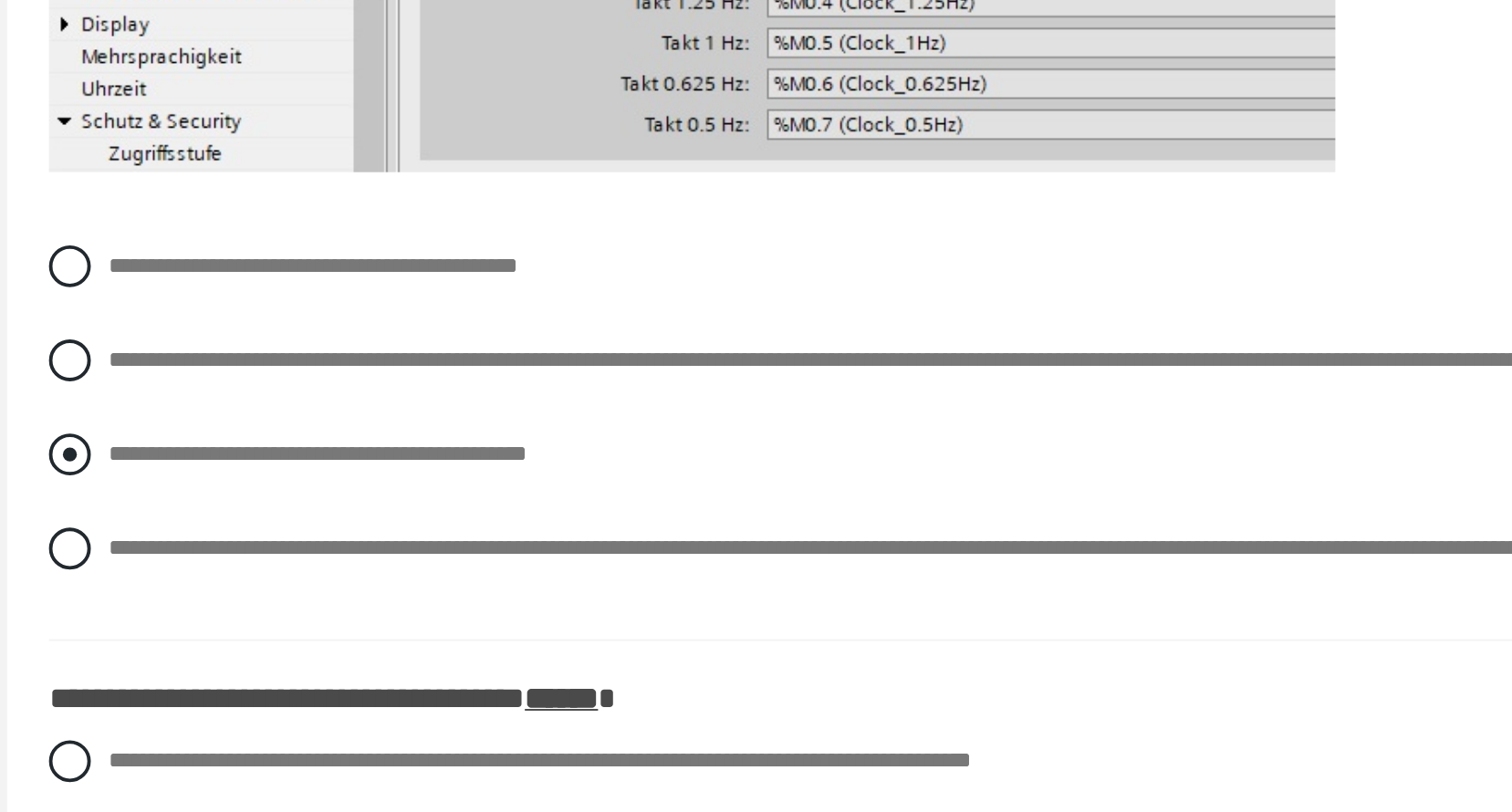 click on "**********" at bounding box center (891, 529) 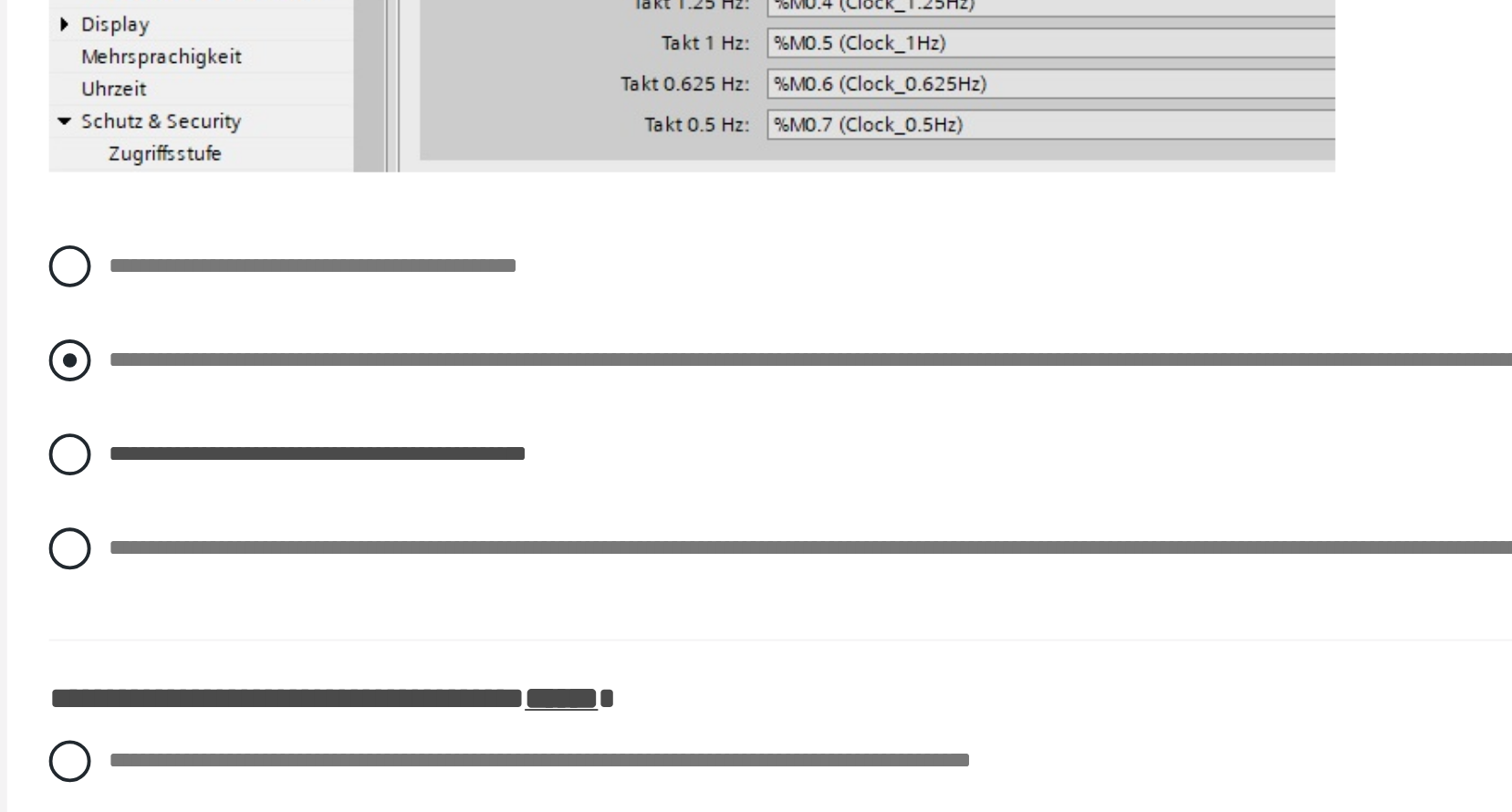 click at bounding box center (329, 480) 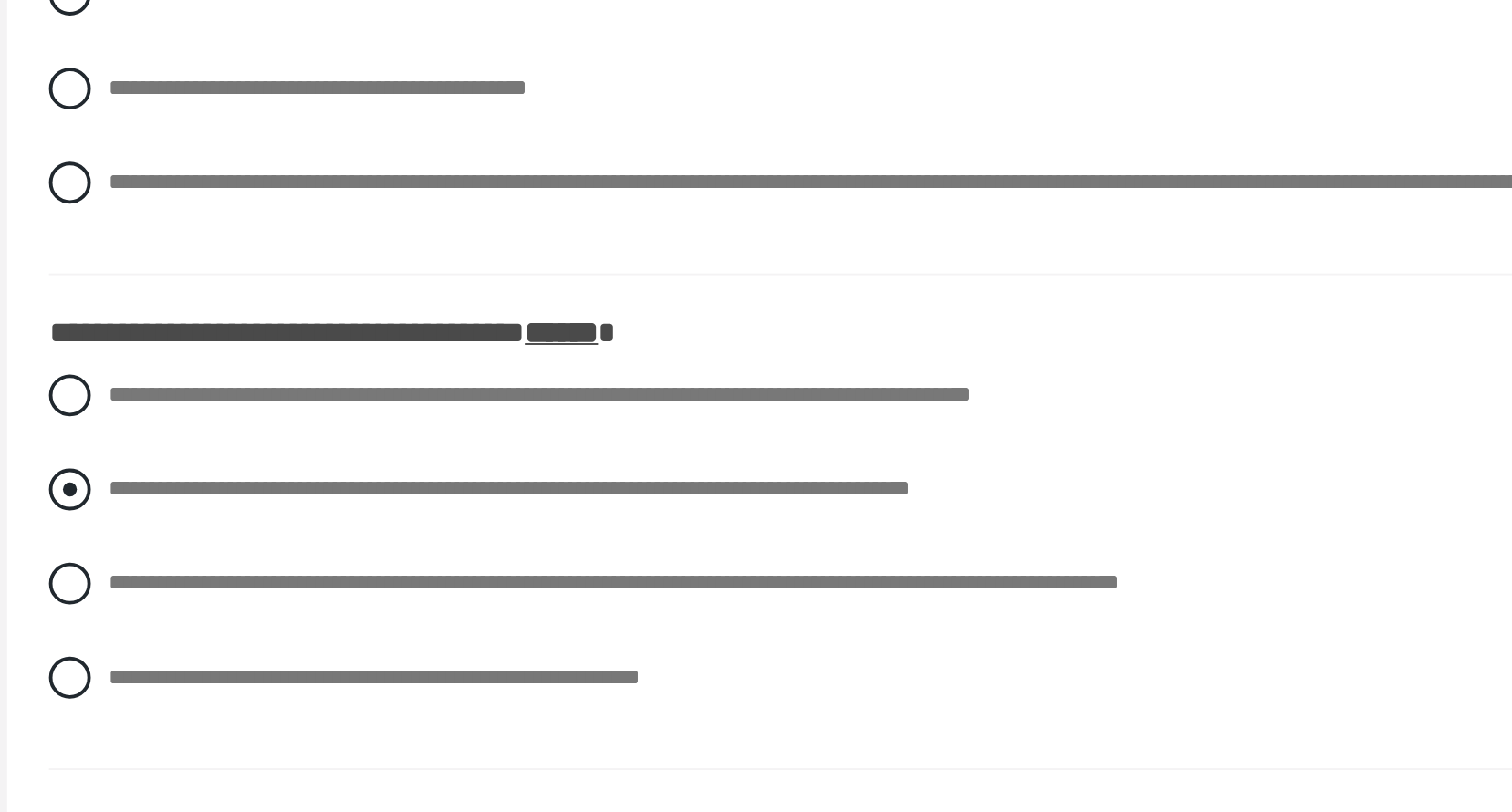 scroll, scrollTop: 4146, scrollLeft: 0, axis: vertical 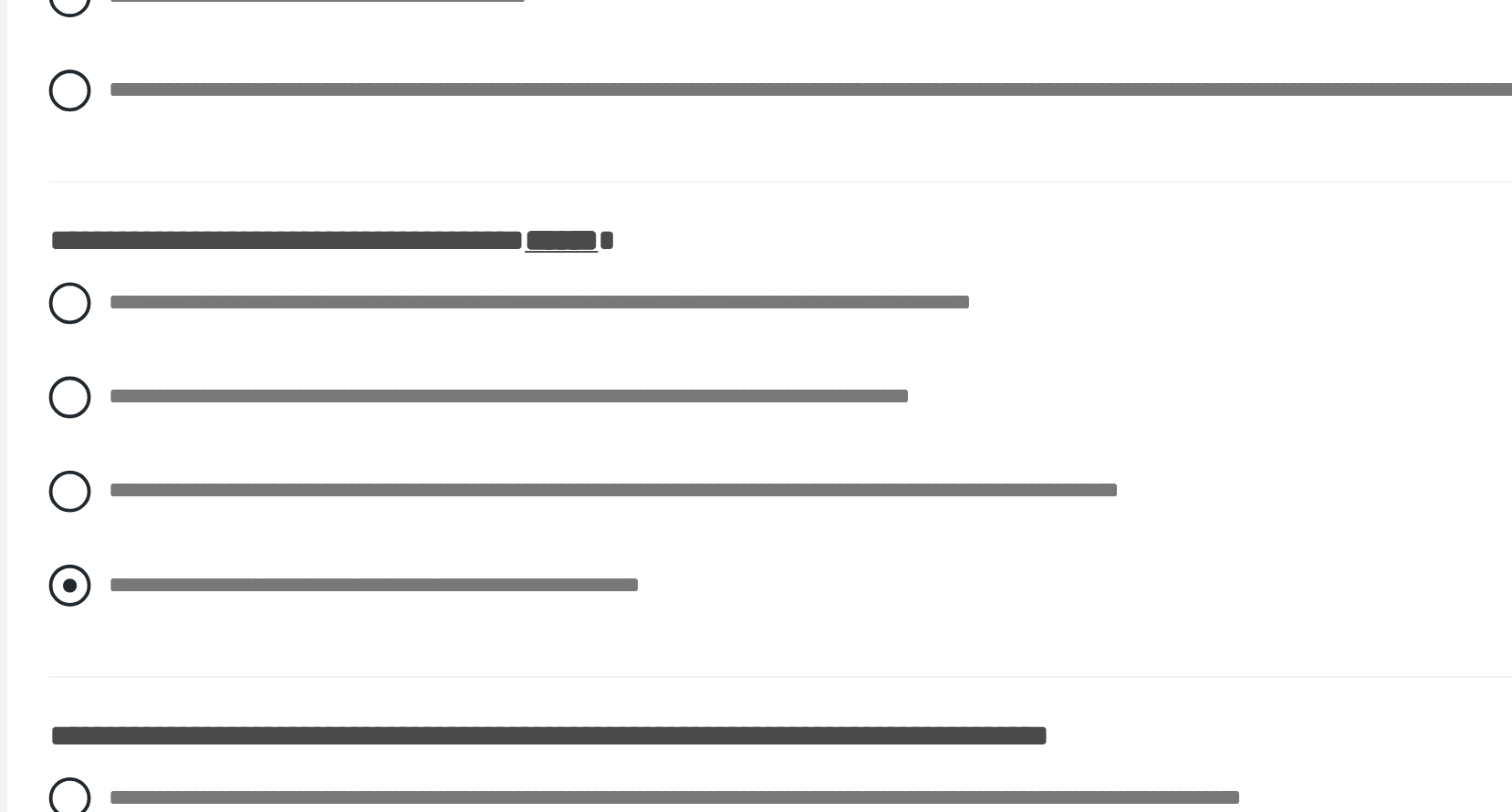click at bounding box center [329, 693] 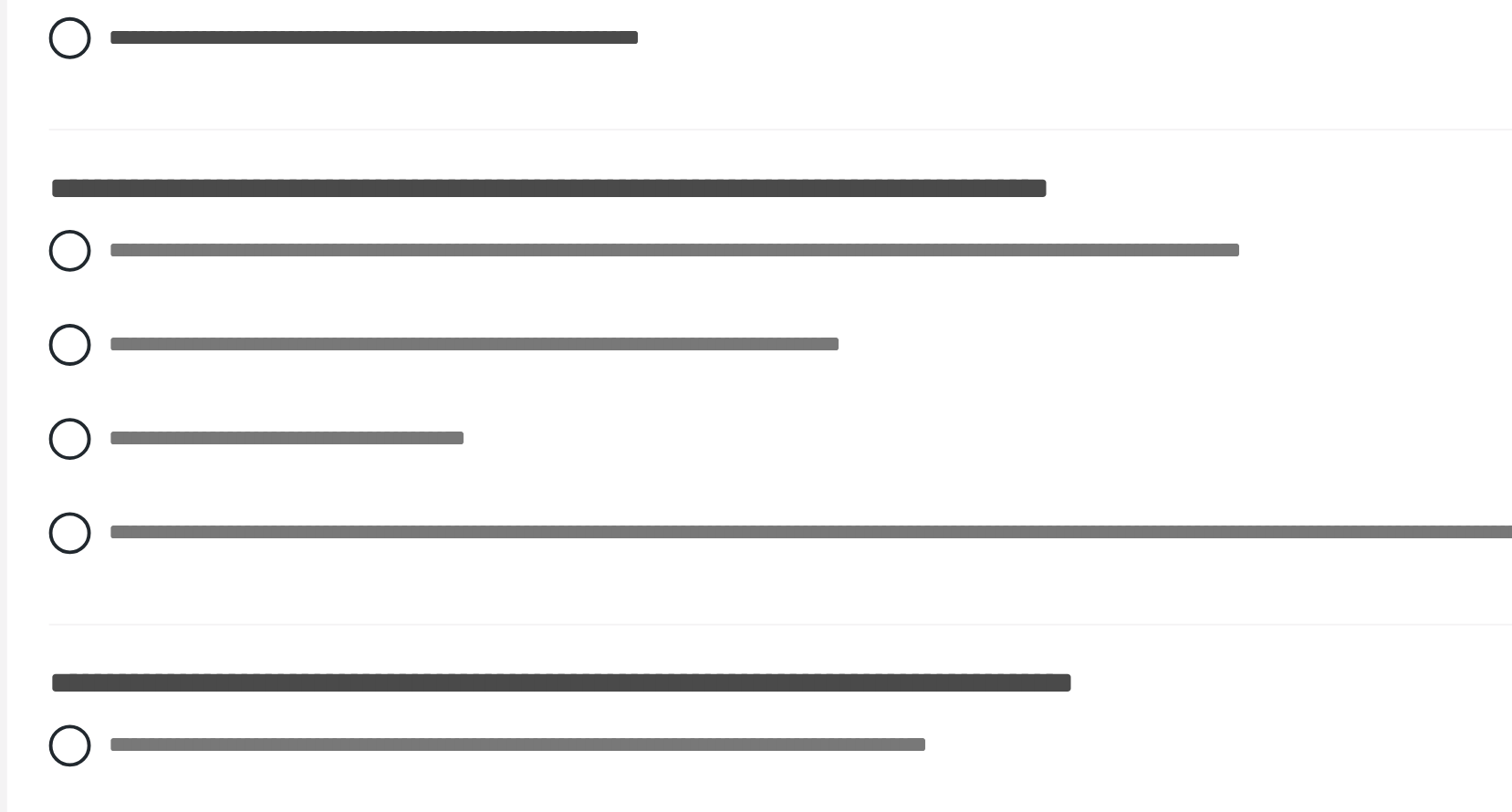 scroll, scrollTop: 4480, scrollLeft: 0, axis: vertical 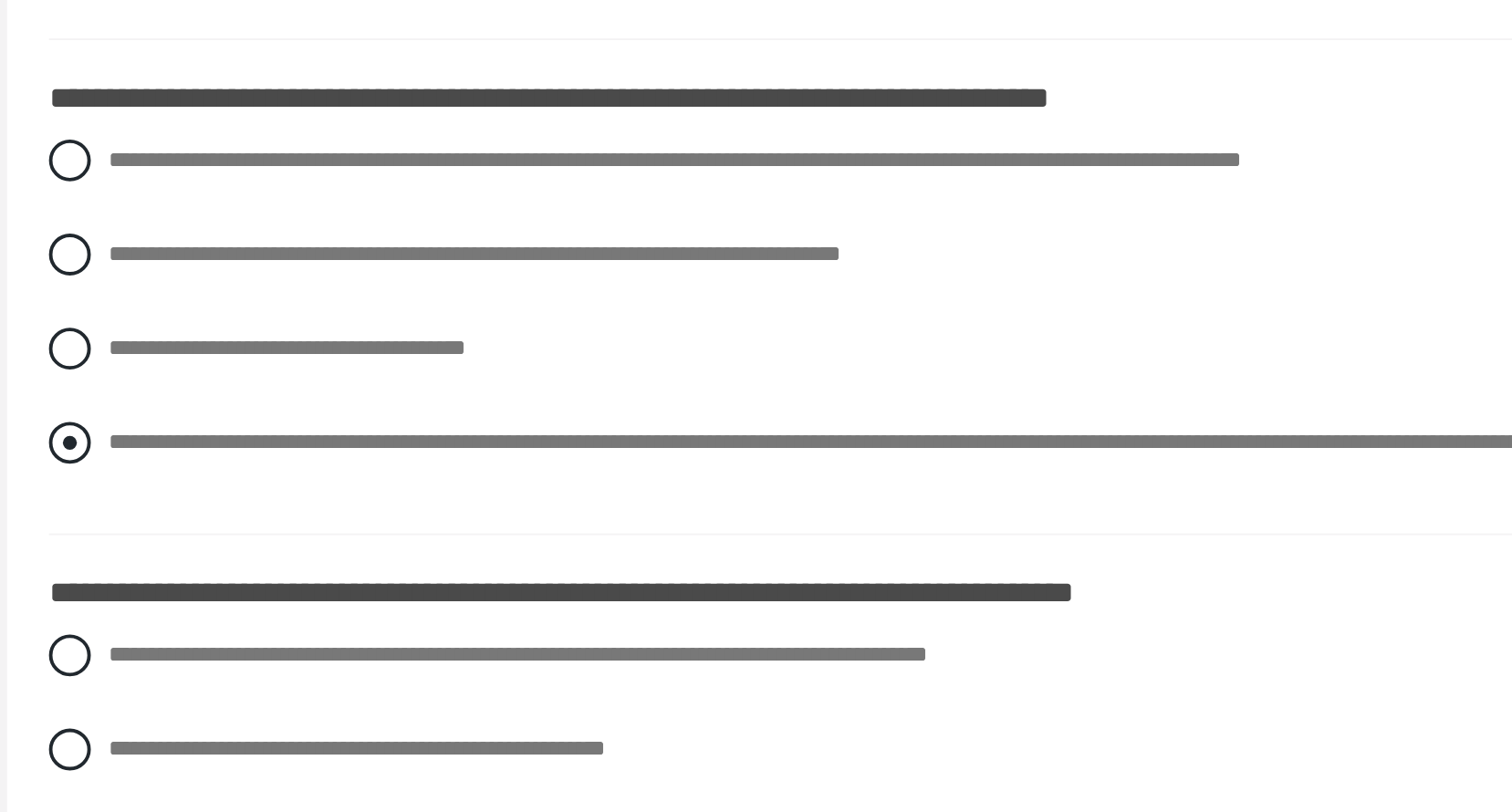 click on "**********" at bounding box center (891, 619) 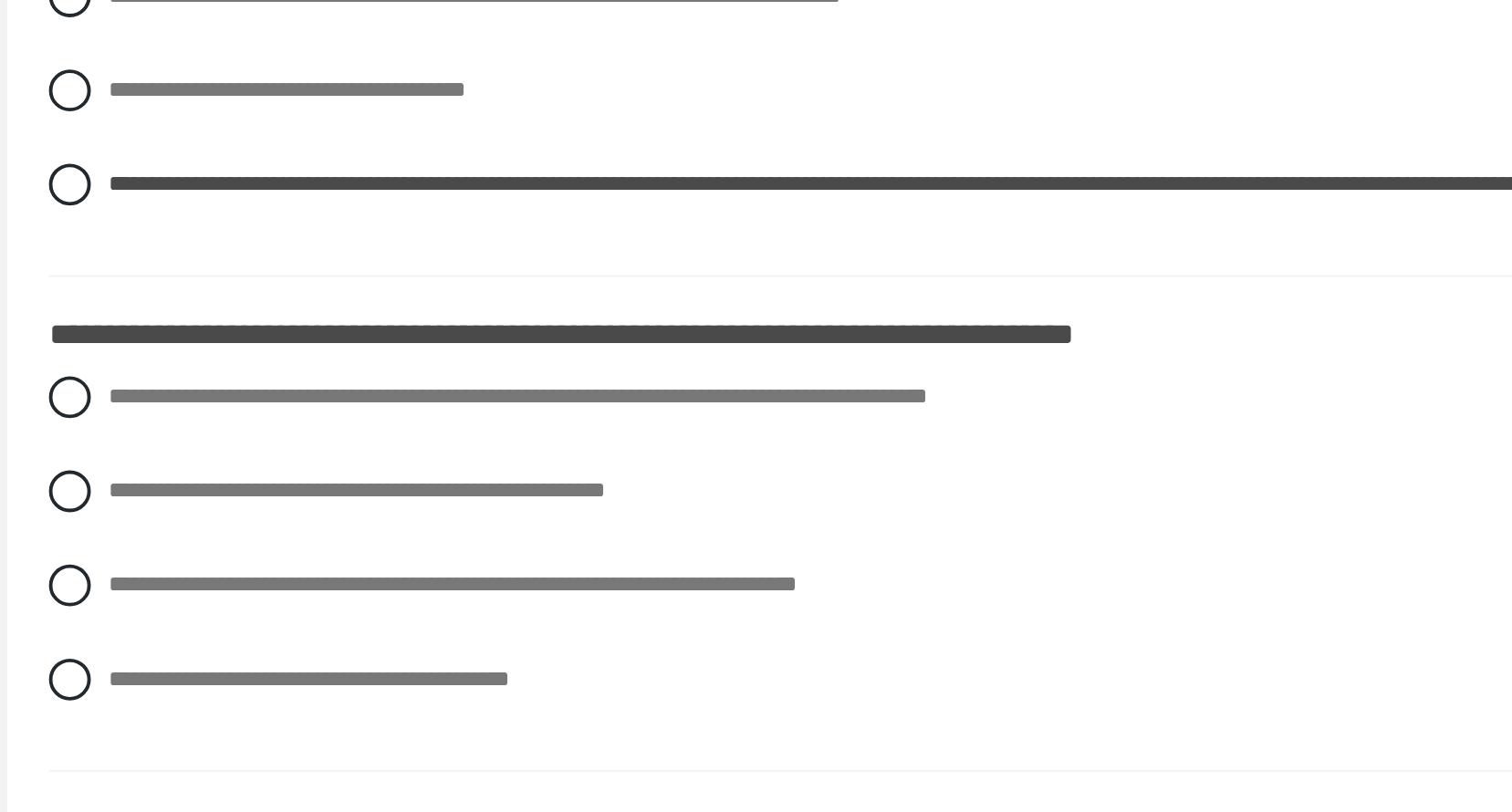 scroll, scrollTop: 4719, scrollLeft: 0, axis: vertical 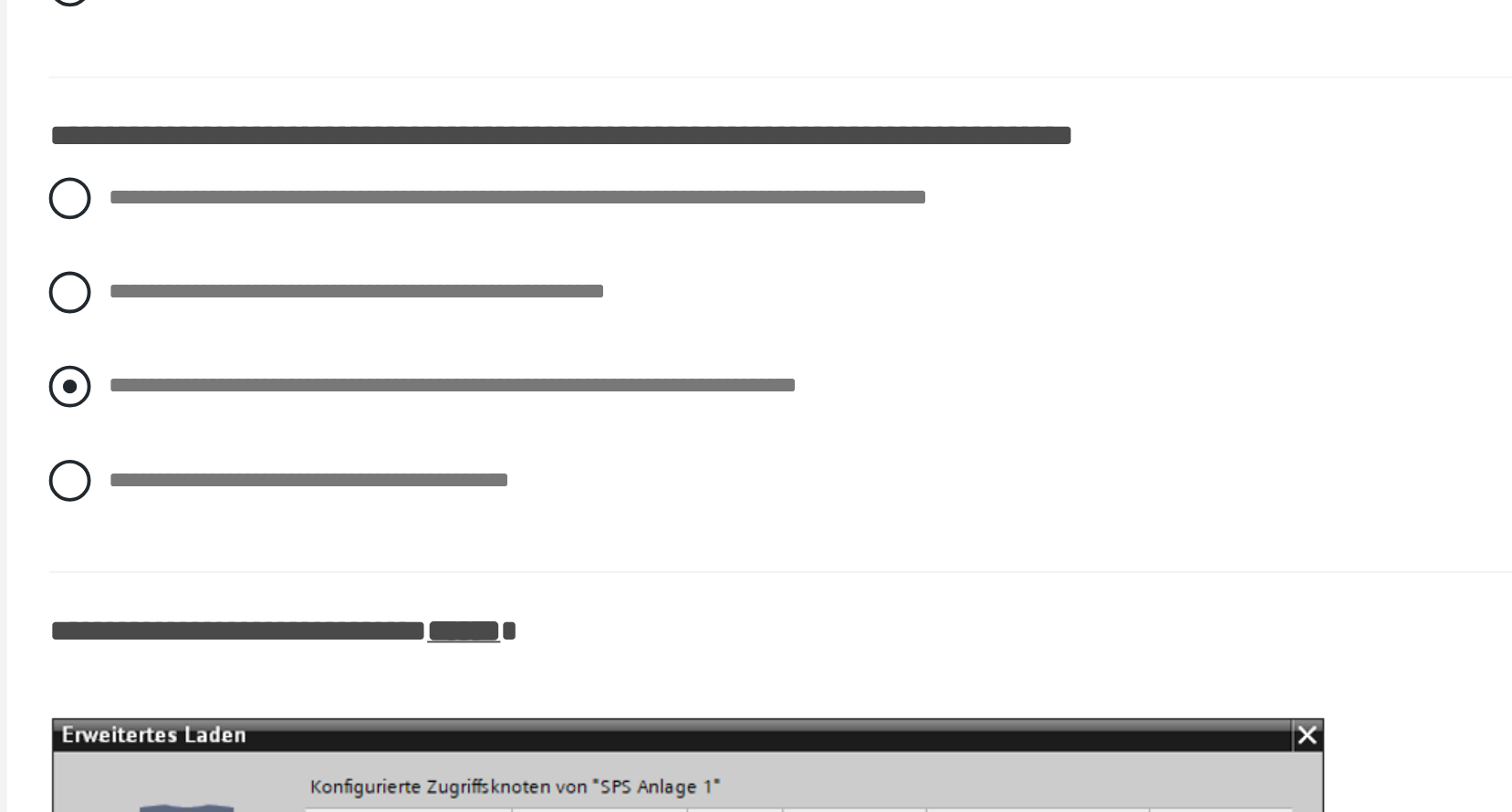 click at bounding box center [329, 589] 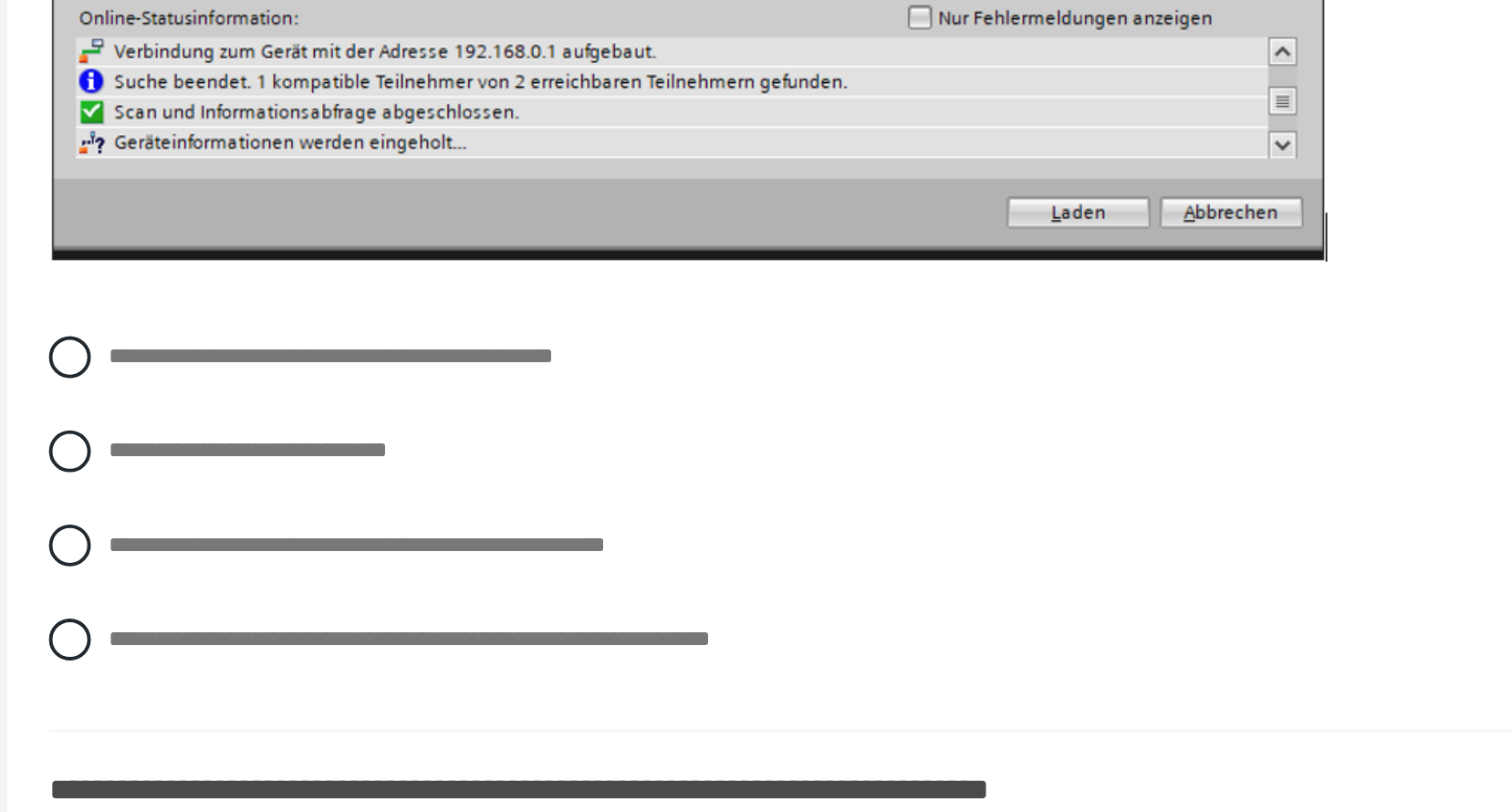 scroll, scrollTop: 5531, scrollLeft: 0, axis: vertical 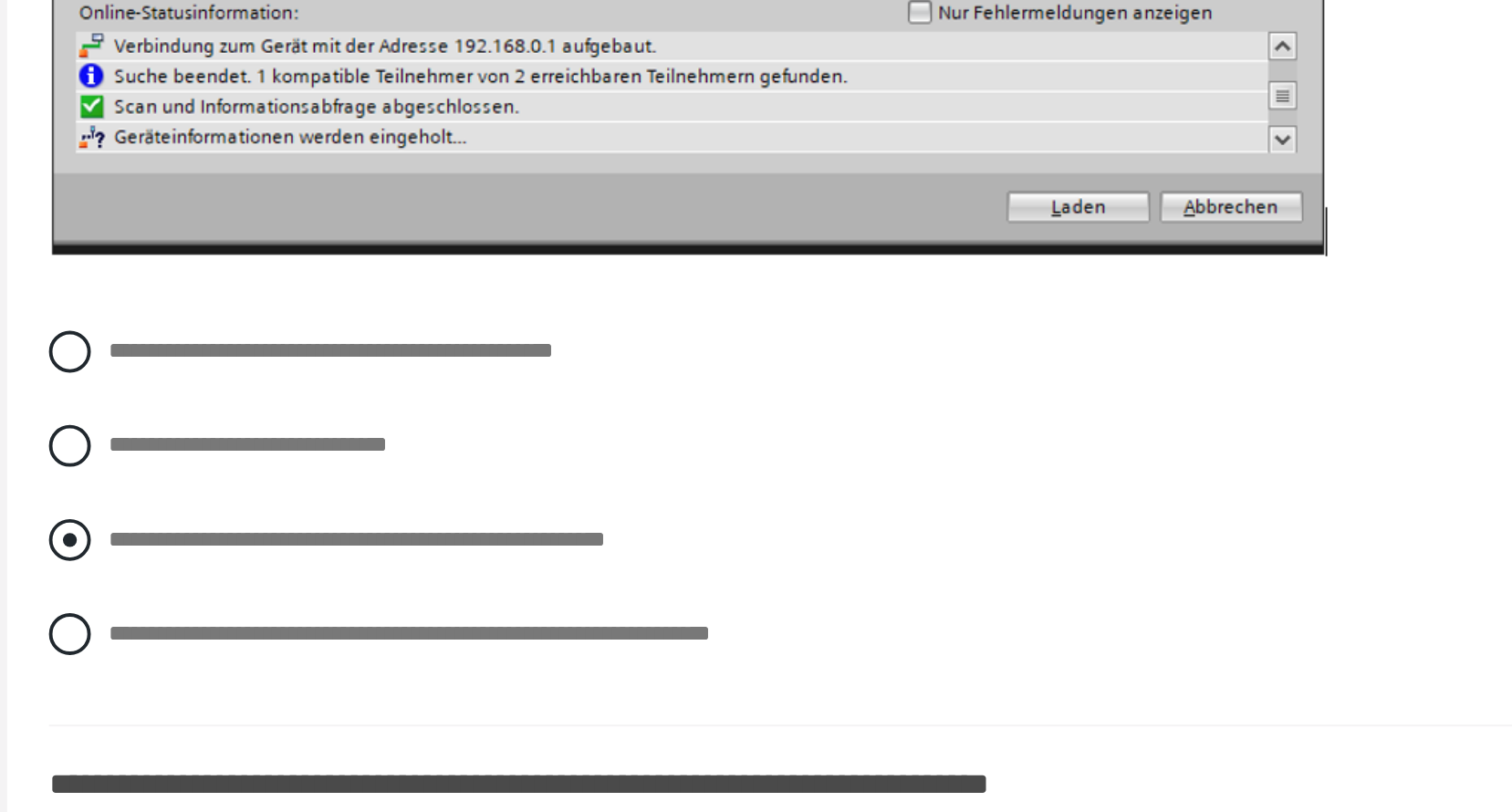 click at bounding box center [329, 670] 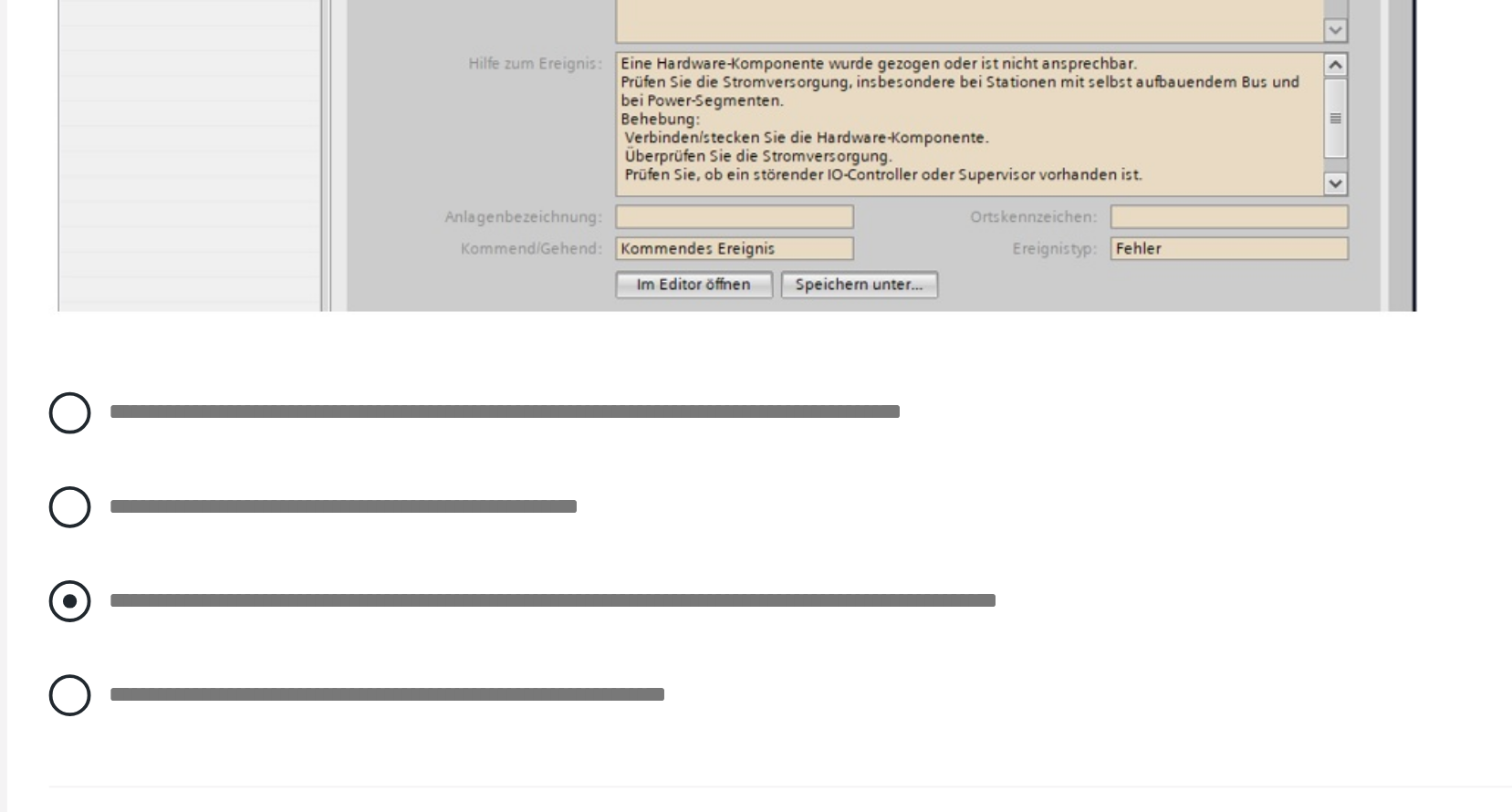 scroll, scrollTop: 6343, scrollLeft: 0, axis: vertical 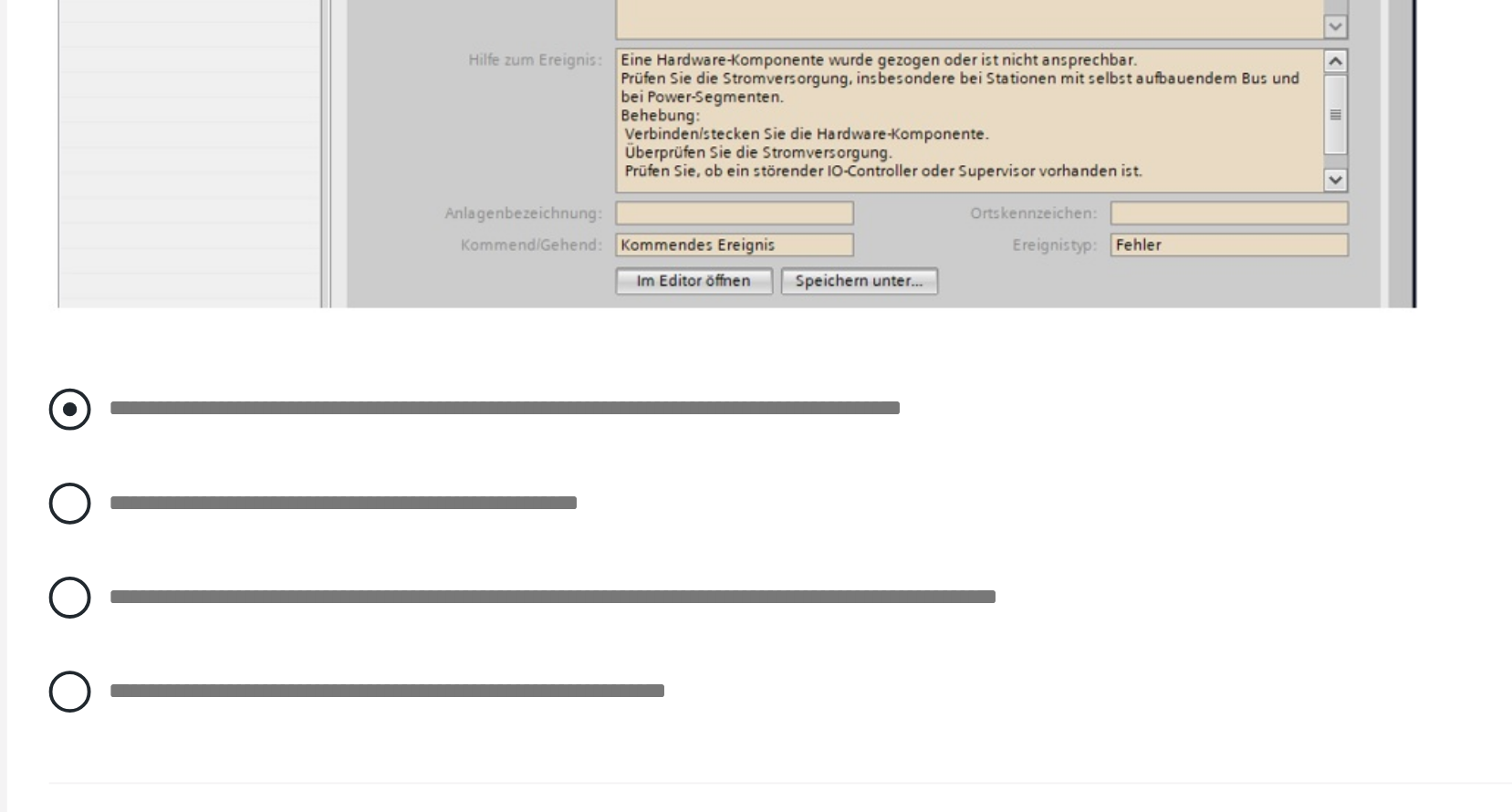 click at bounding box center (329, 601) 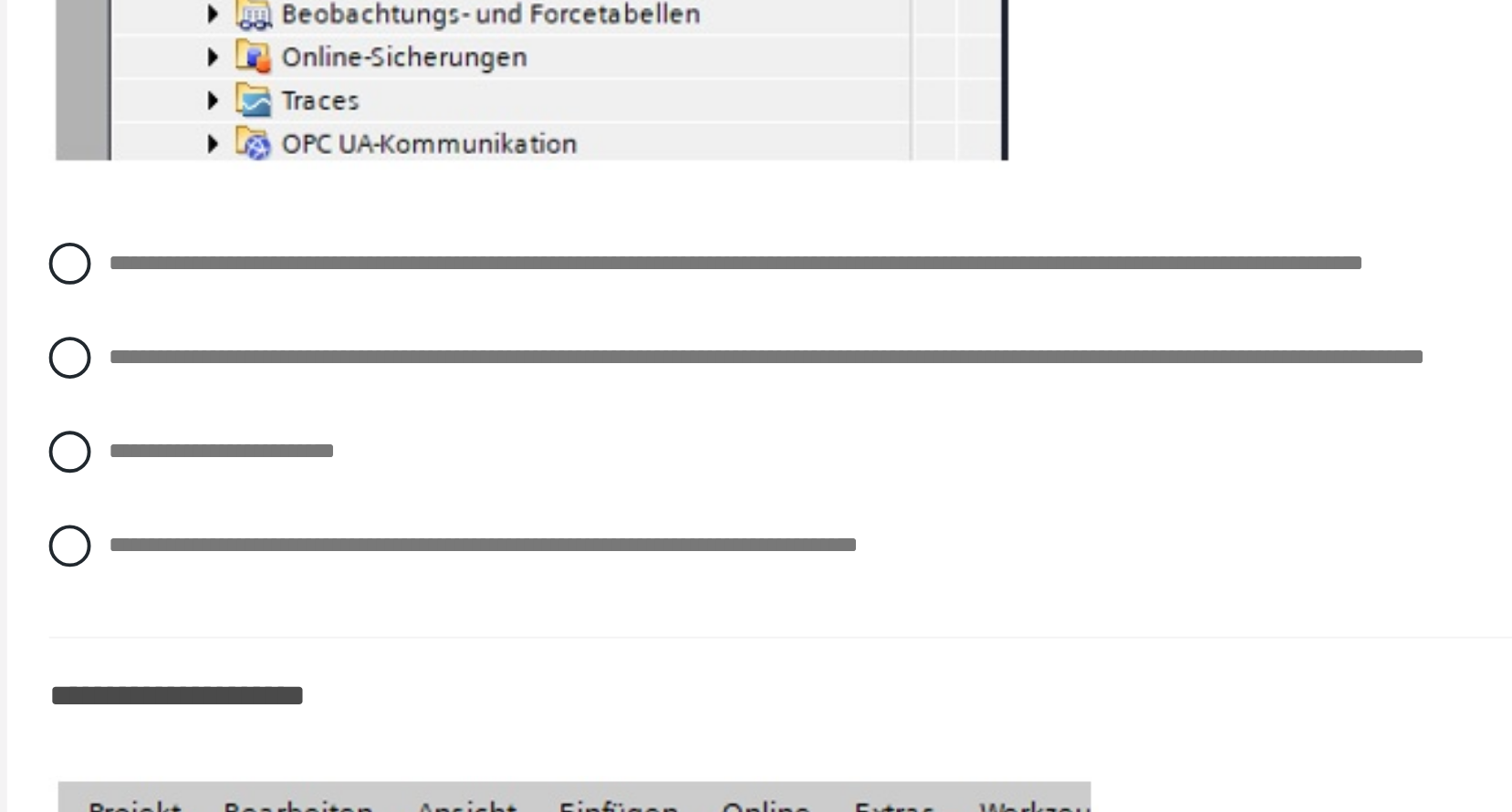 scroll, scrollTop: 7298, scrollLeft: 0, axis: vertical 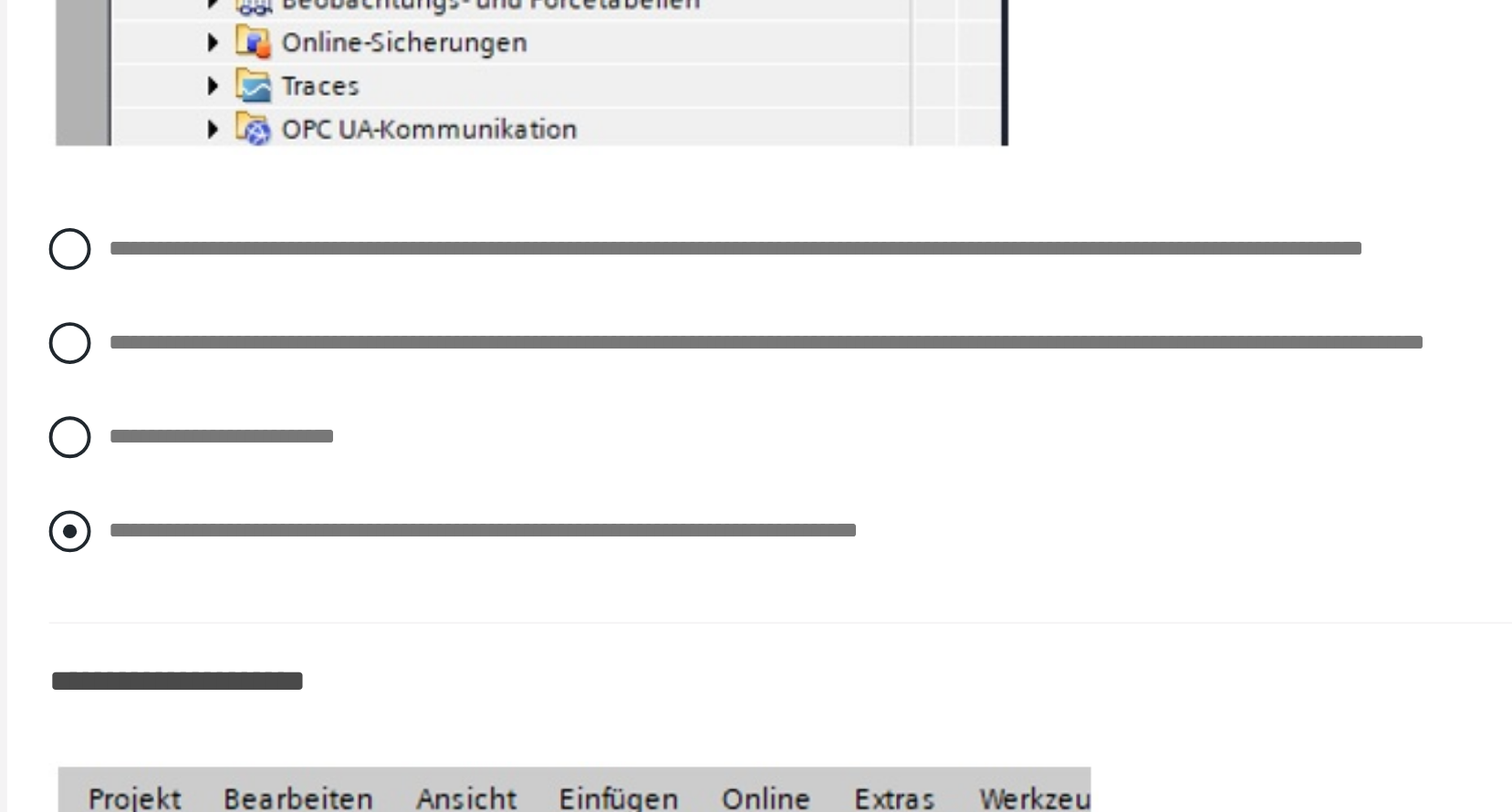 click at bounding box center (329, 665) 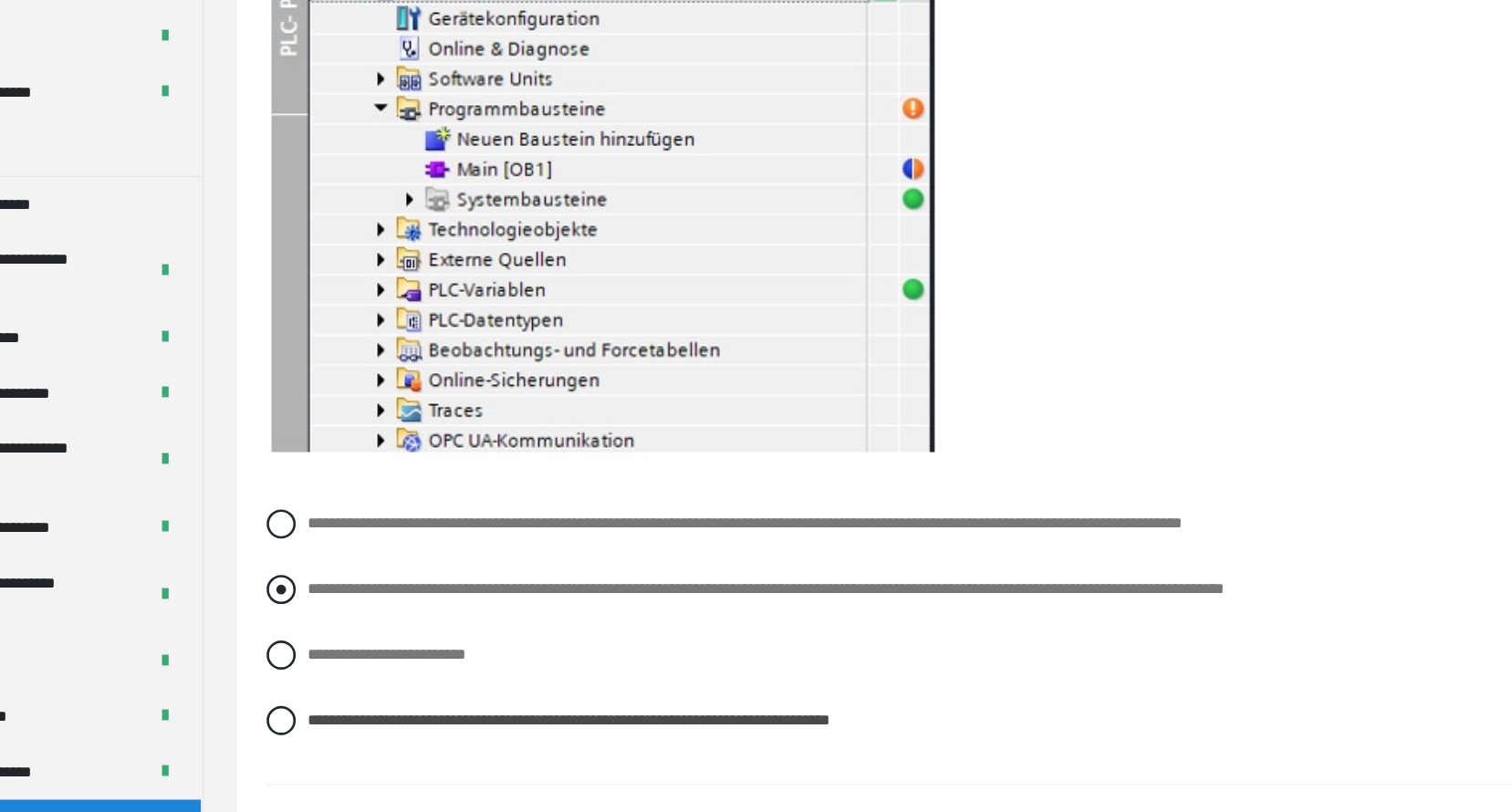 click at bounding box center [329, 567] 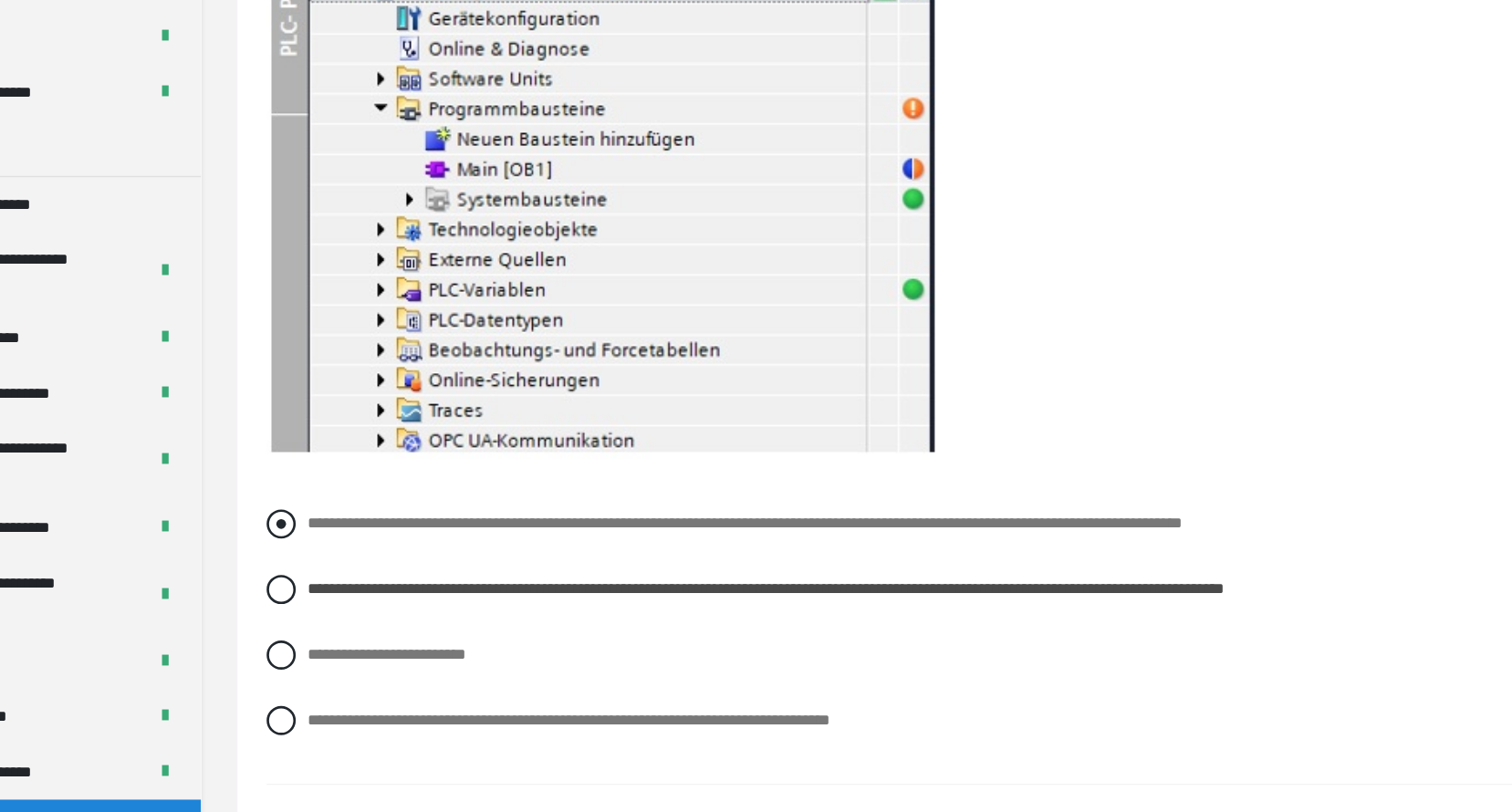 click at bounding box center (329, 517) 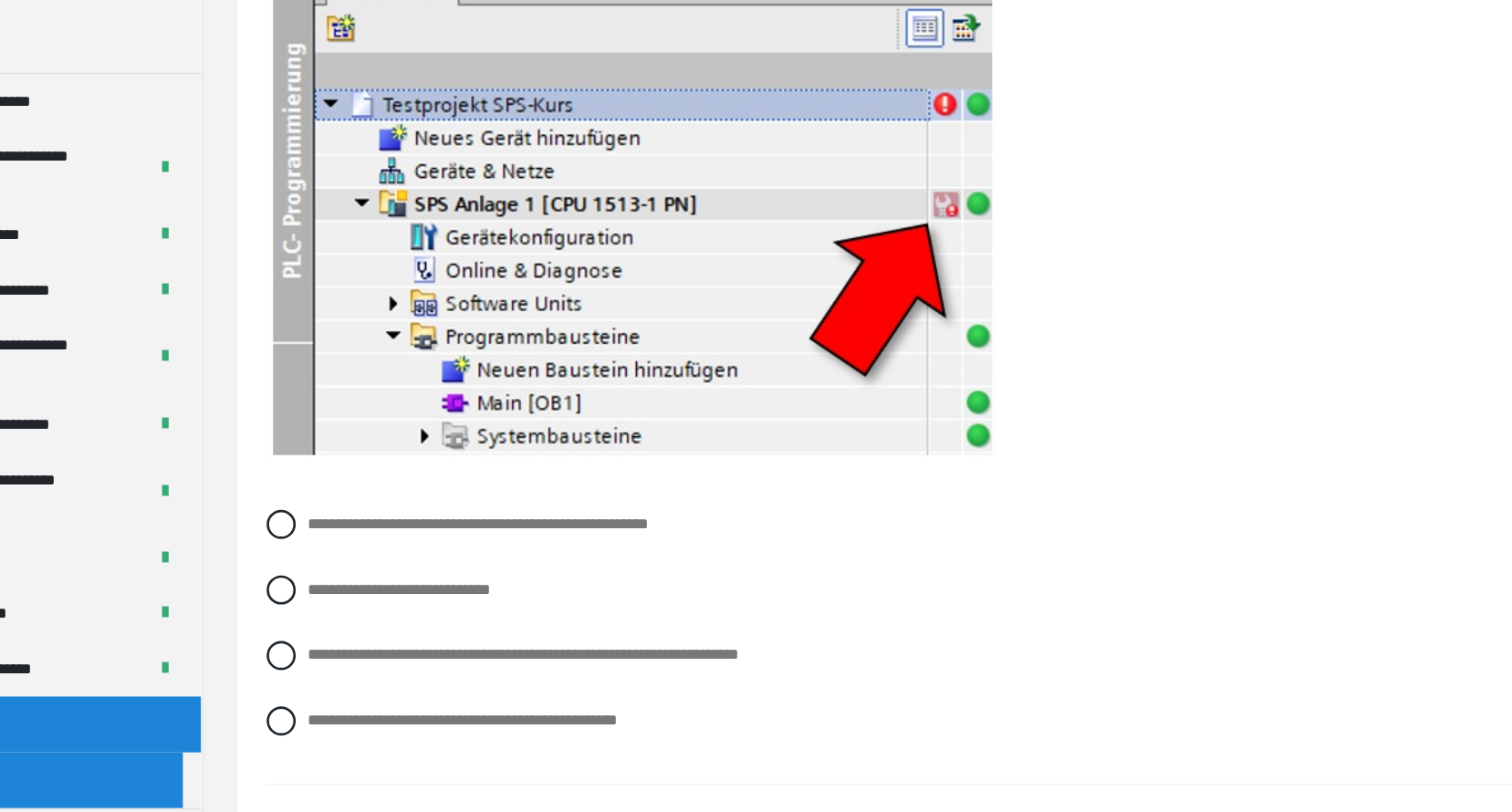 scroll, scrollTop: 8052, scrollLeft: 0, axis: vertical 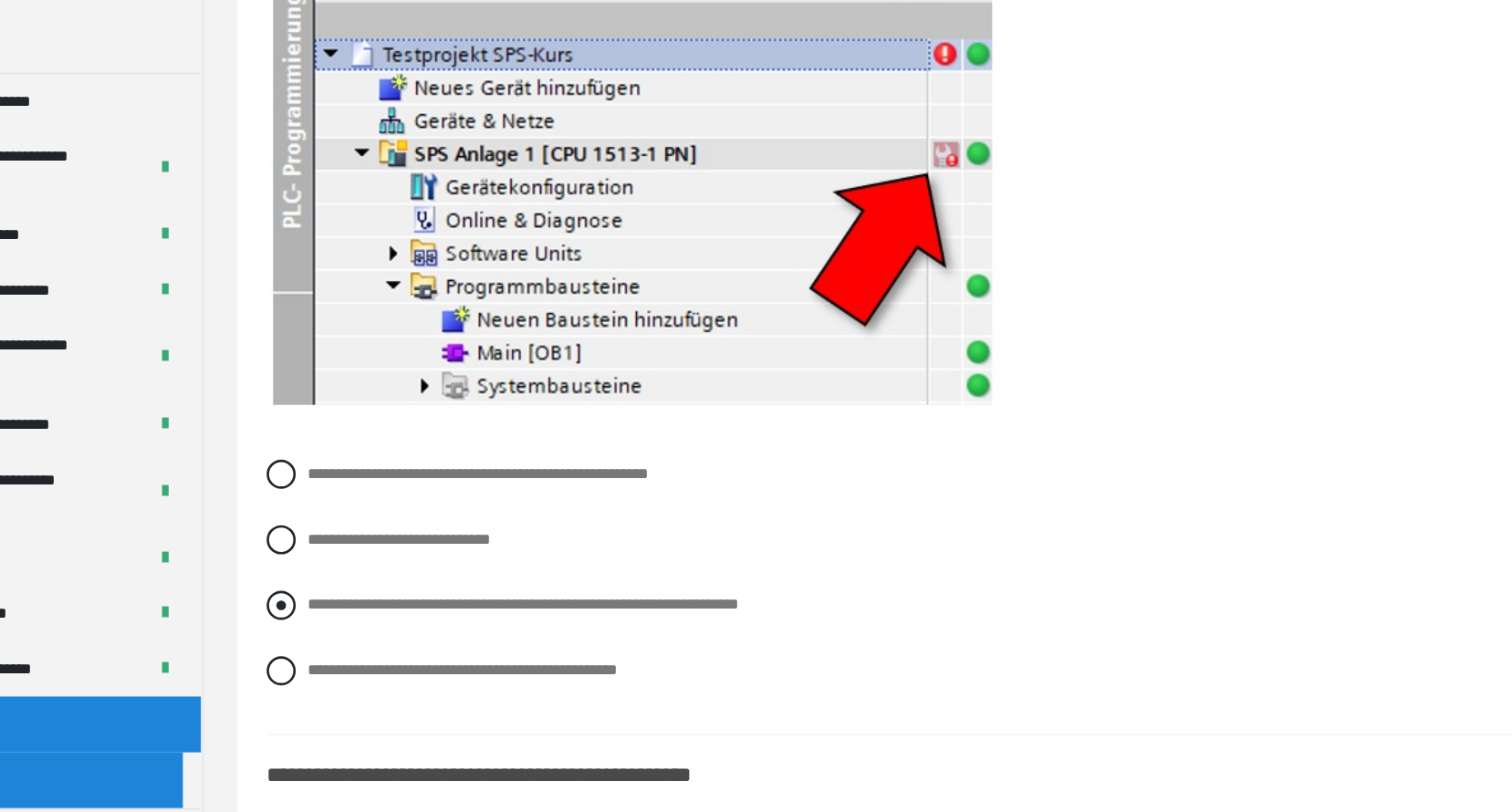click at bounding box center [329, 656] 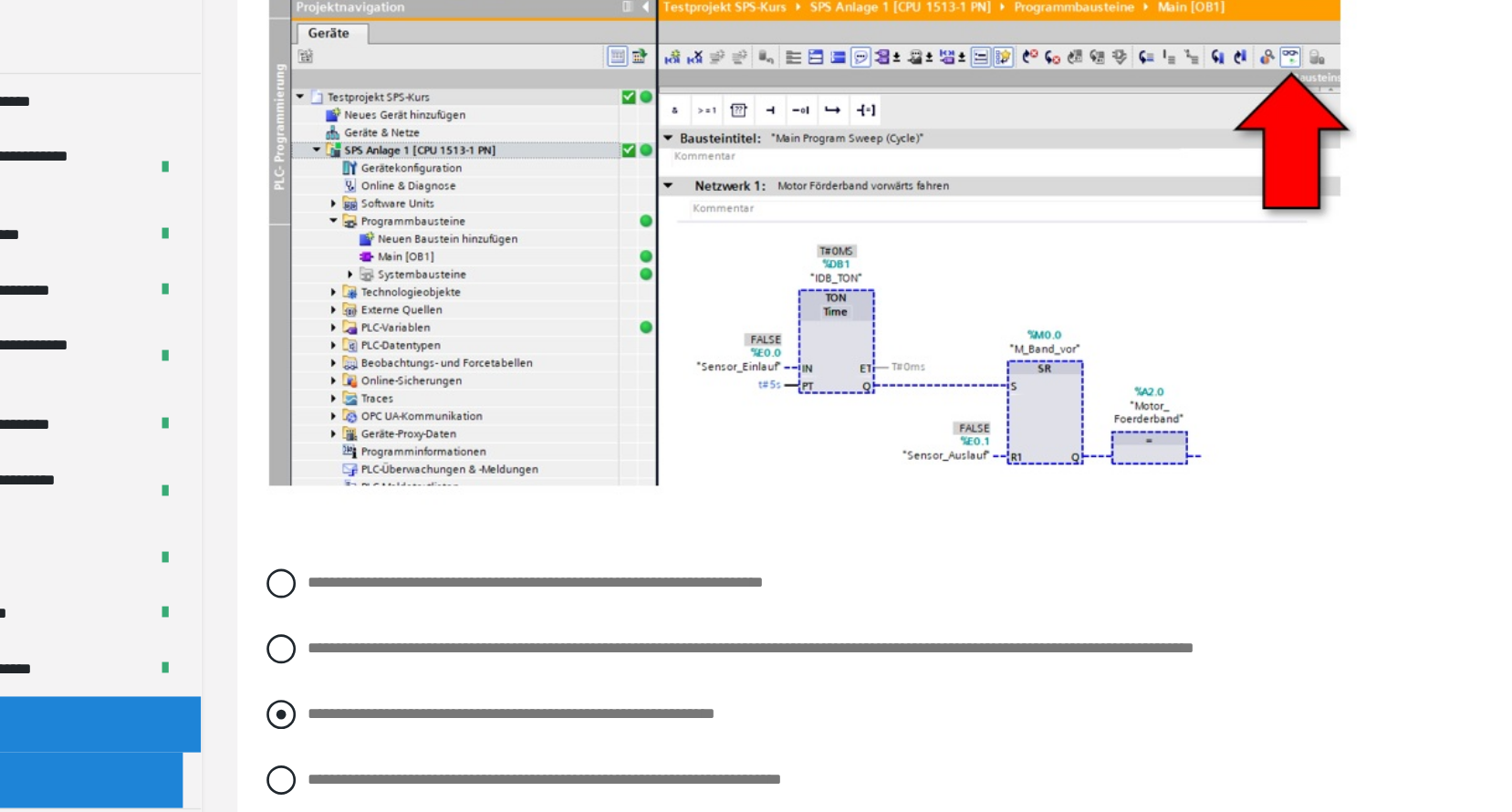 scroll, scrollTop: 8739, scrollLeft: 0, axis: vertical 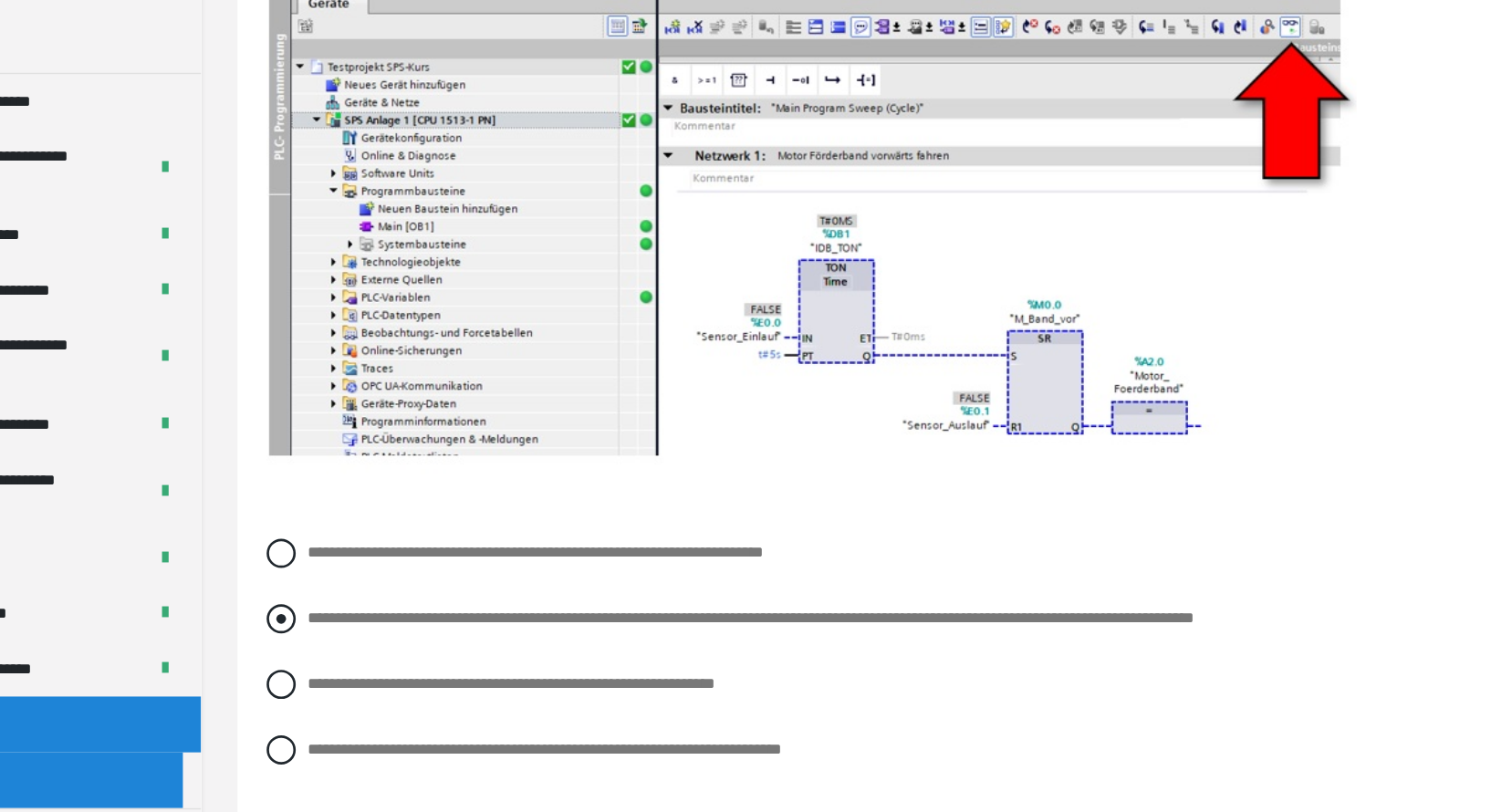 click at bounding box center [329, 666] 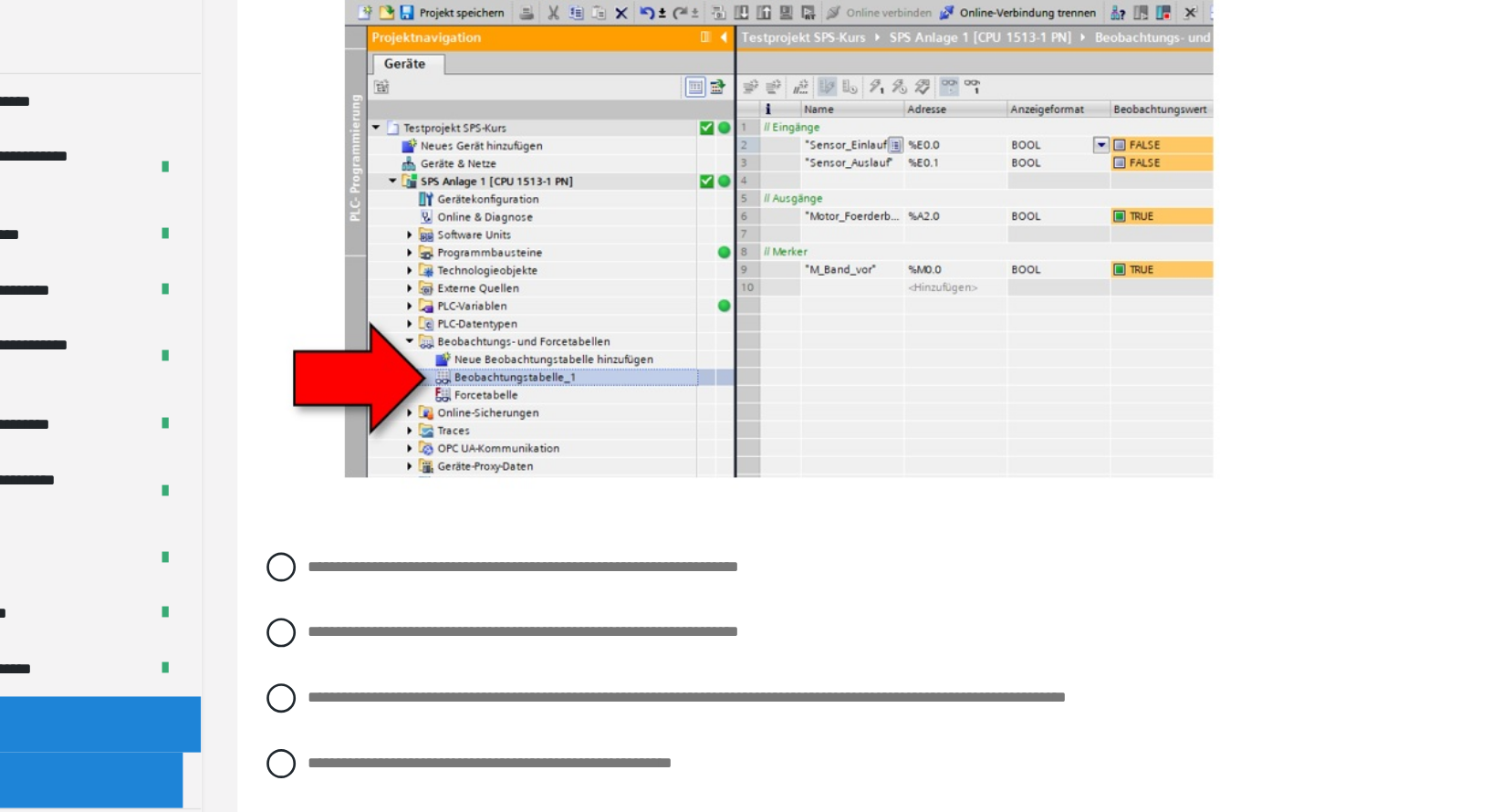 scroll, scrollTop: 9493, scrollLeft: 0, axis: vertical 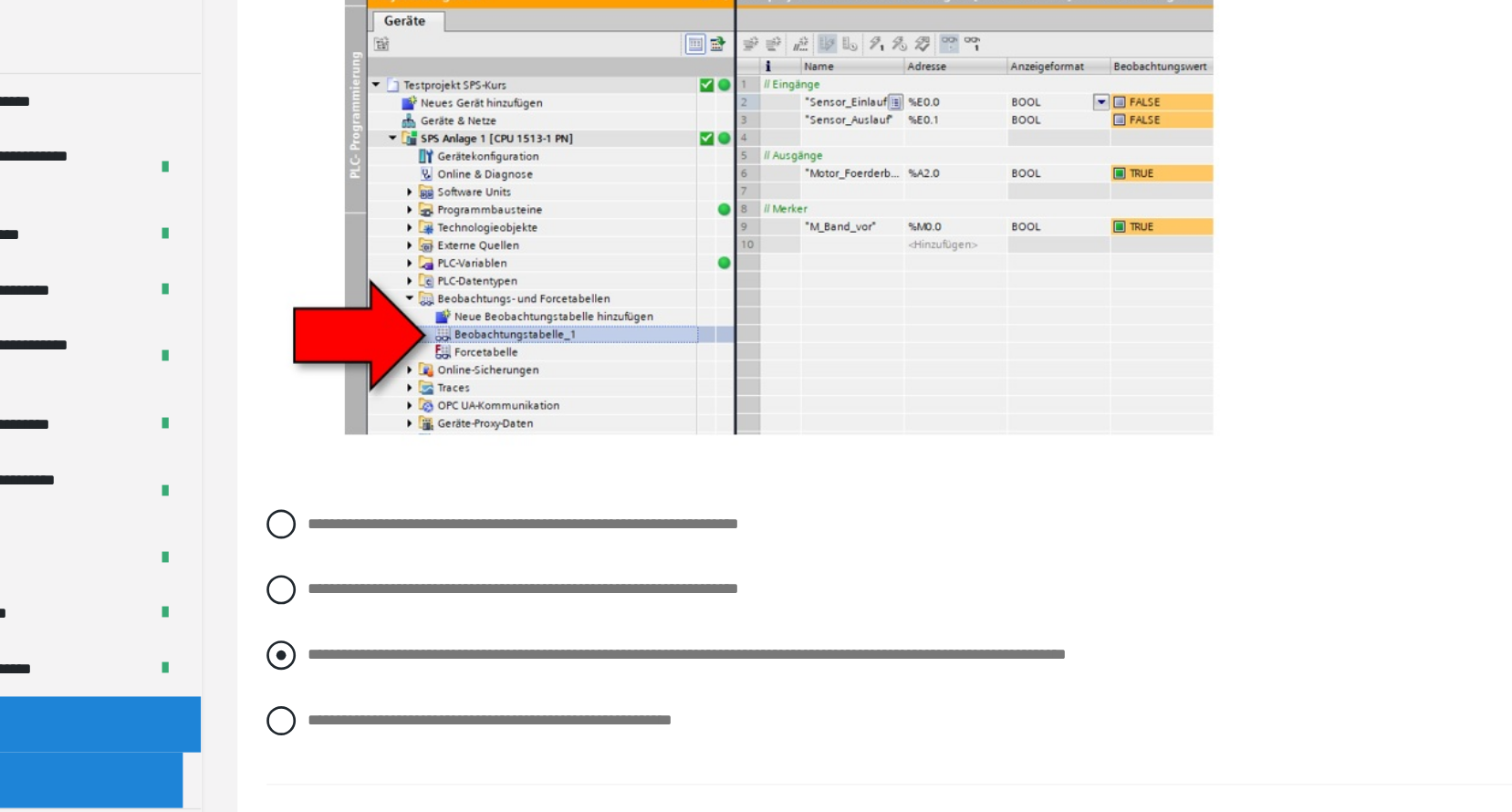 click on "**********" at bounding box center [634, 692] 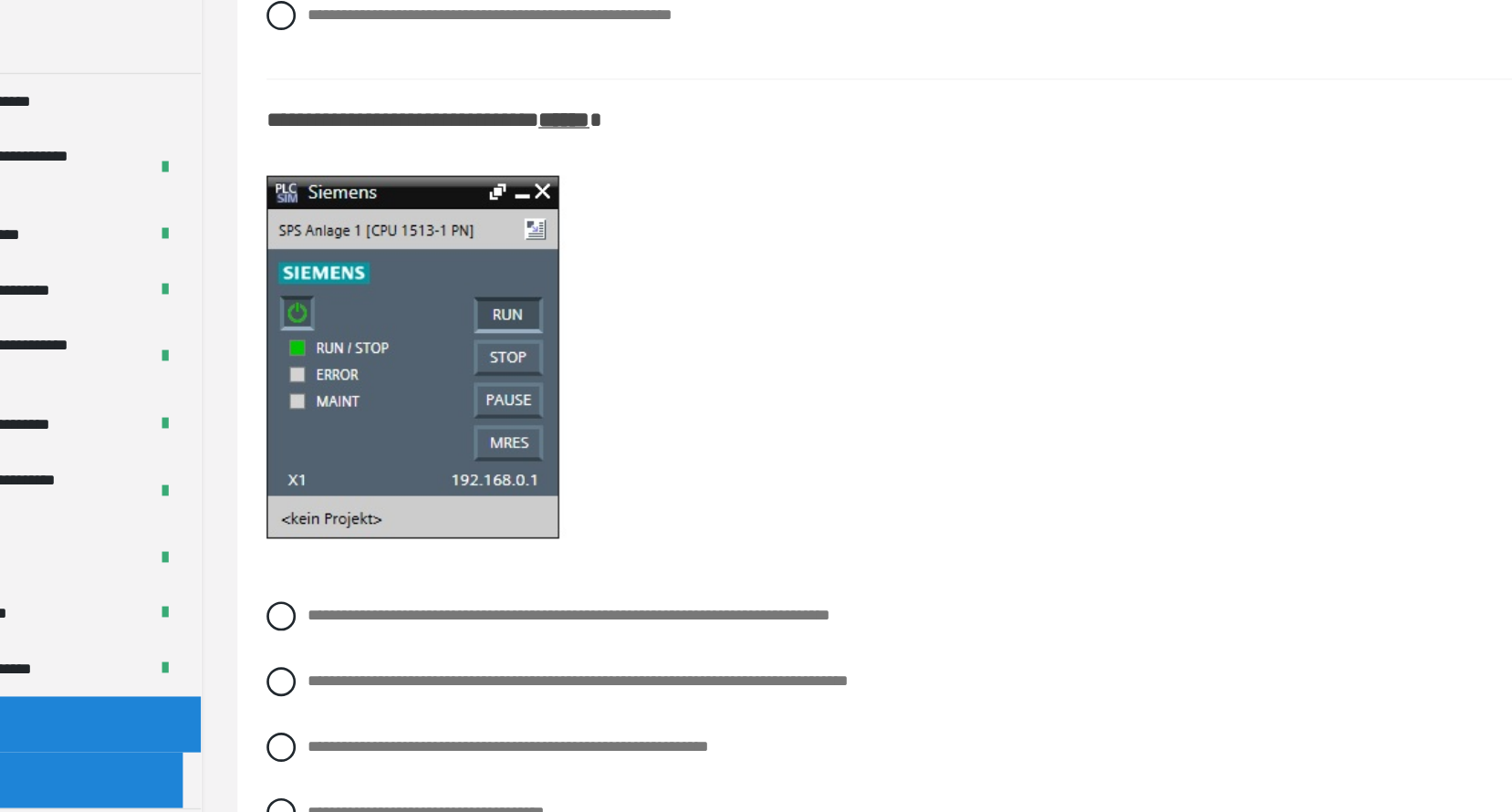 scroll, scrollTop: 10041, scrollLeft: 0, axis: vertical 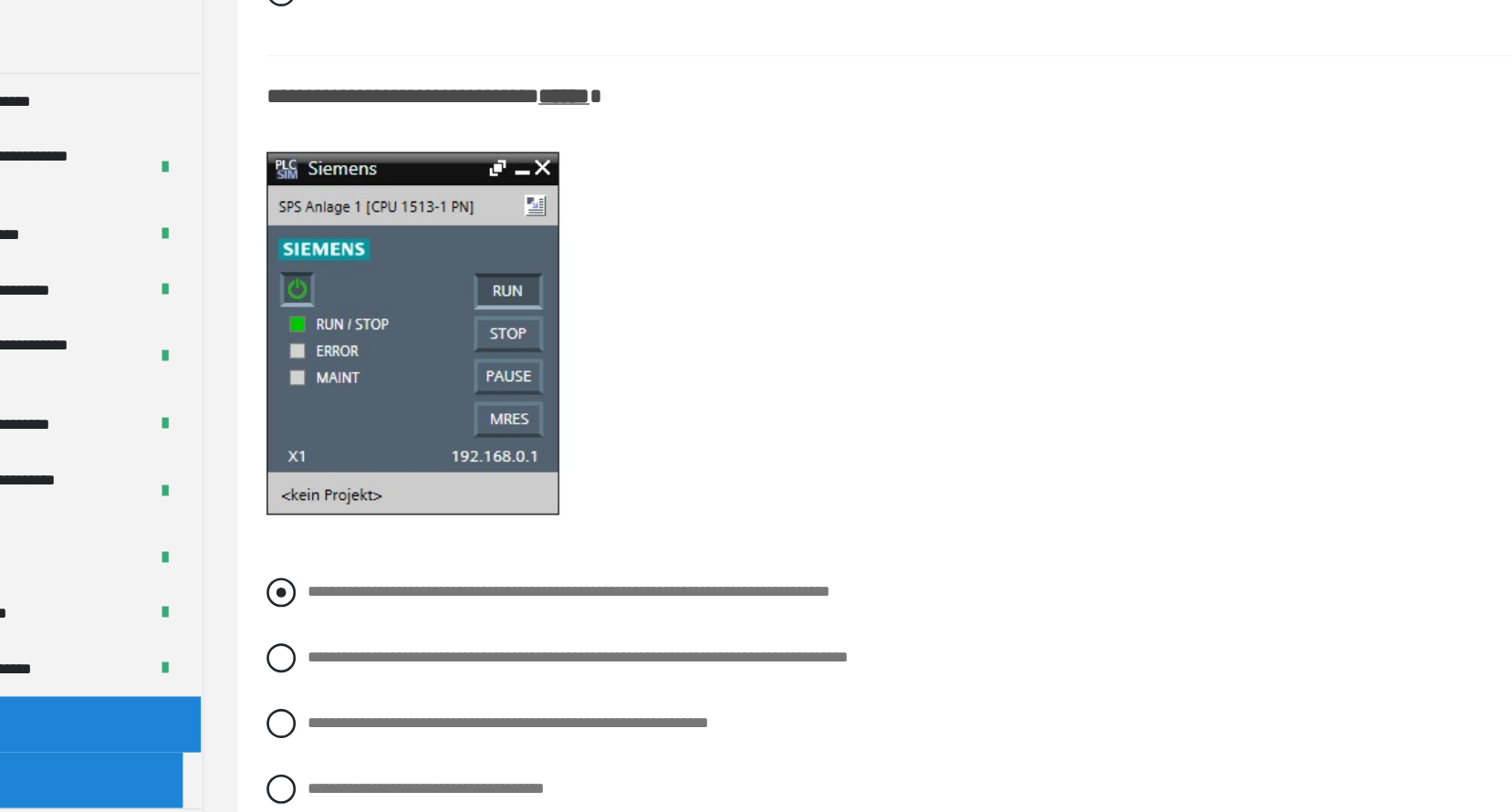 click on "**********" at bounding box center (546, 645) 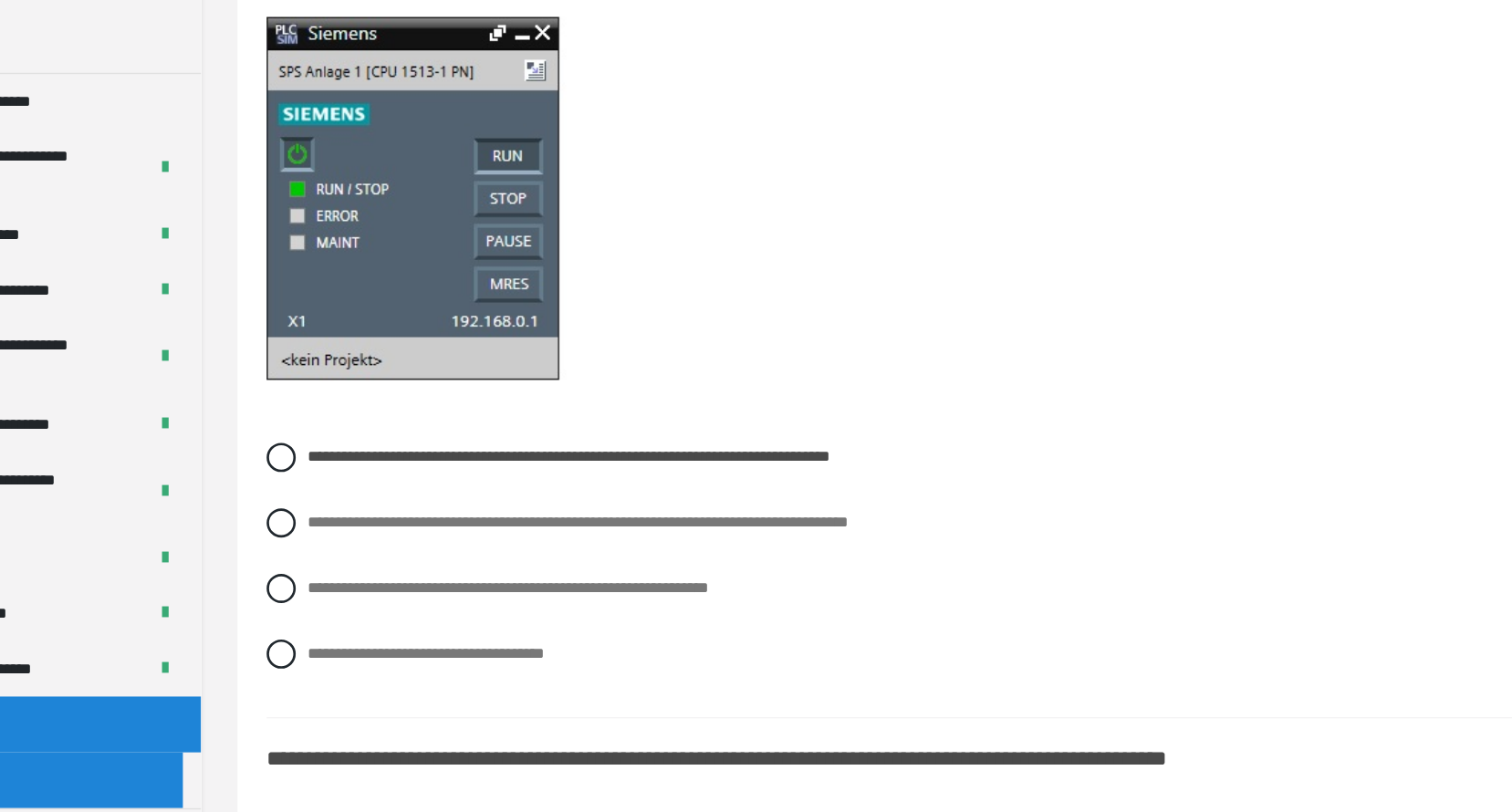 scroll, scrollTop: 10041, scrollLeft: 0, axis: vertical 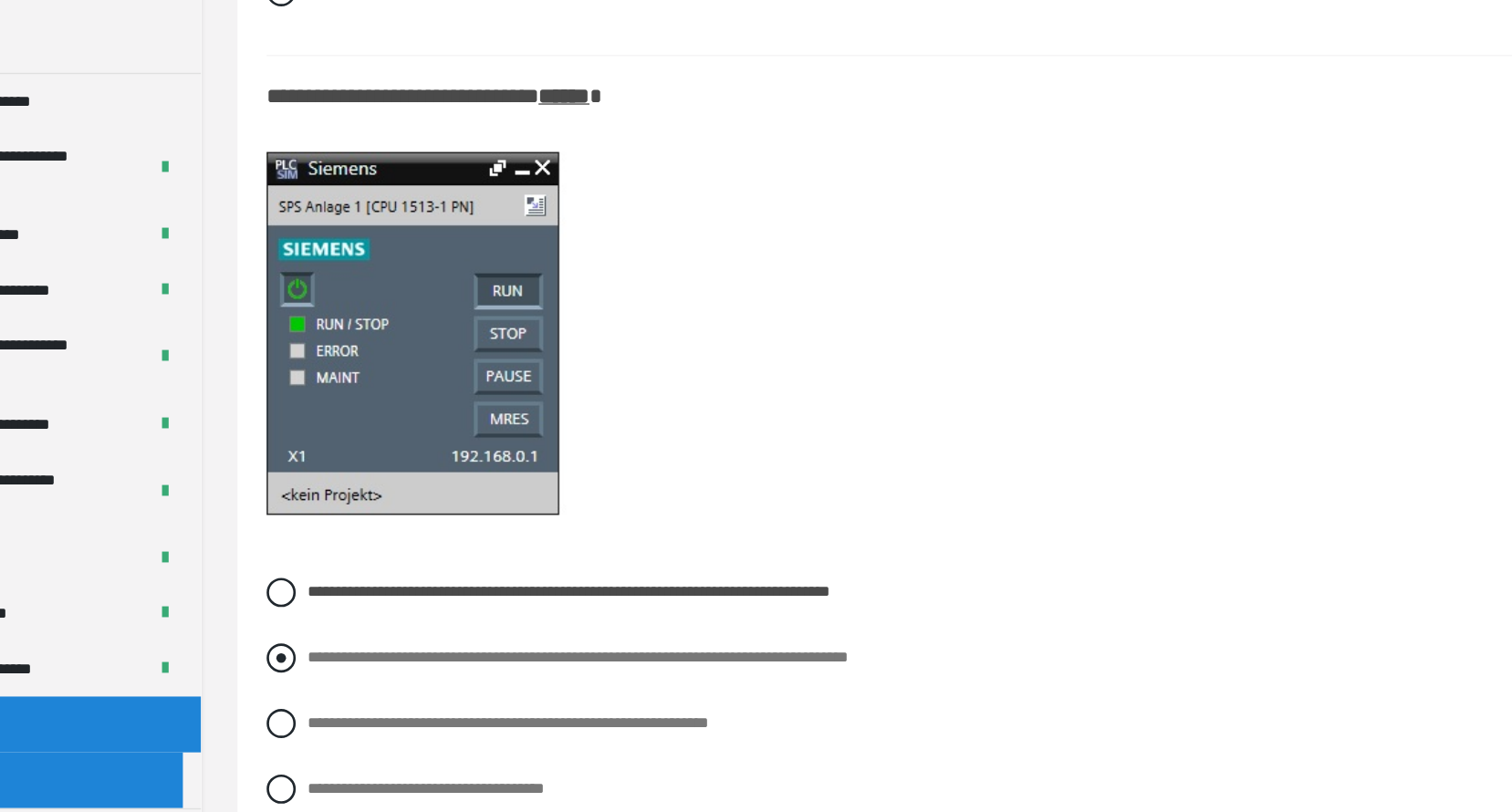 click on "**********" at bounding box center (552, 694) 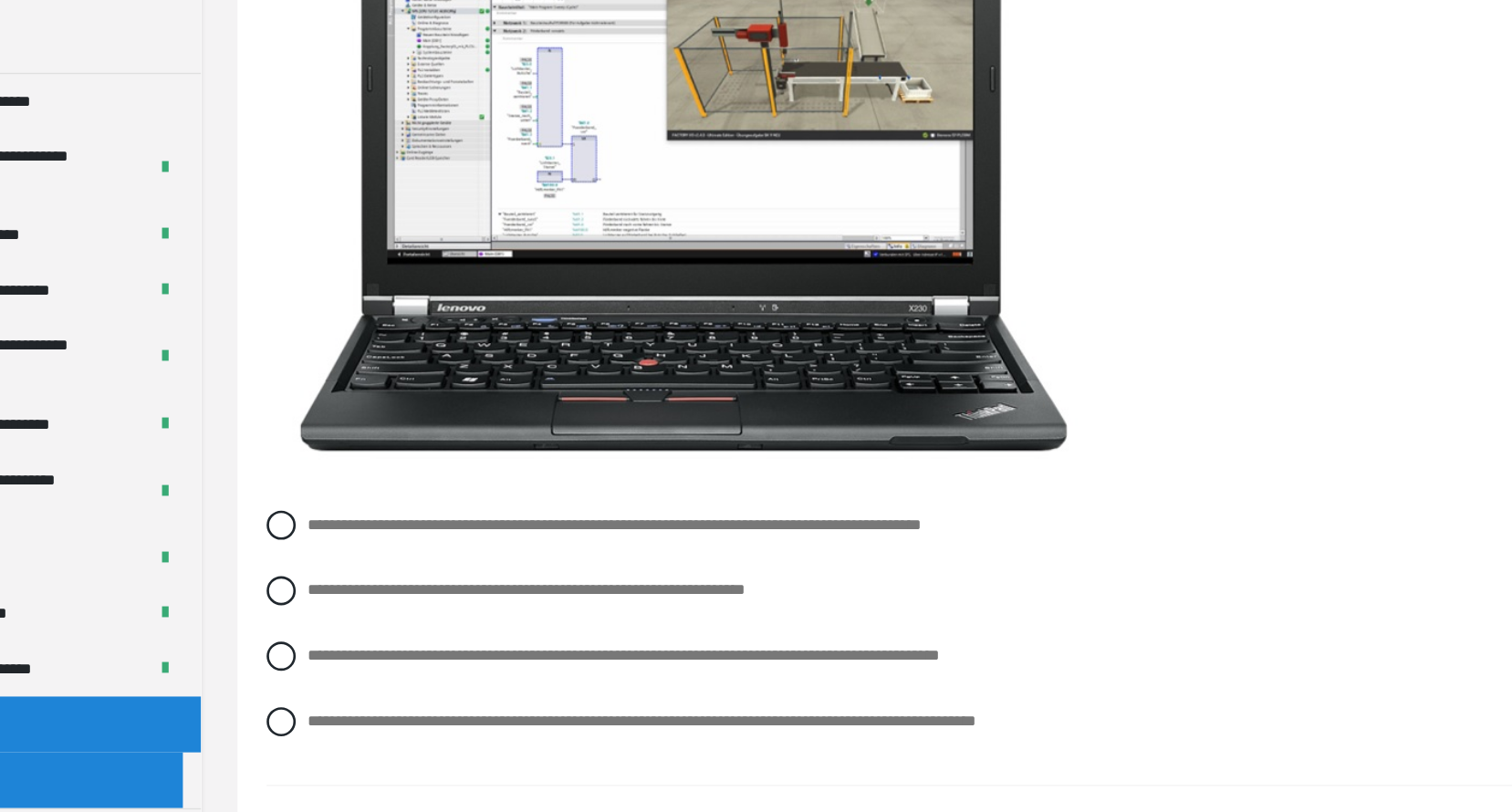 scroll, scrollTop: 10864, scrollLeft: 0, axis: vertical 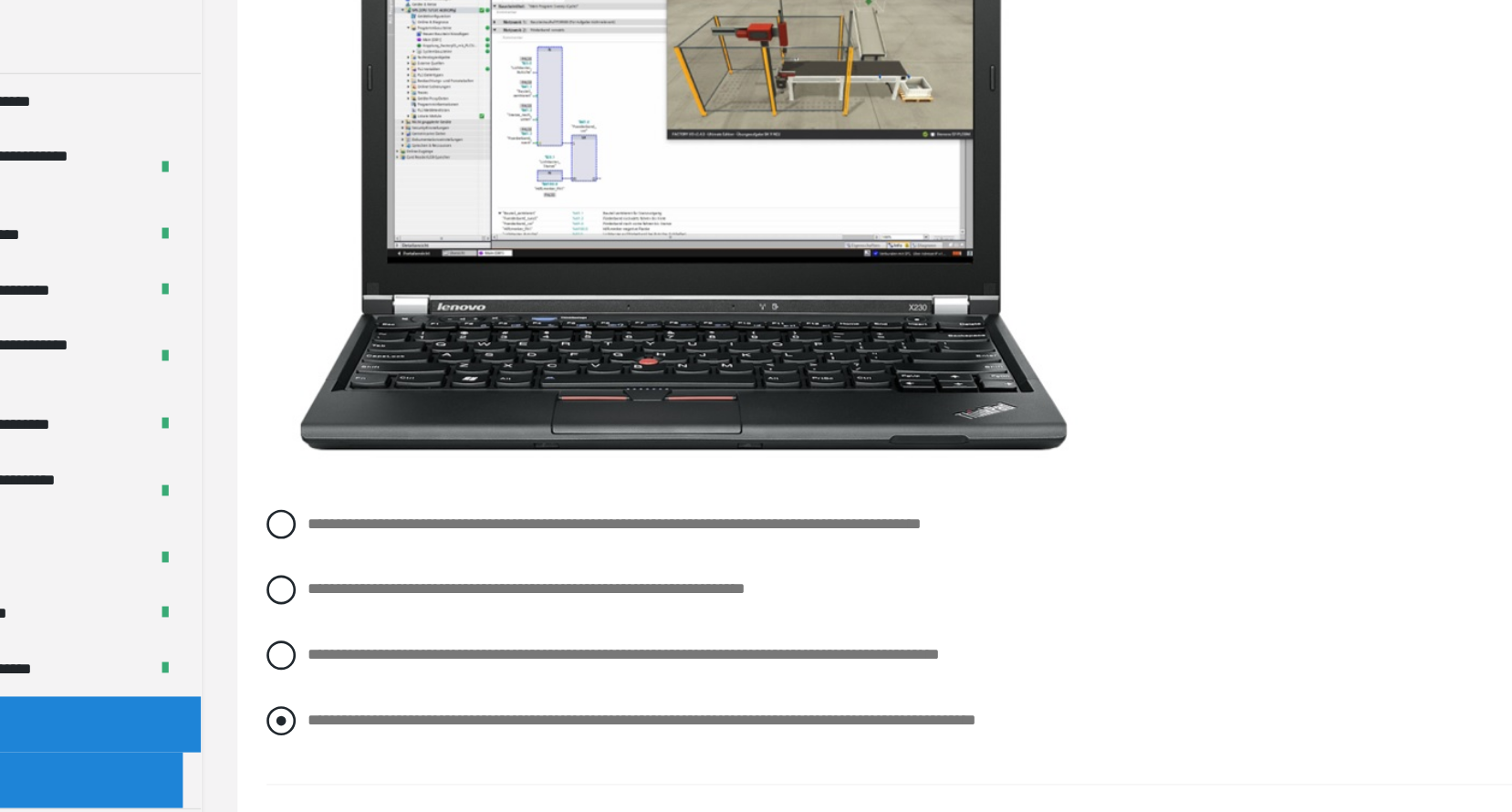 click on "**********" at bounding box center (600, 742) 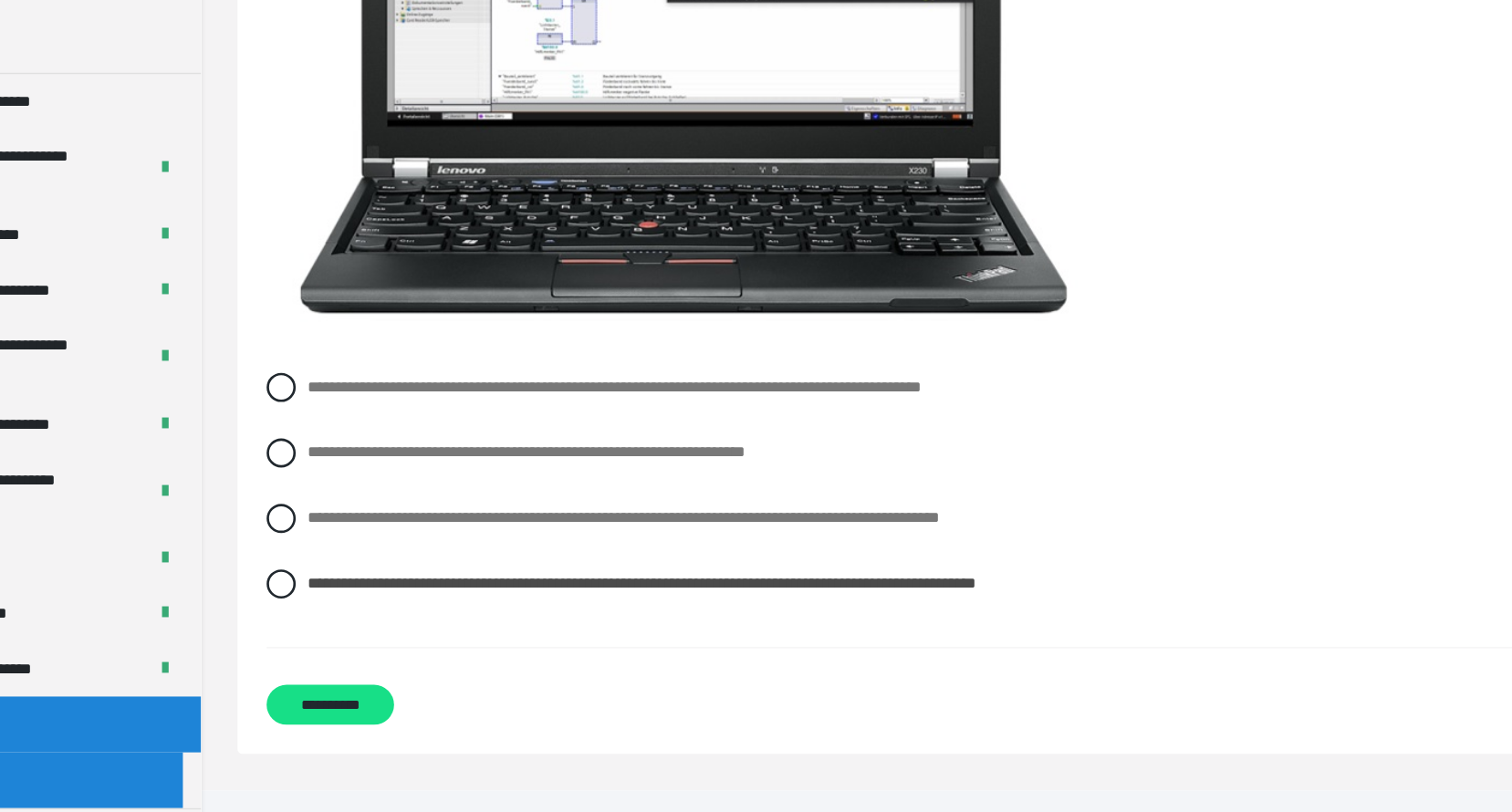 scroll, scrollTop: 10972, scrollLeft: 0, axis: vertical 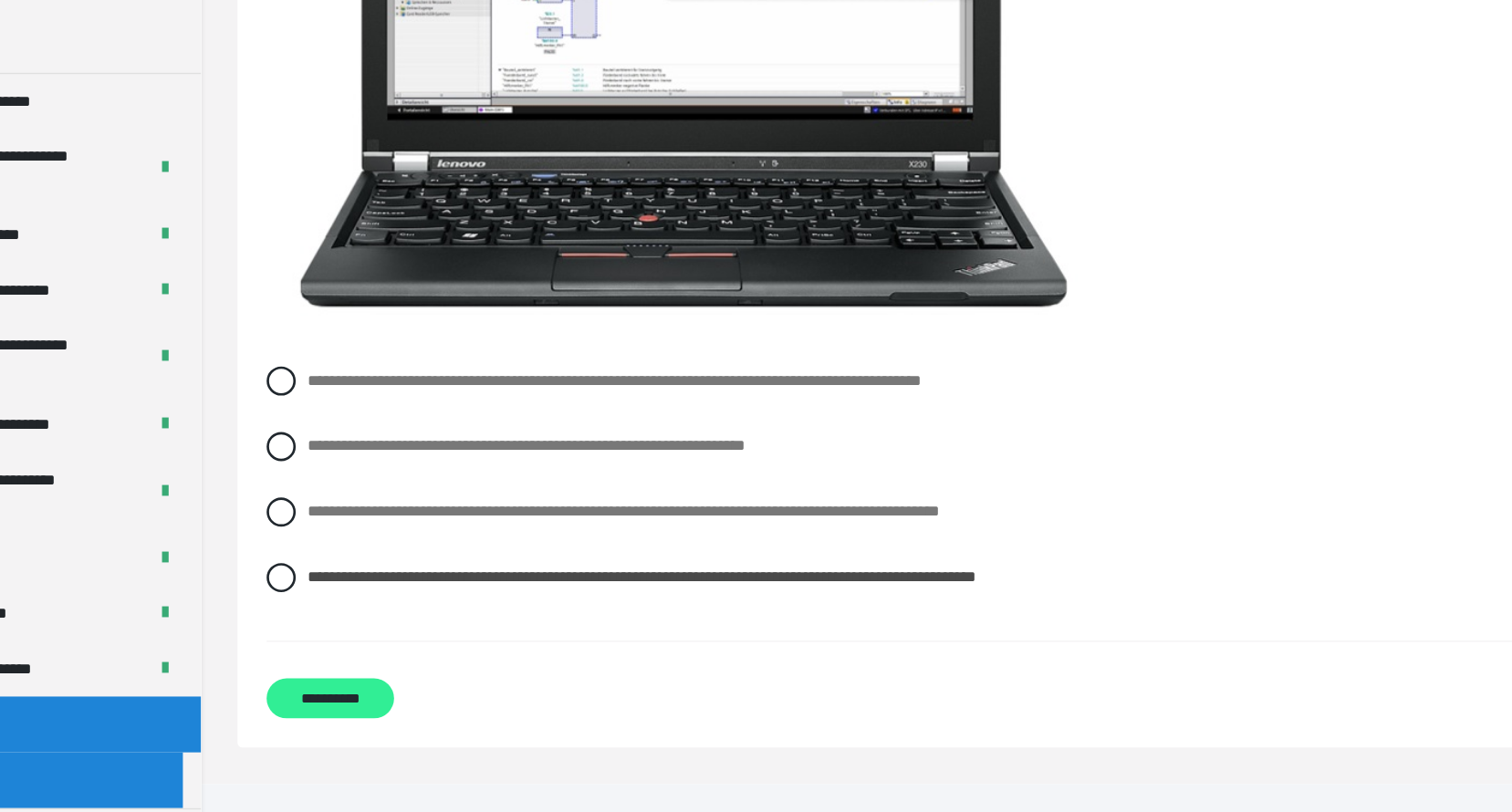 click on "**********" at bounding box center (366, 725) 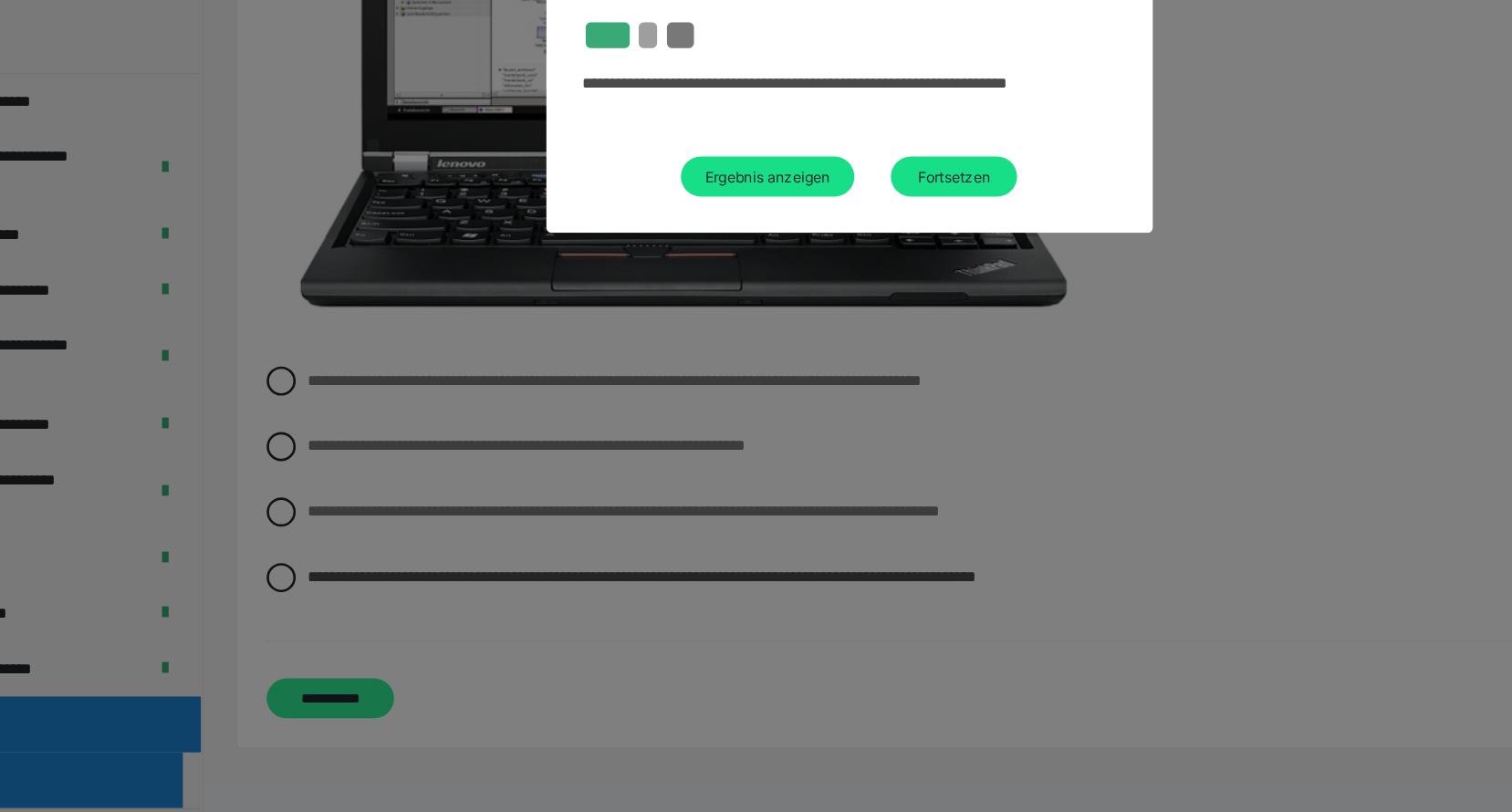 scroll, scrollTop: 55, scrollLeft: 0, axis: vertical 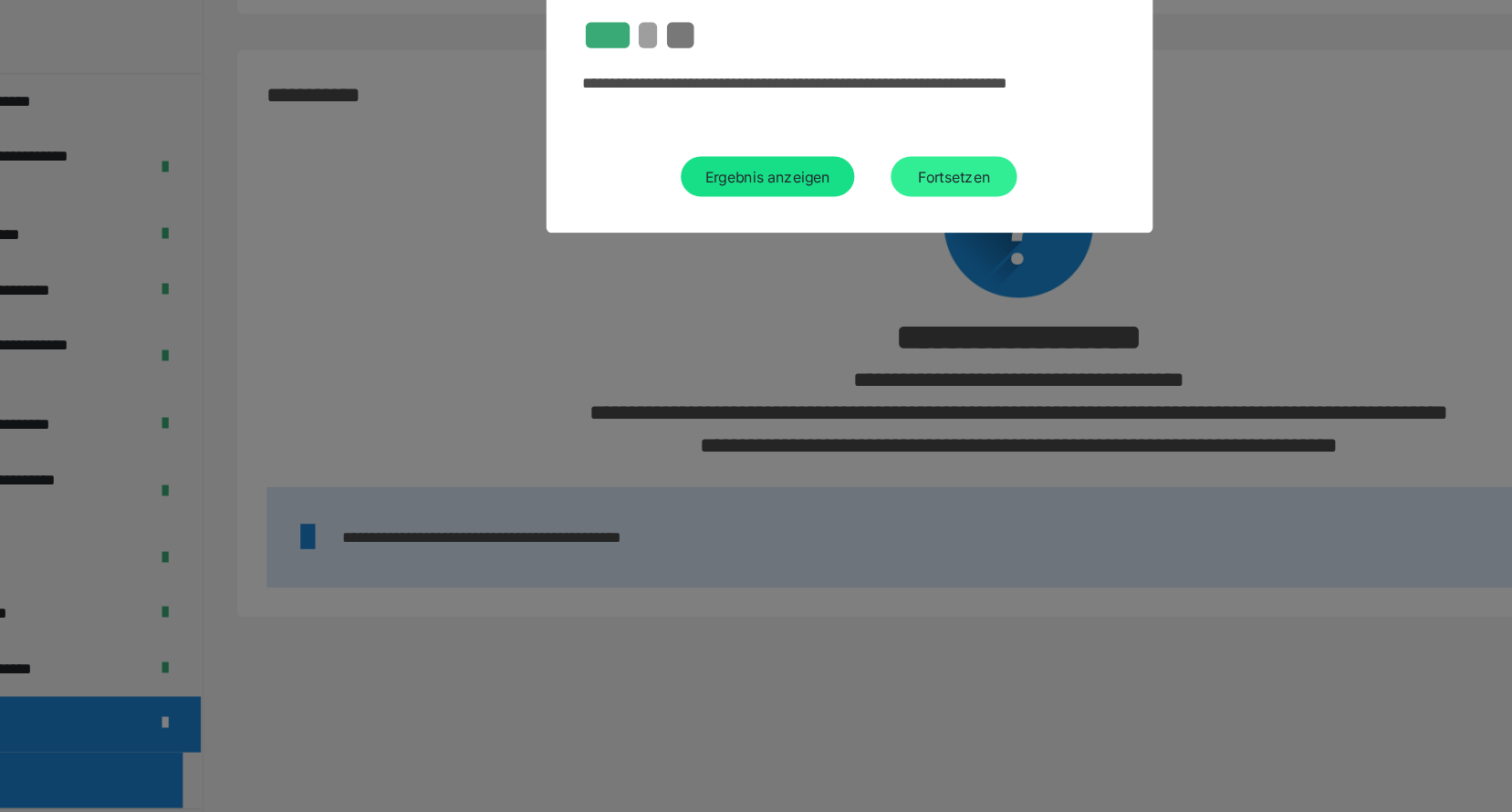 click on "Fortsetzen" at bounding box center [835, 333] 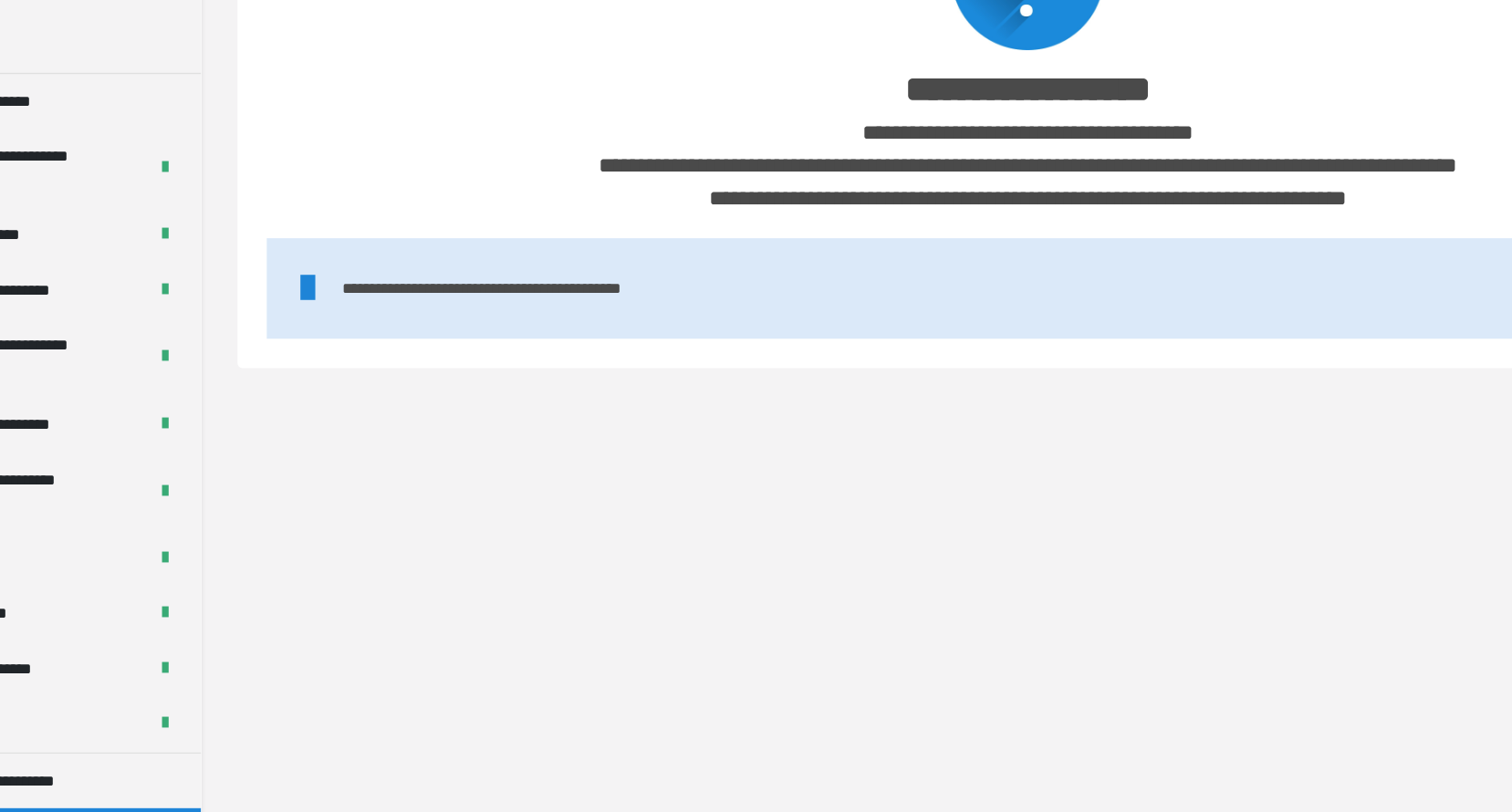 scroll, scrollTop: 0, scrollLeft: 0, axis: both 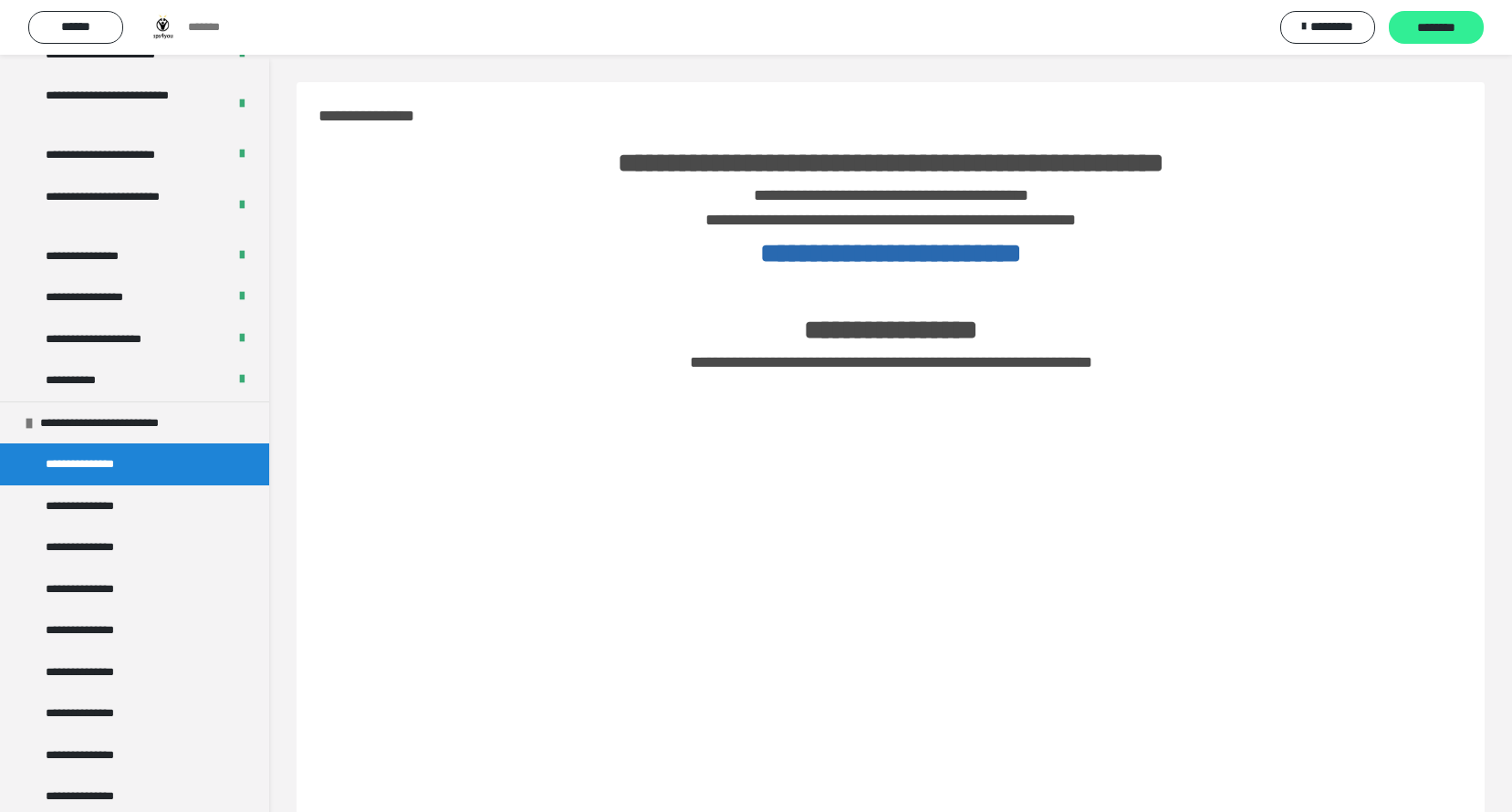 click on "********" at bounding box center (1436, 27) 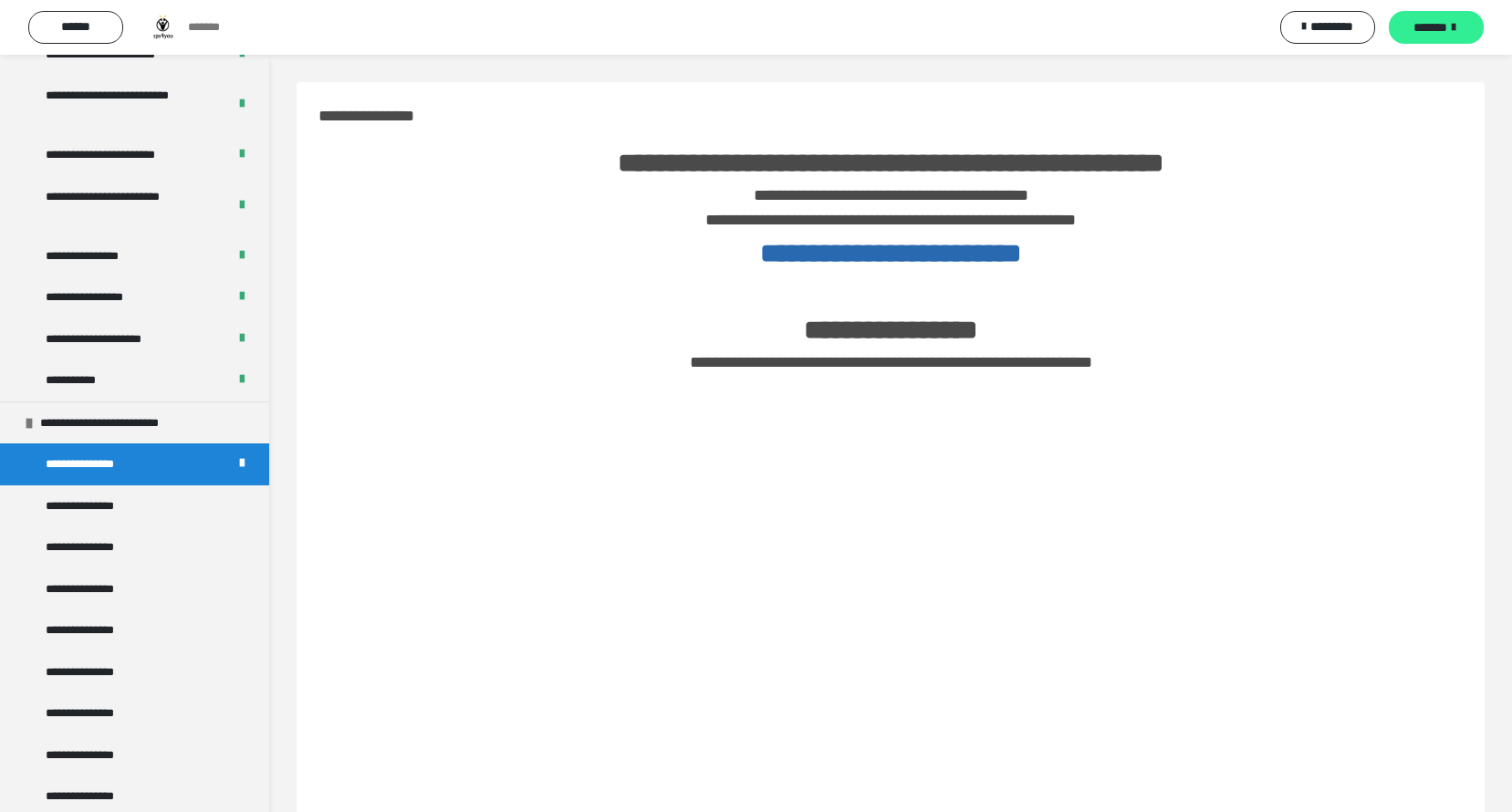 click on "*******" at bounding box center (1430, 27) 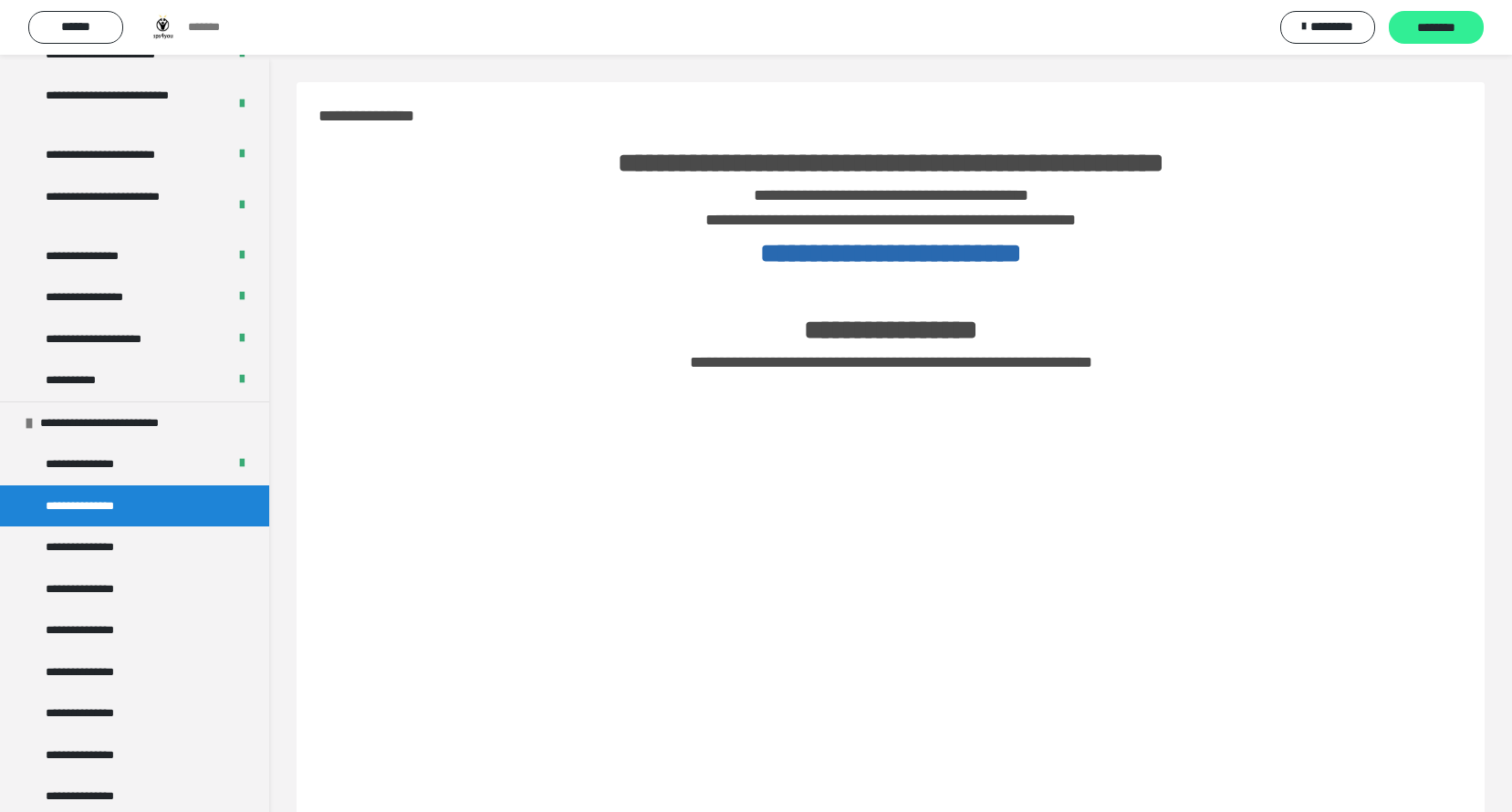 click on "********" at bounding box center (1436, 28) 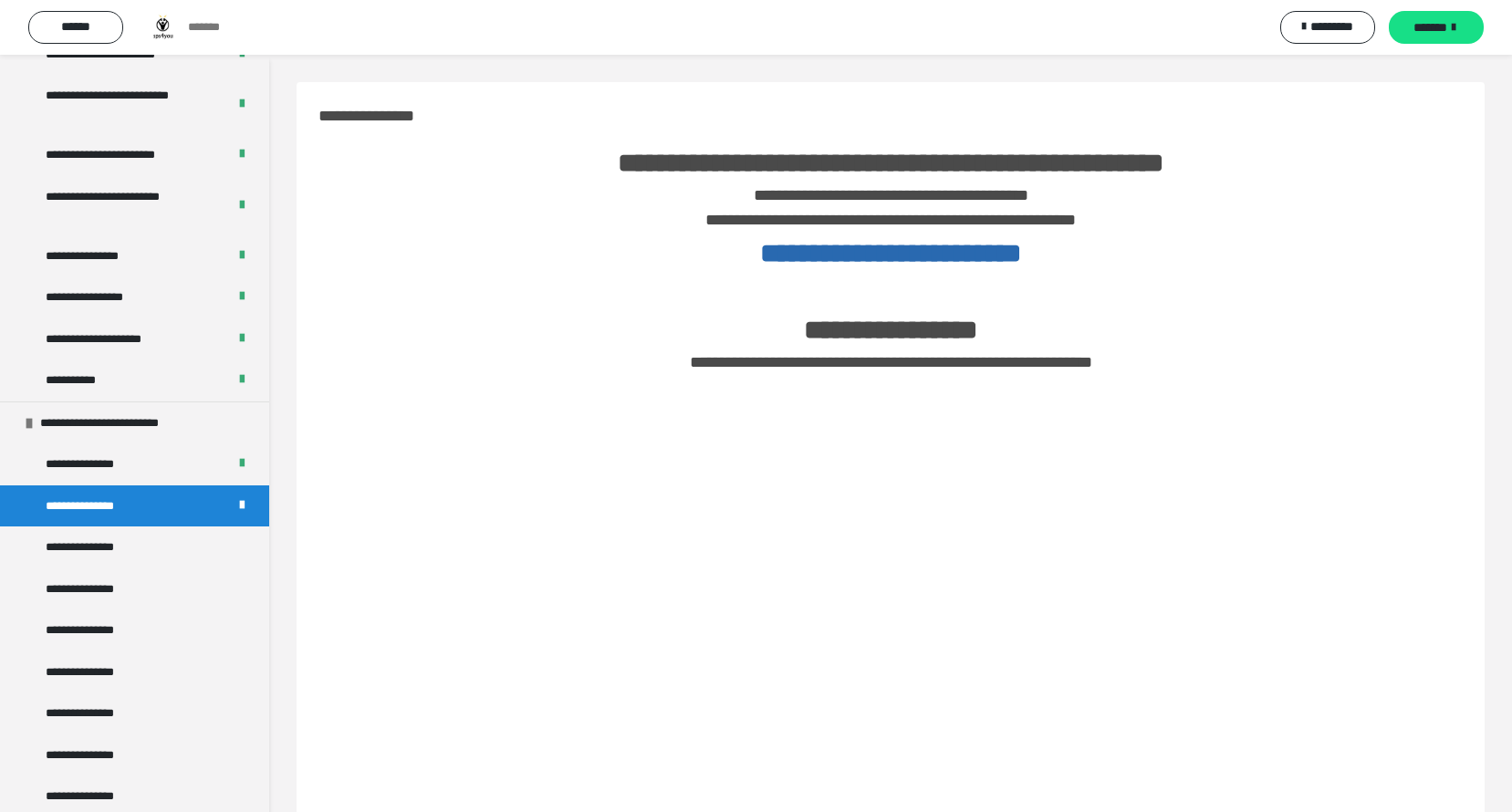click on "*******" at bounding box center (1430, 27) 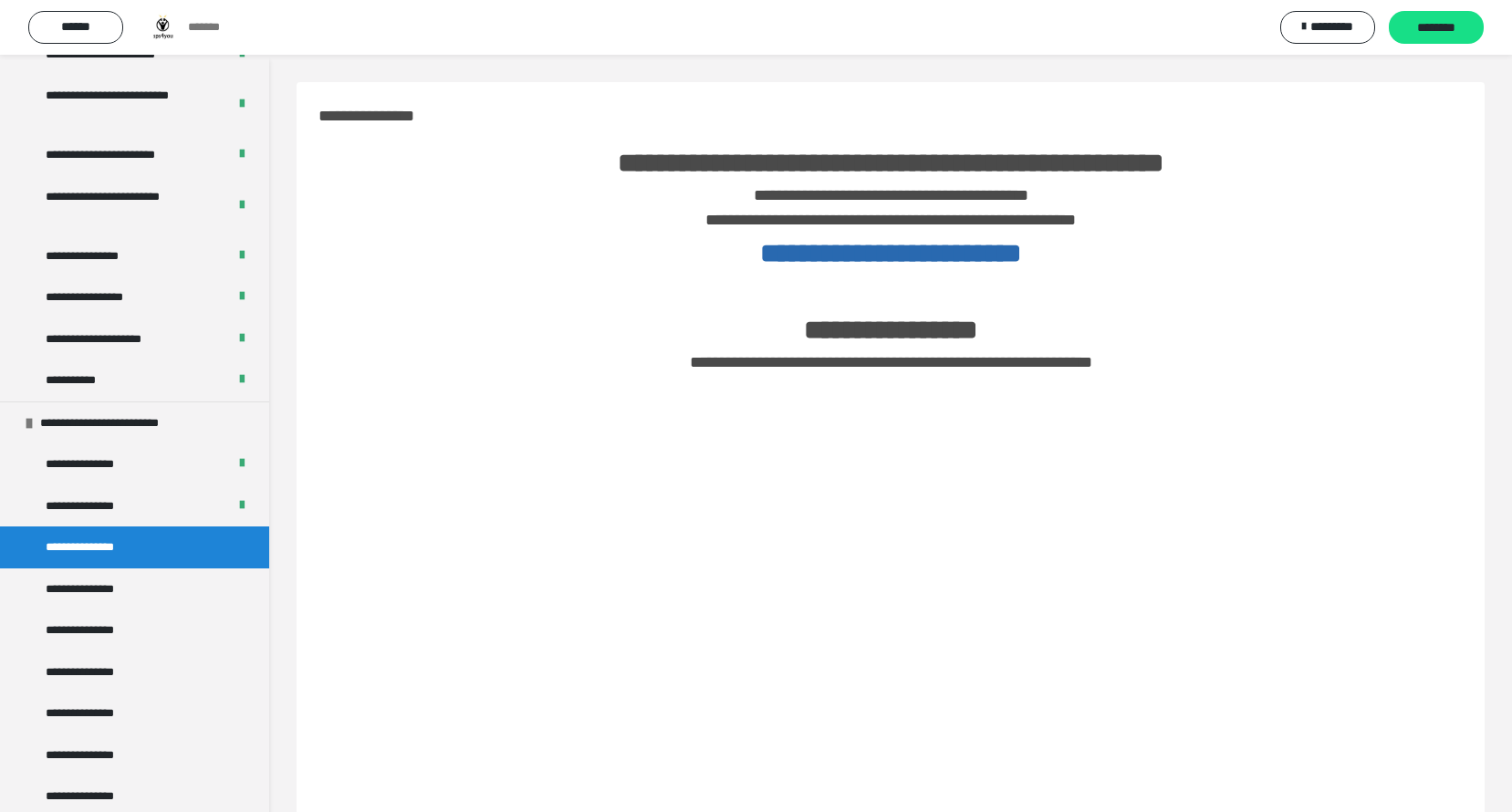 click on "********" at bounding box center (1436, 28) 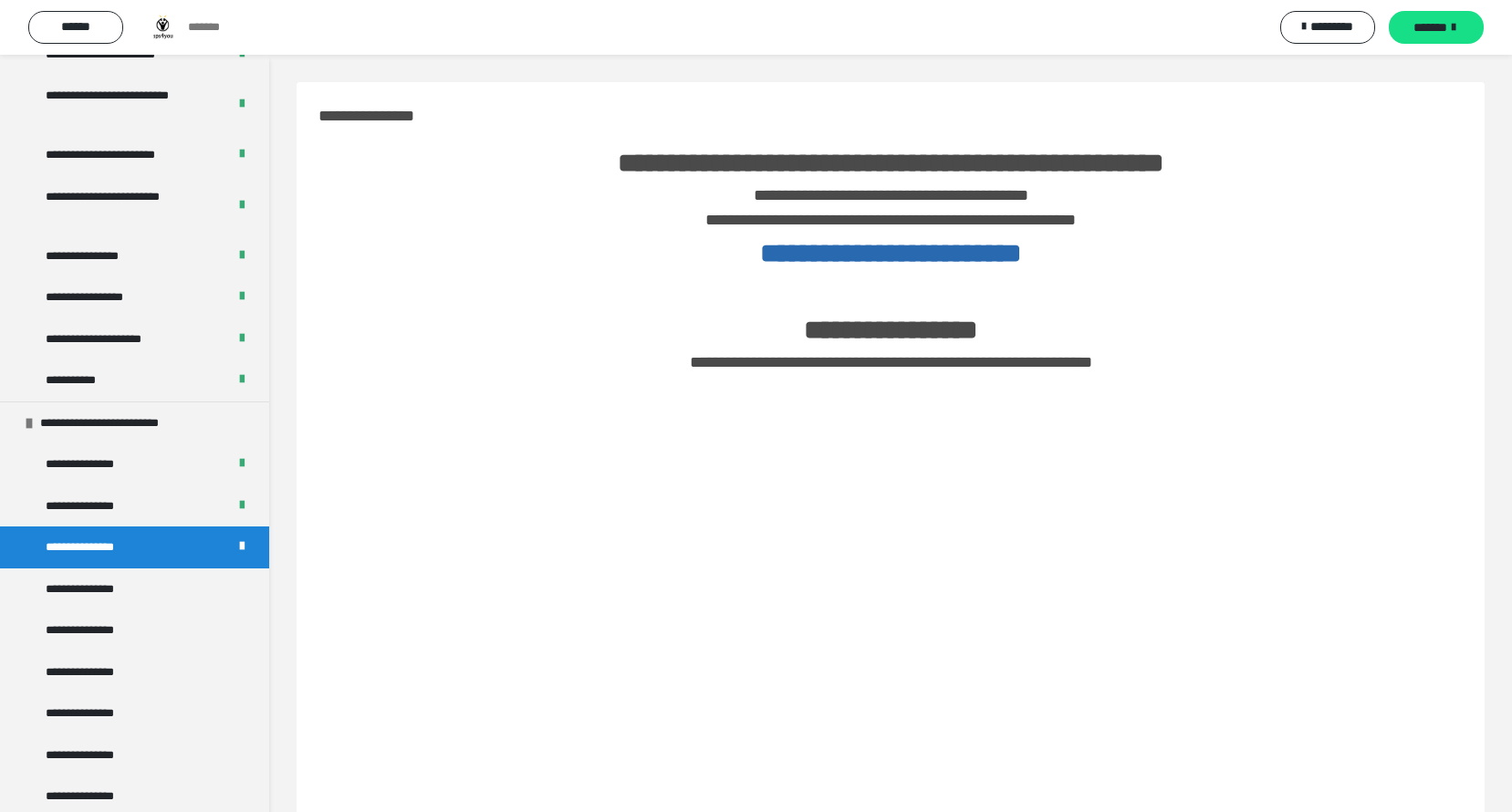 click on "*******" at bounding box center [1430, 27] 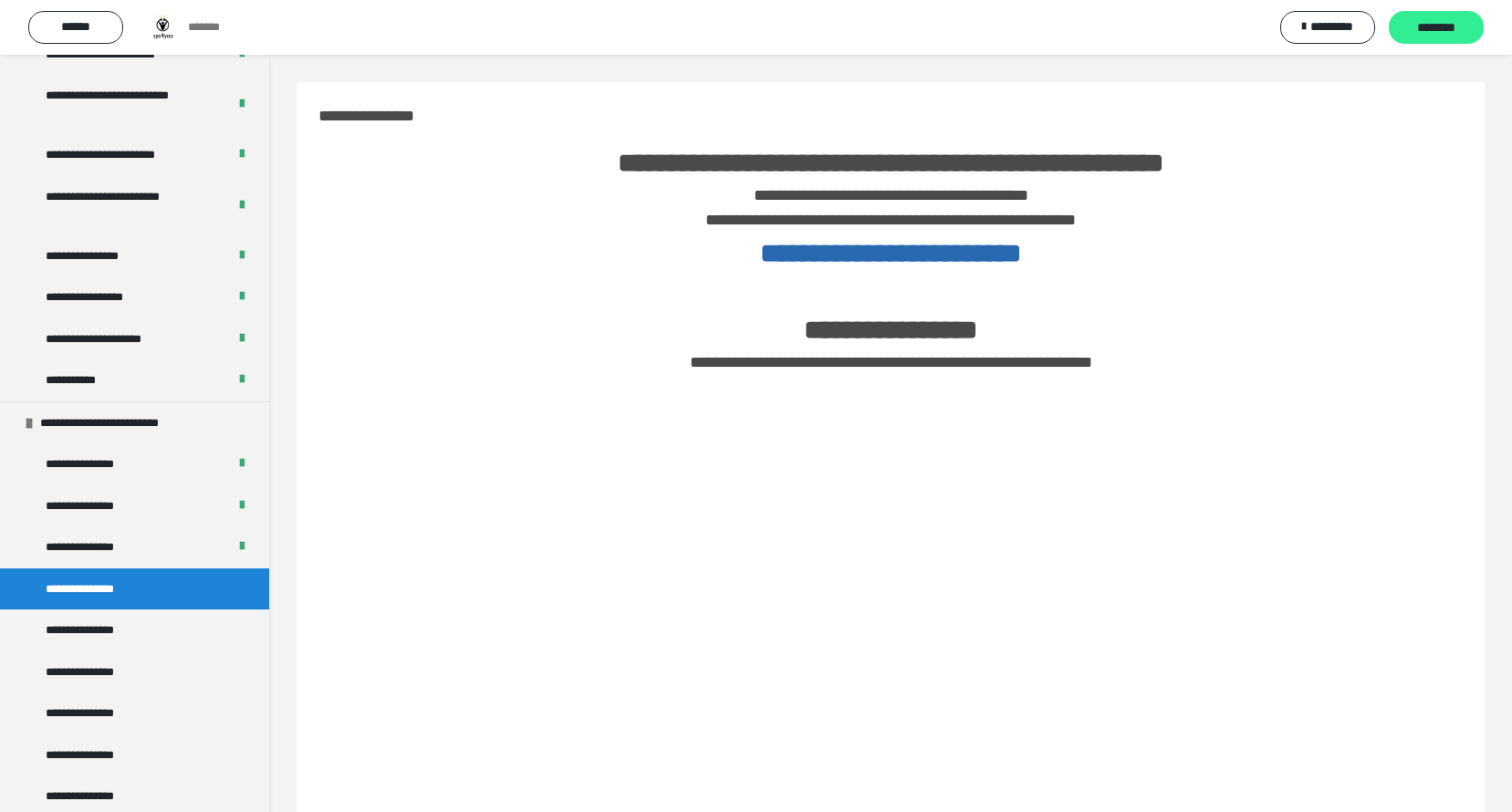 click on "********" at bounding box center [1436, 28] 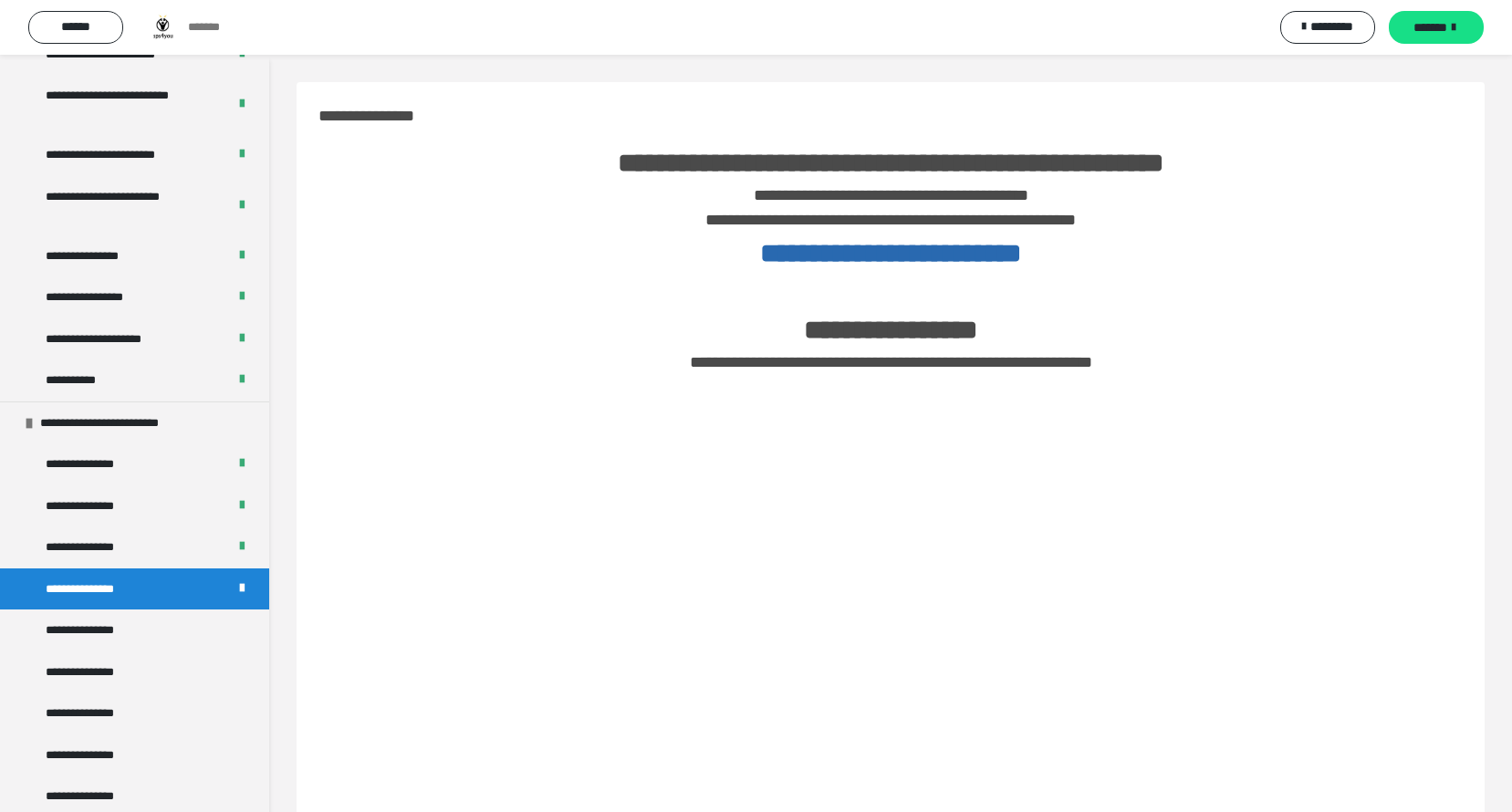 click on "*******" at bounding box center [1430, 27] 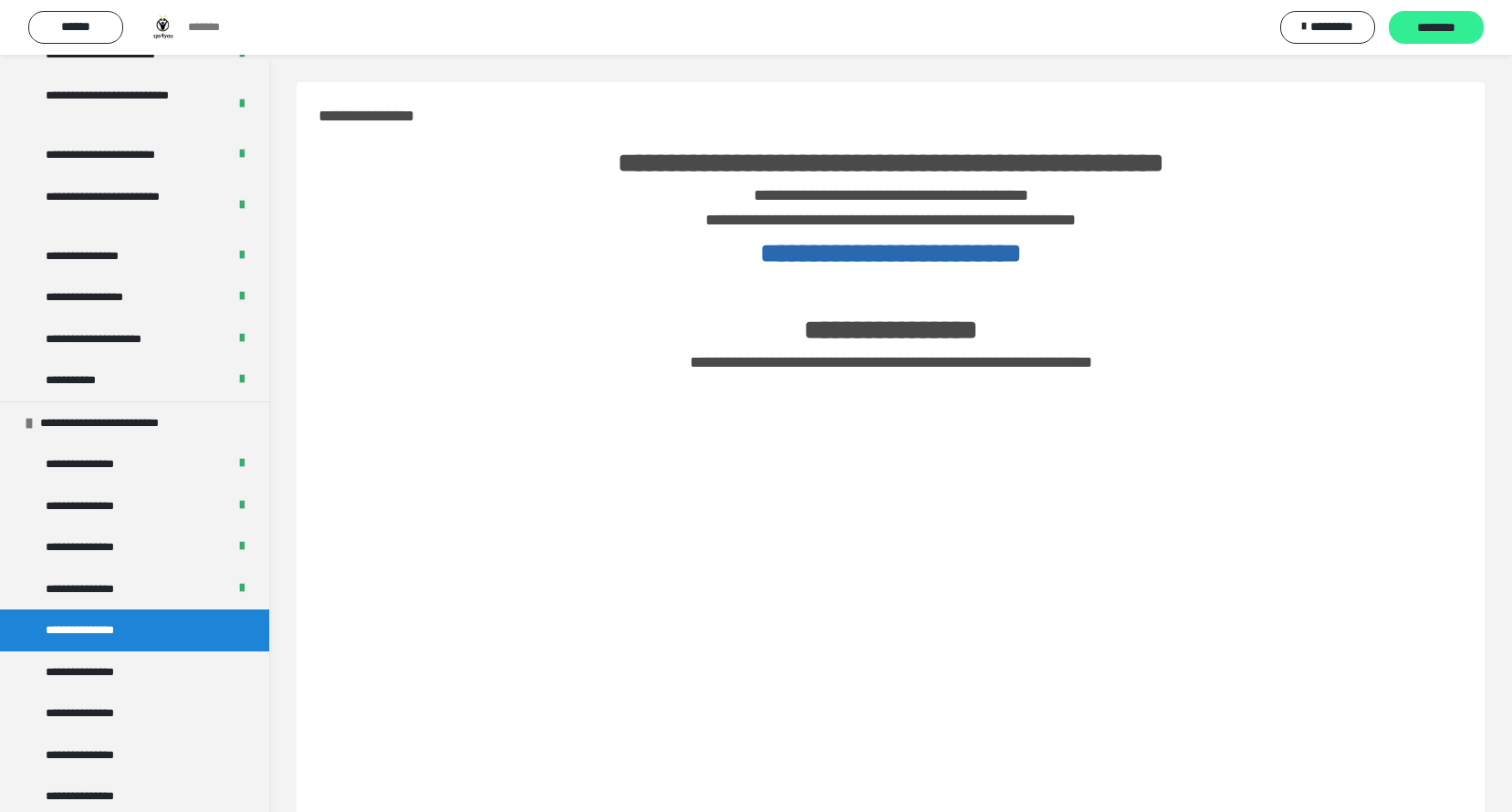 click on "********" at bounding box center (1436, 28) 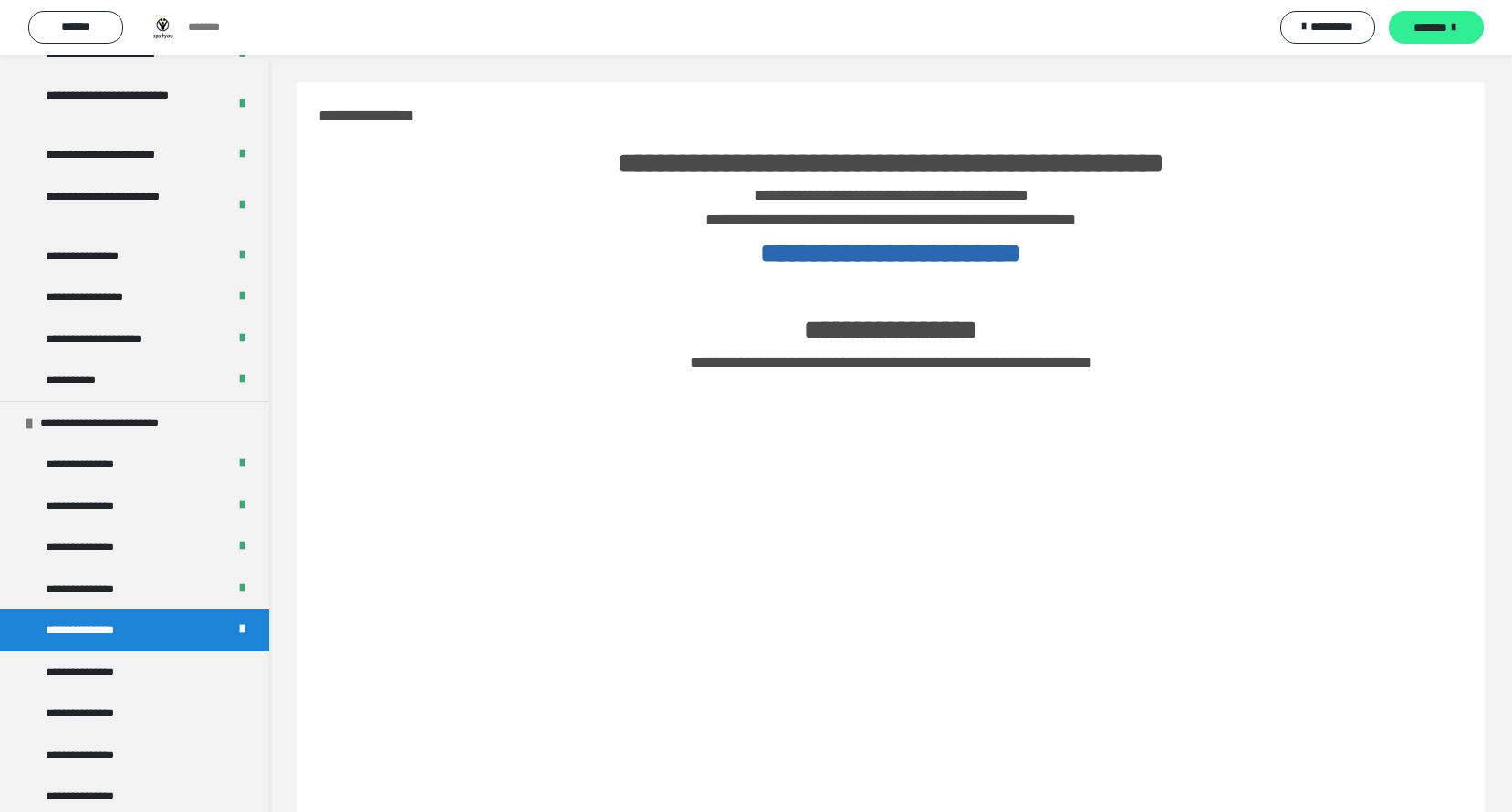 click on "*******" at bounding box center [1430, 27] 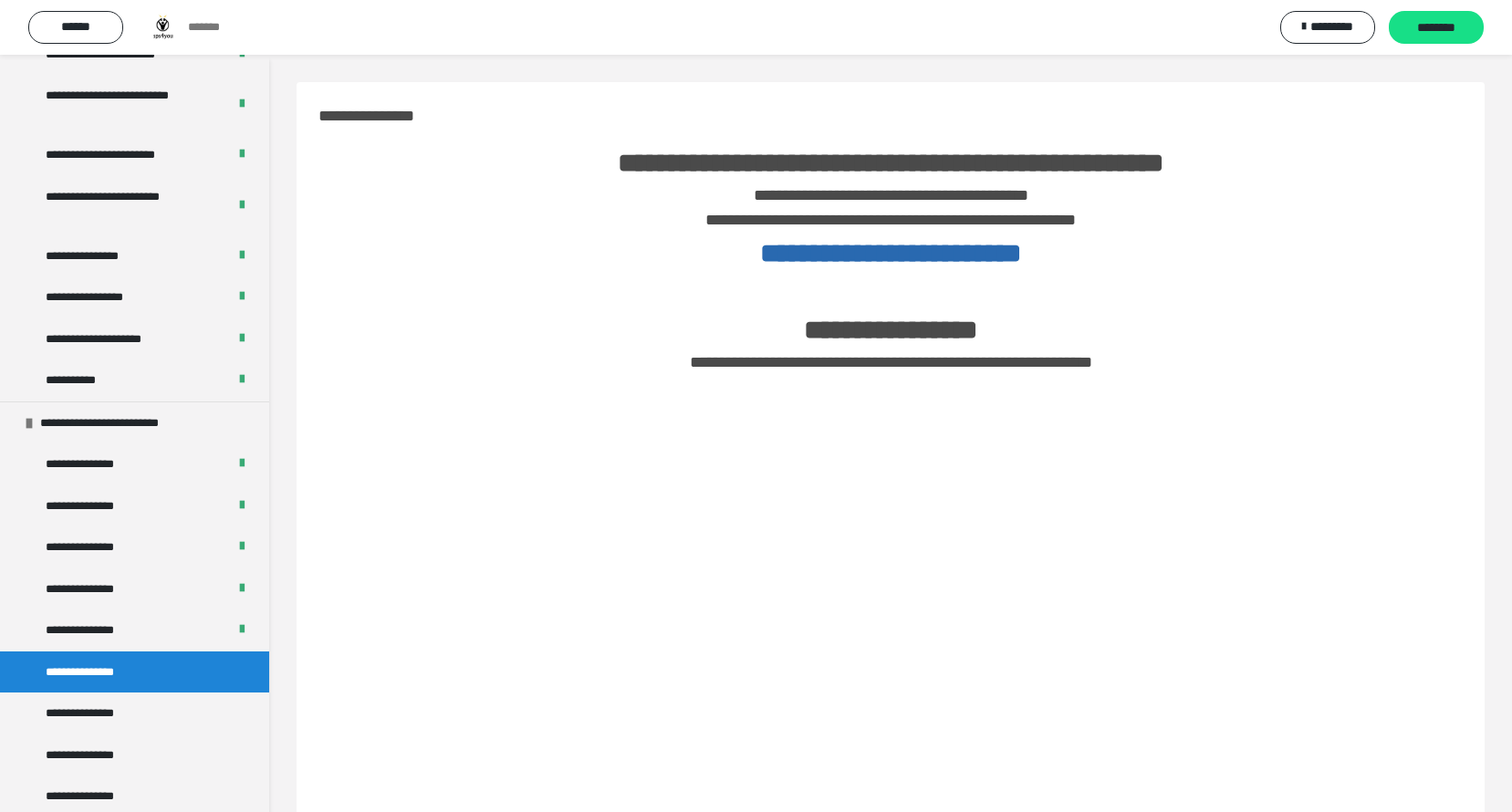 click on "**********" at bounding box center [89, 672] 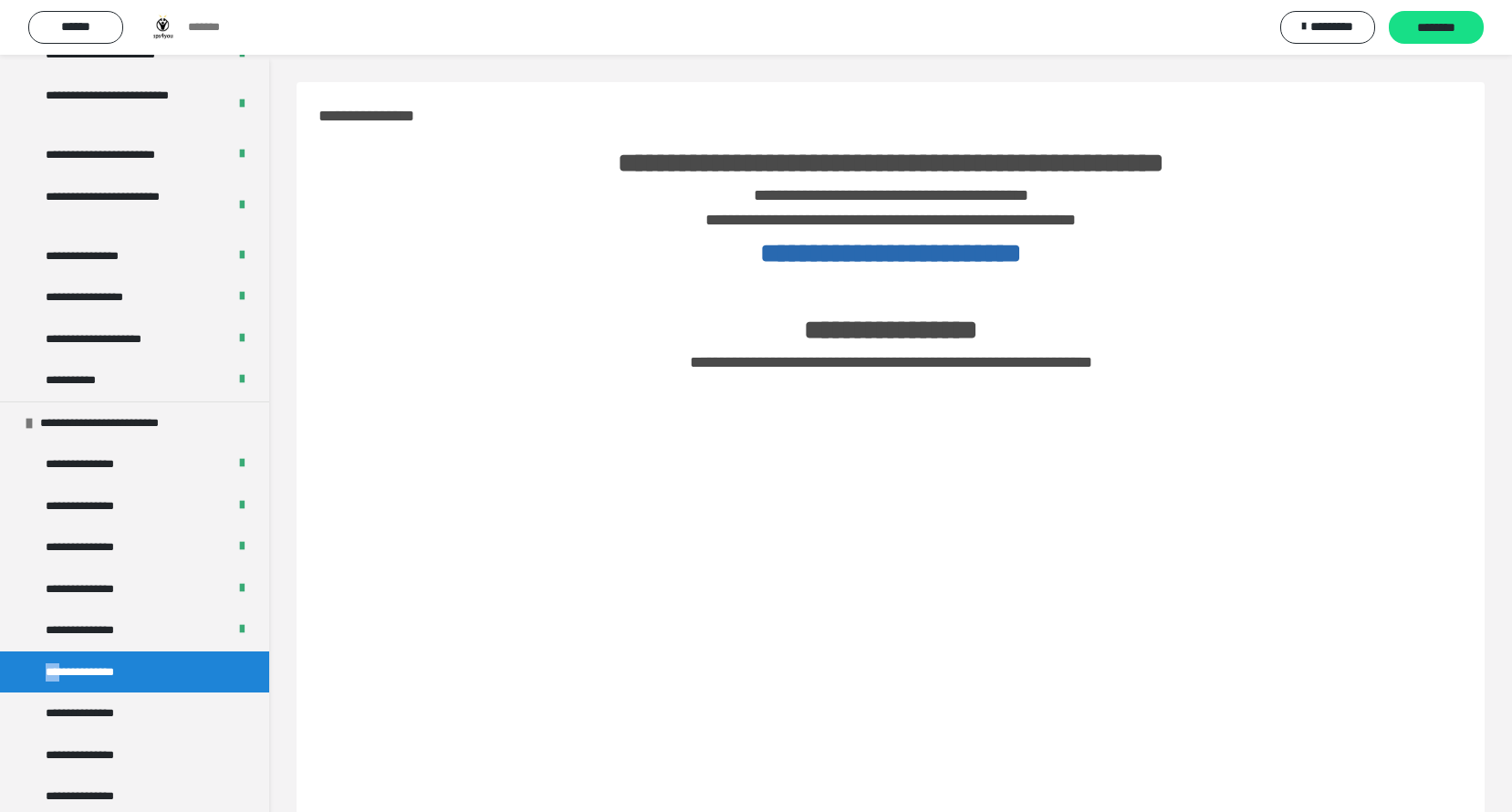 drag, startPoint x: 55, startPoint y: 669, endPoint x: 36, endPoint y: 676, distance: 20.248457 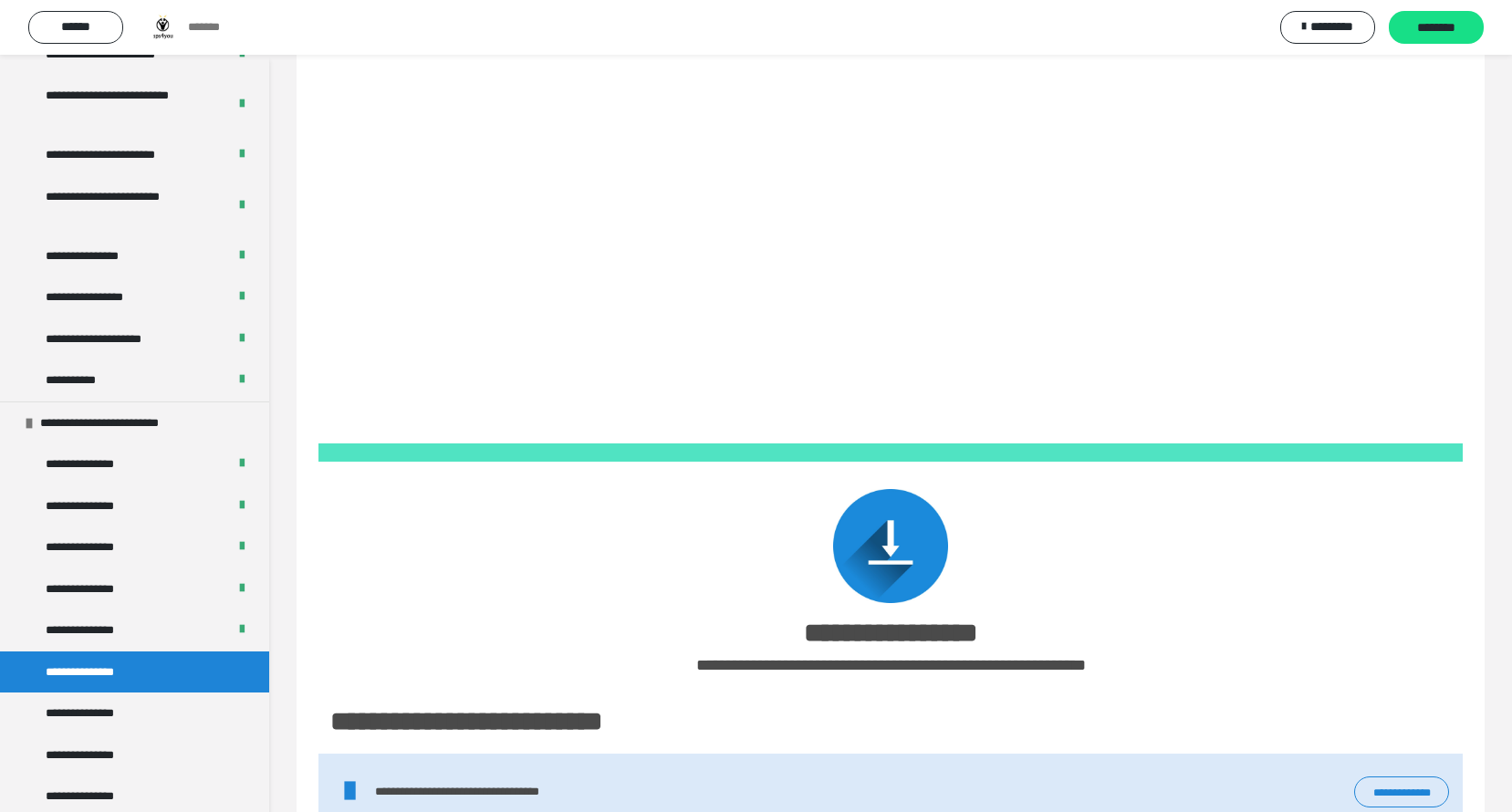 scroll, scrollTop: 821, scrollLeft: 0, axis: vertical 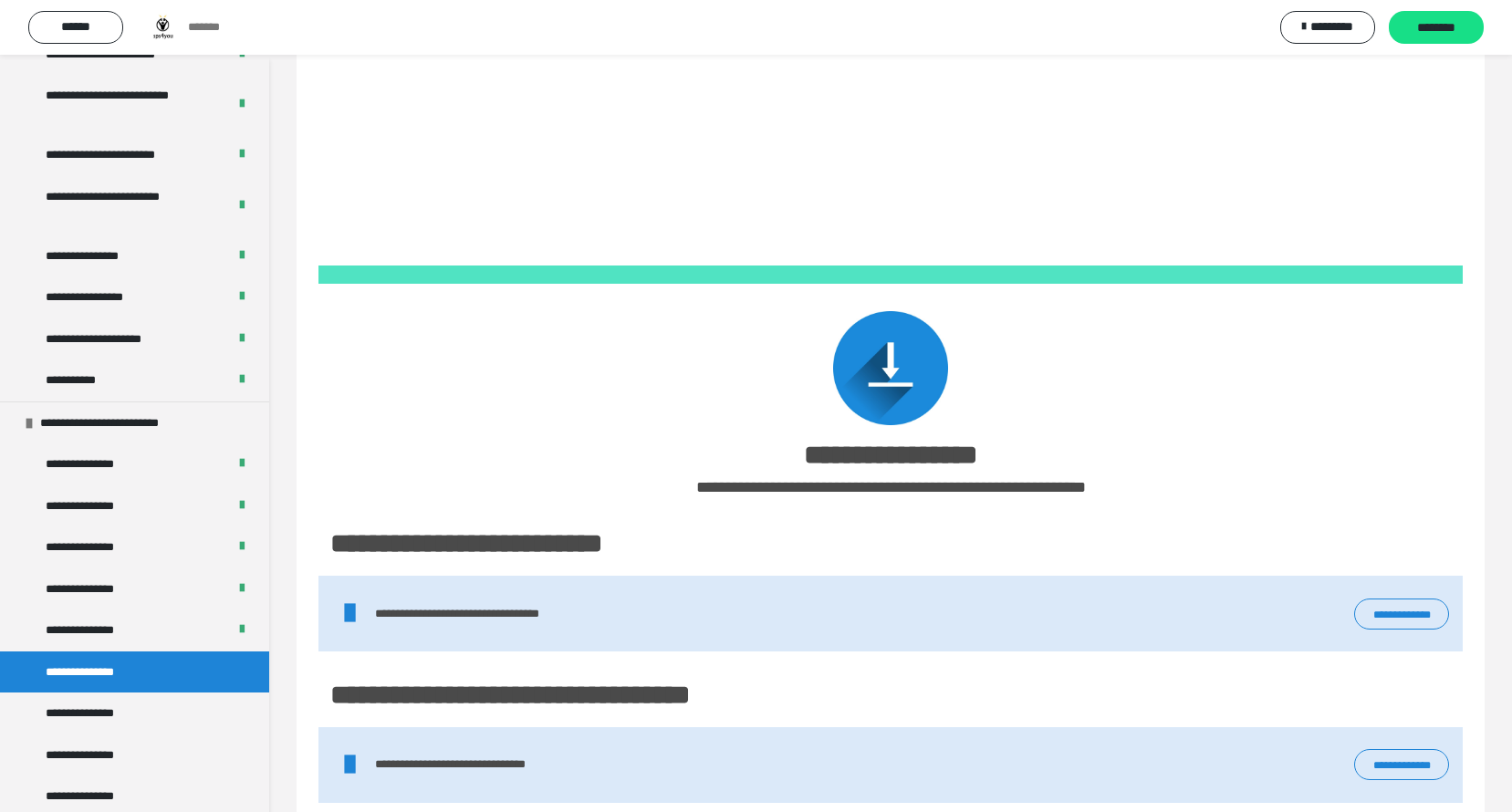 click on "**********" at bounding box center [1402, 614] 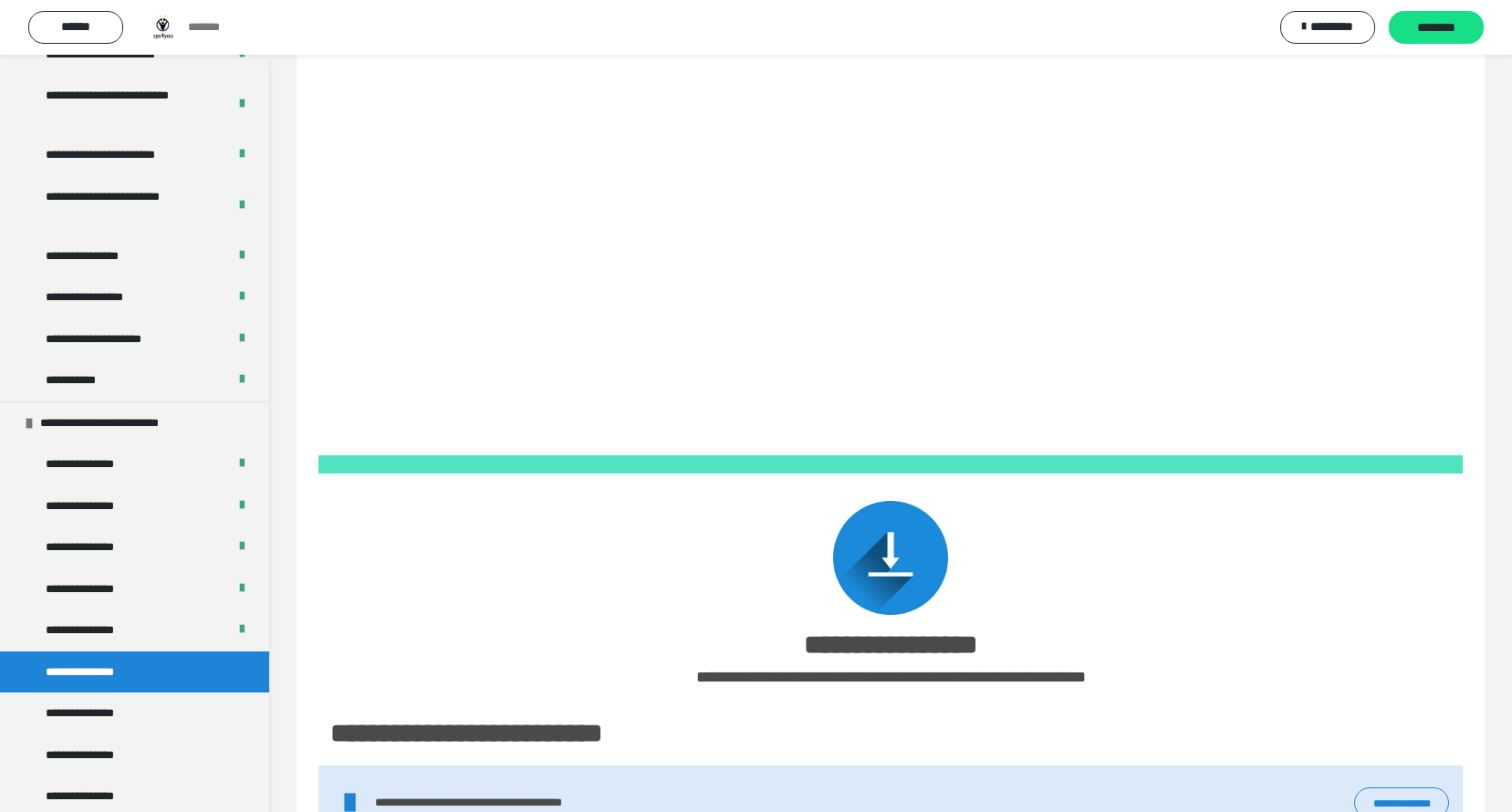 scroll, scrollTop: 2098, scrollLeft: 0, axis: vertical 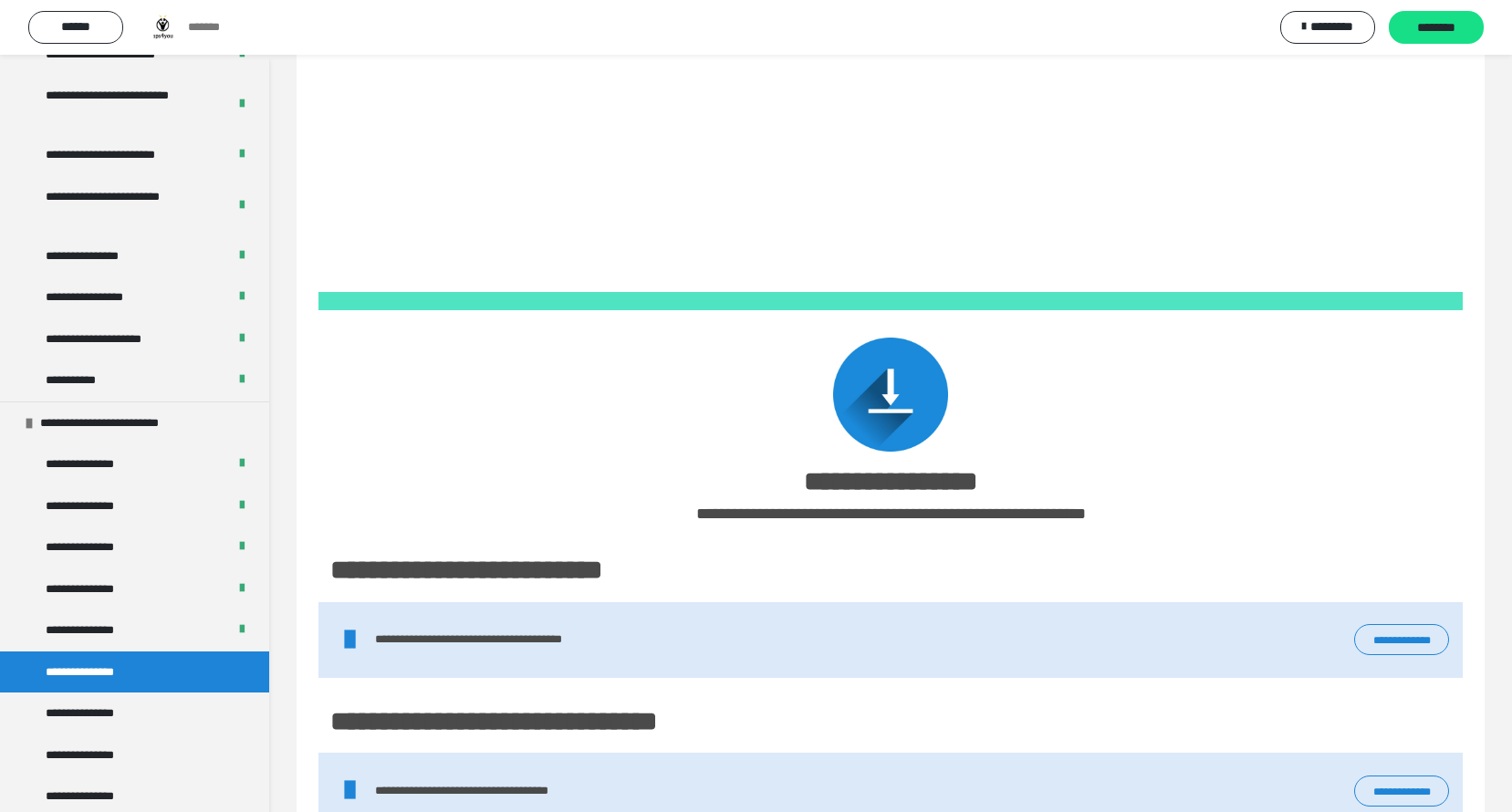 click on "**********" at bounding box center [1402, 640] 